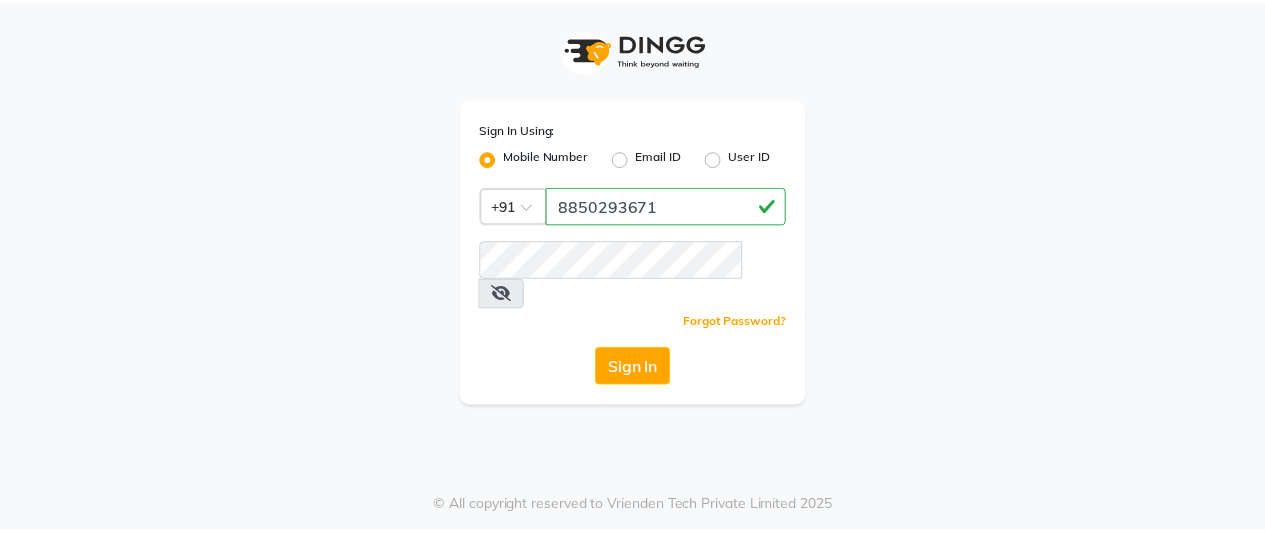 scroll, scrollTop: 0, scrollLeft: 0, axis: both 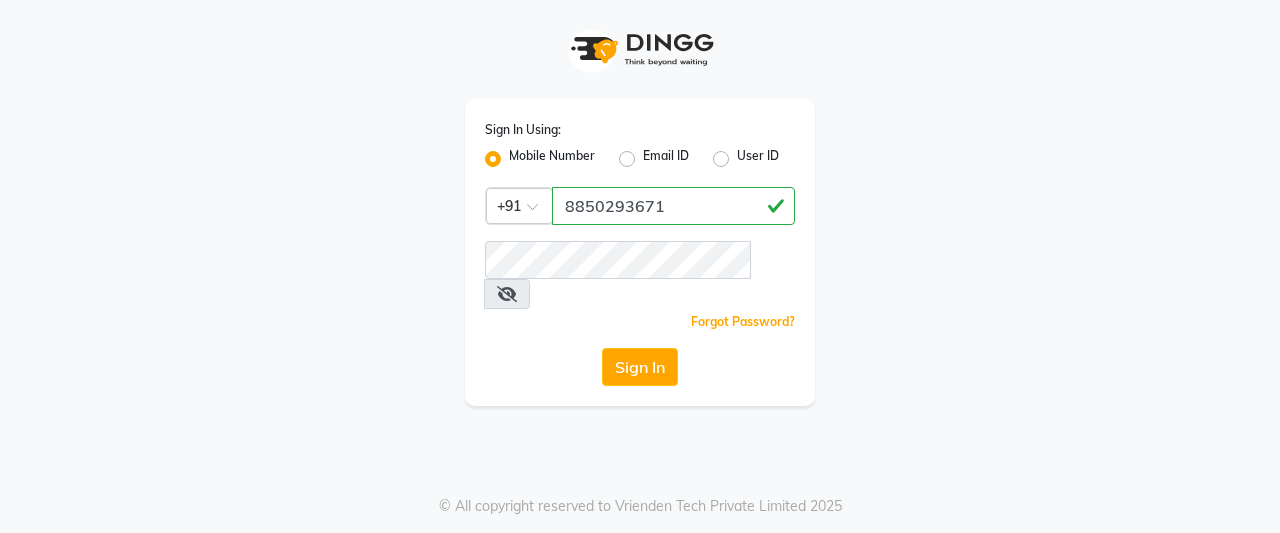 type on "8850293671" 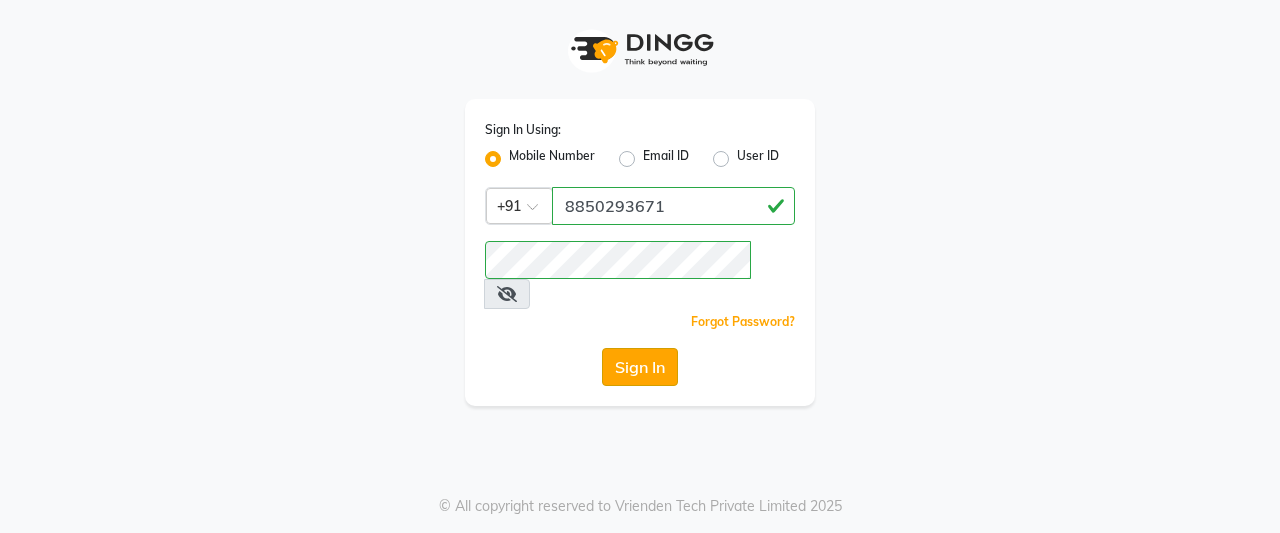 click on "Sign In" 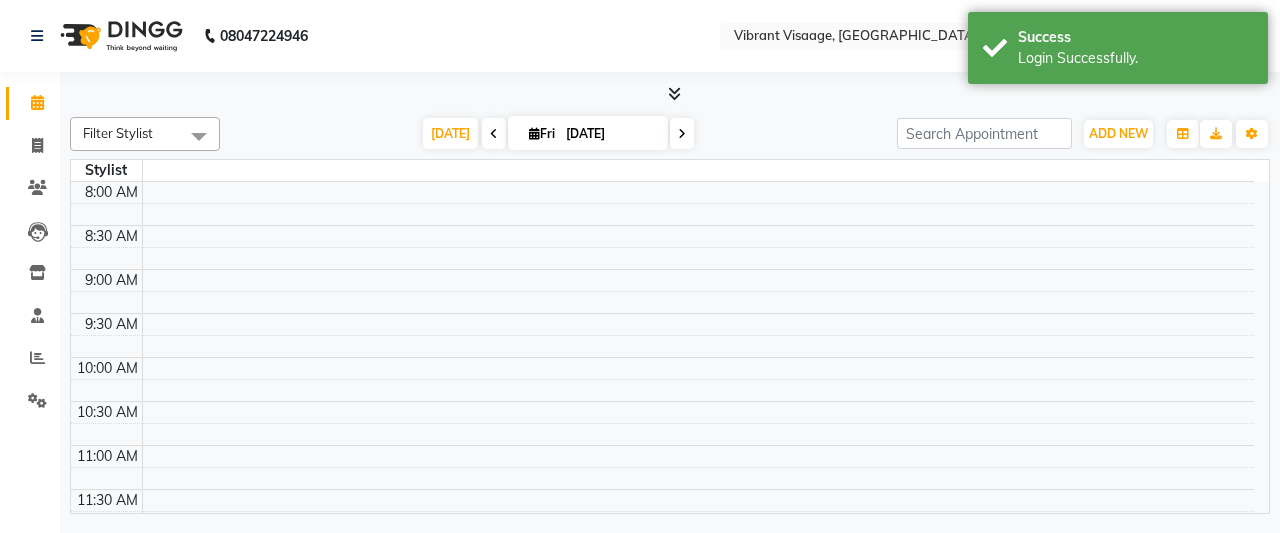 select on "en" 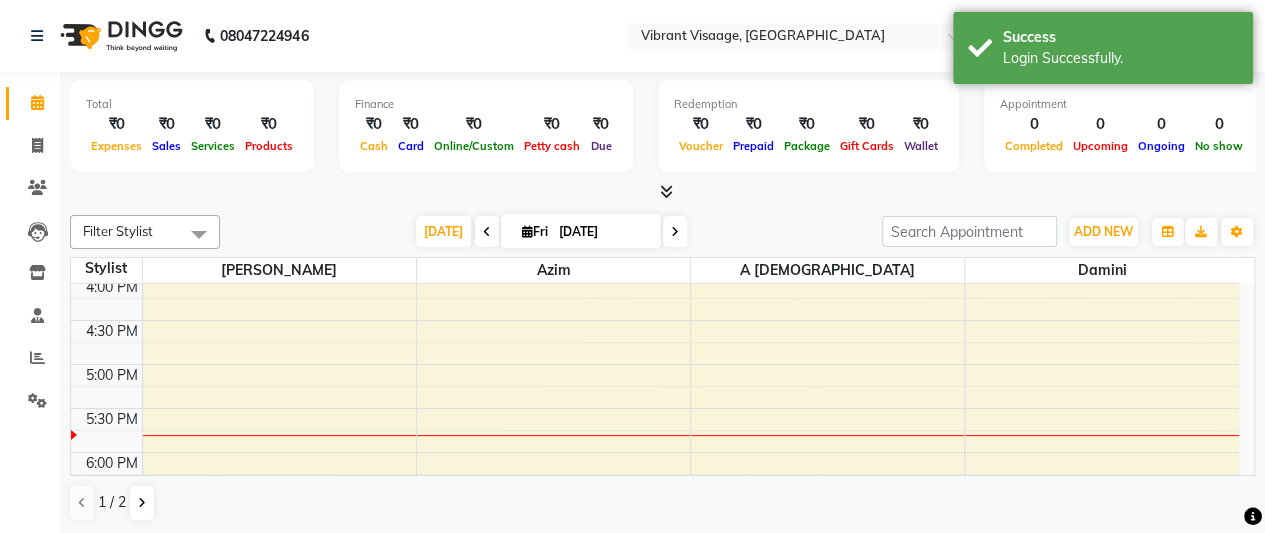 scroll, scrollTop: 0, scrollLeft: 0, axis: both 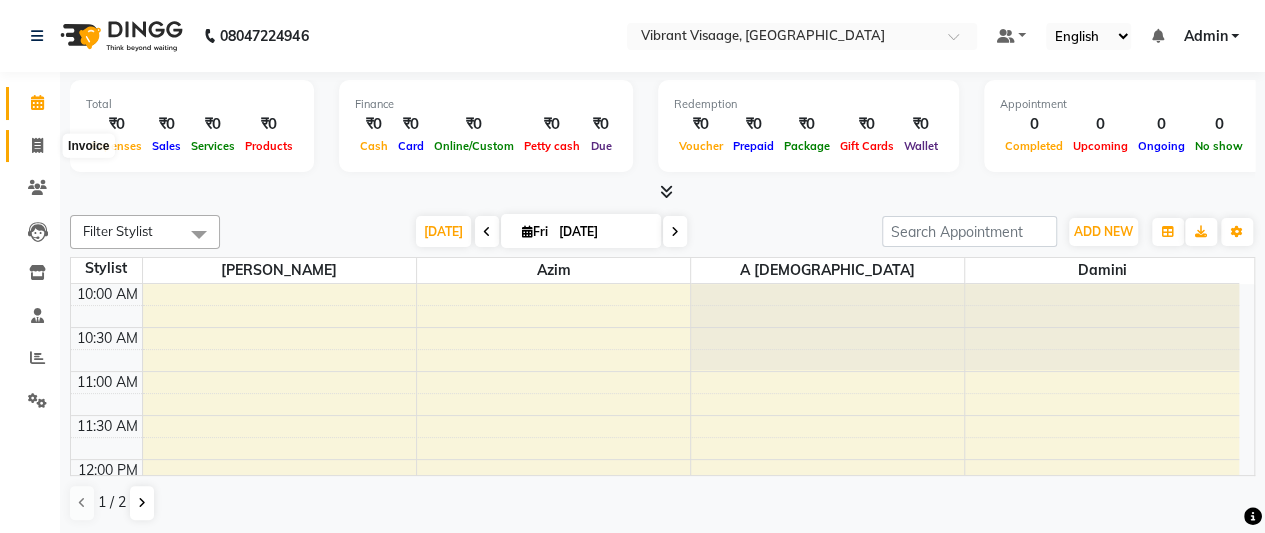 click 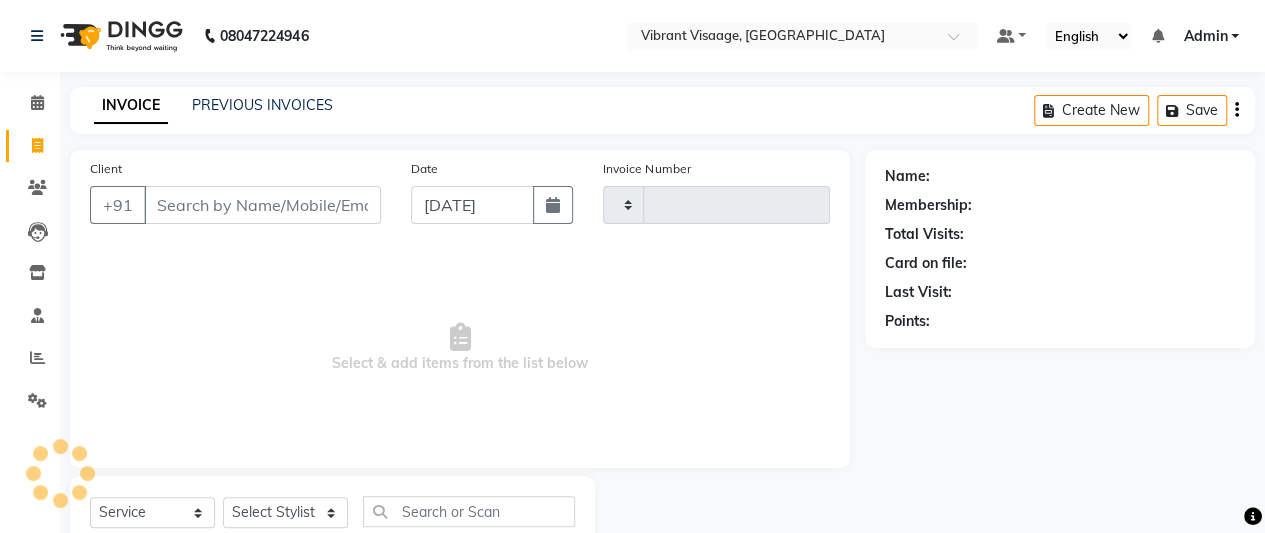 type on "0364" 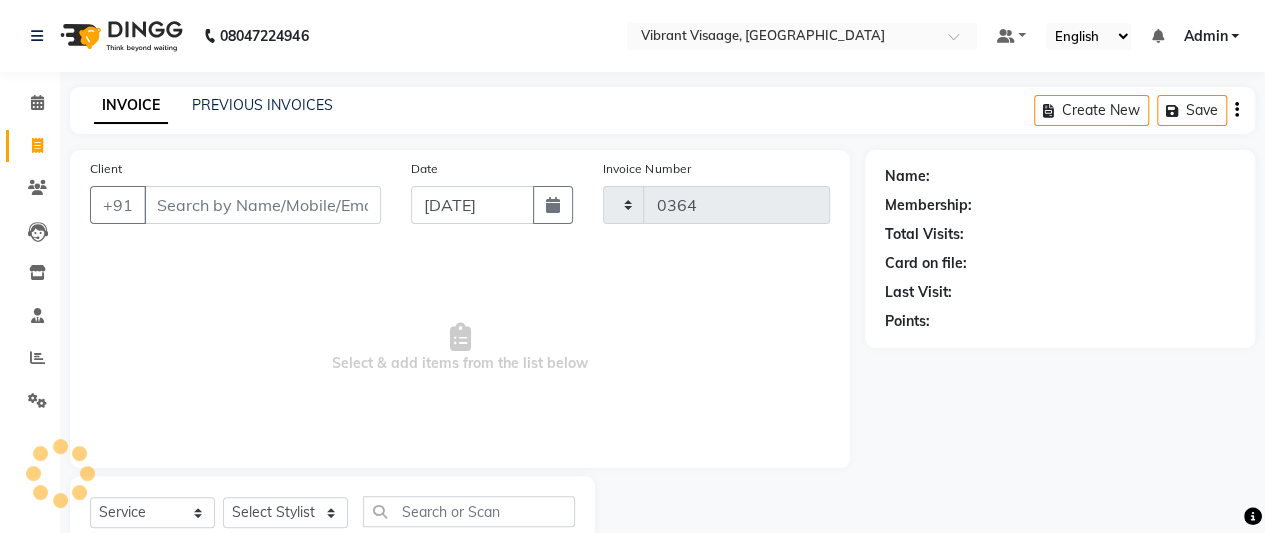 select on "7649" 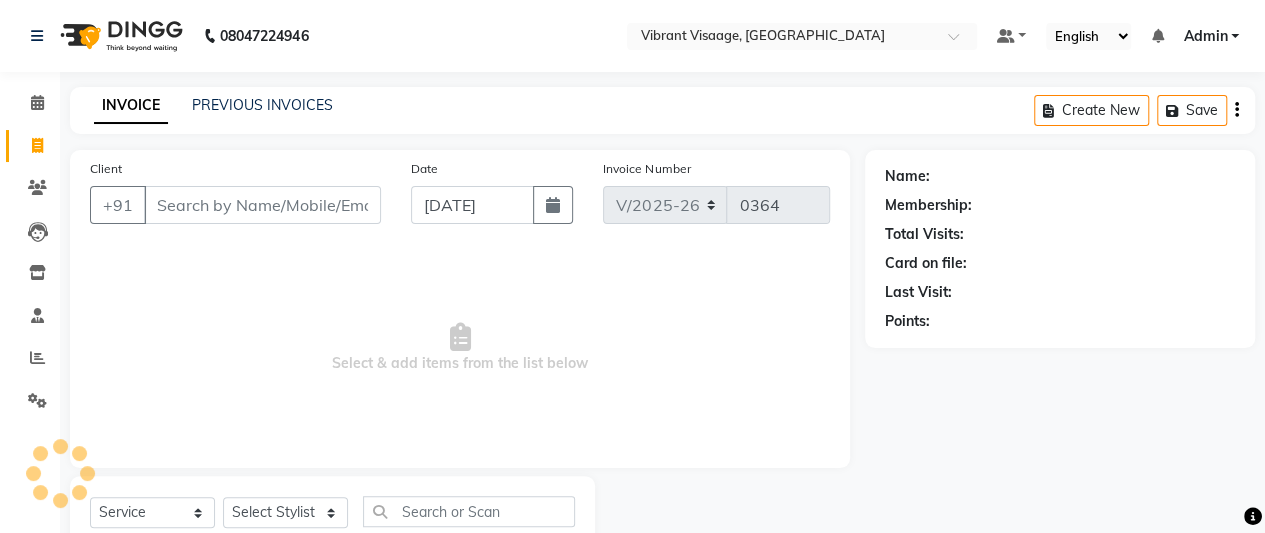 click on "Client" at bounding box center [262, 205] 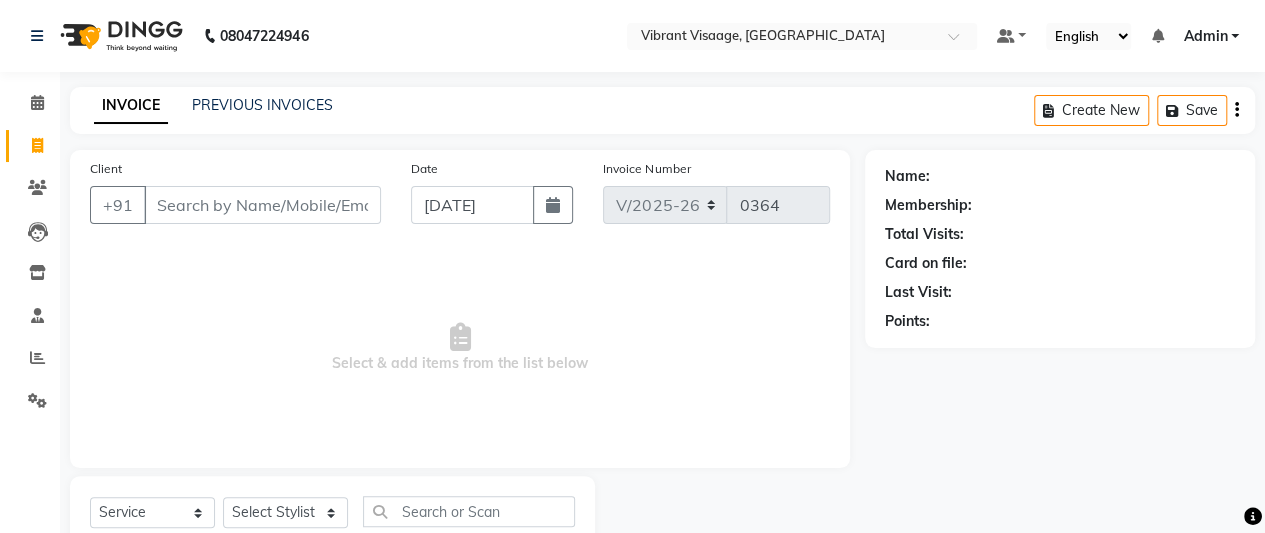 click on "Client" at bounding box center [262, 205] 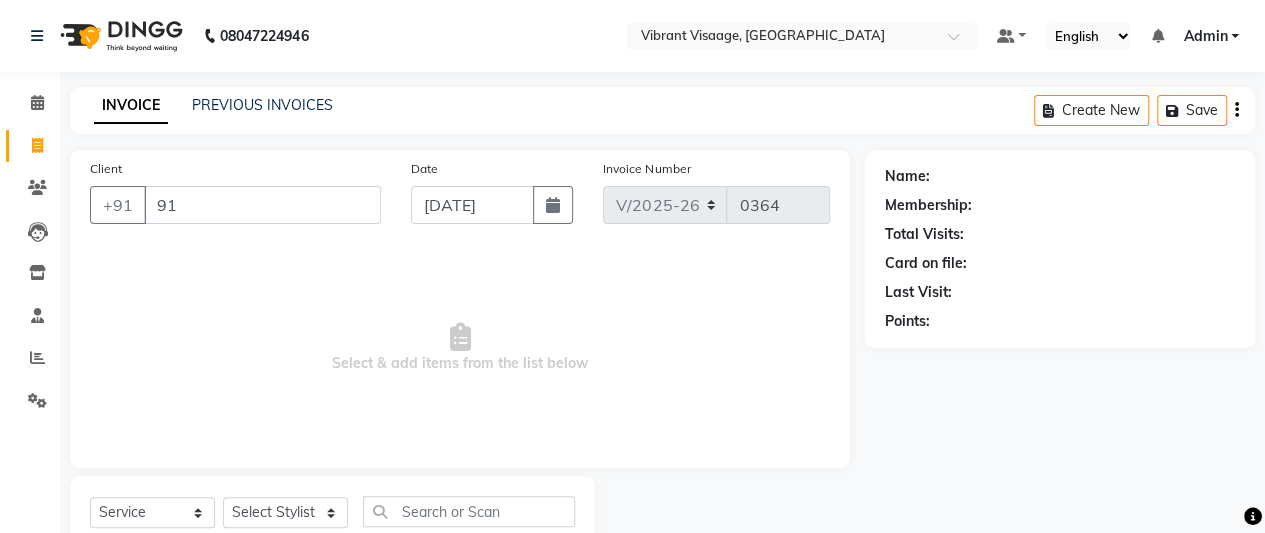type on "9" 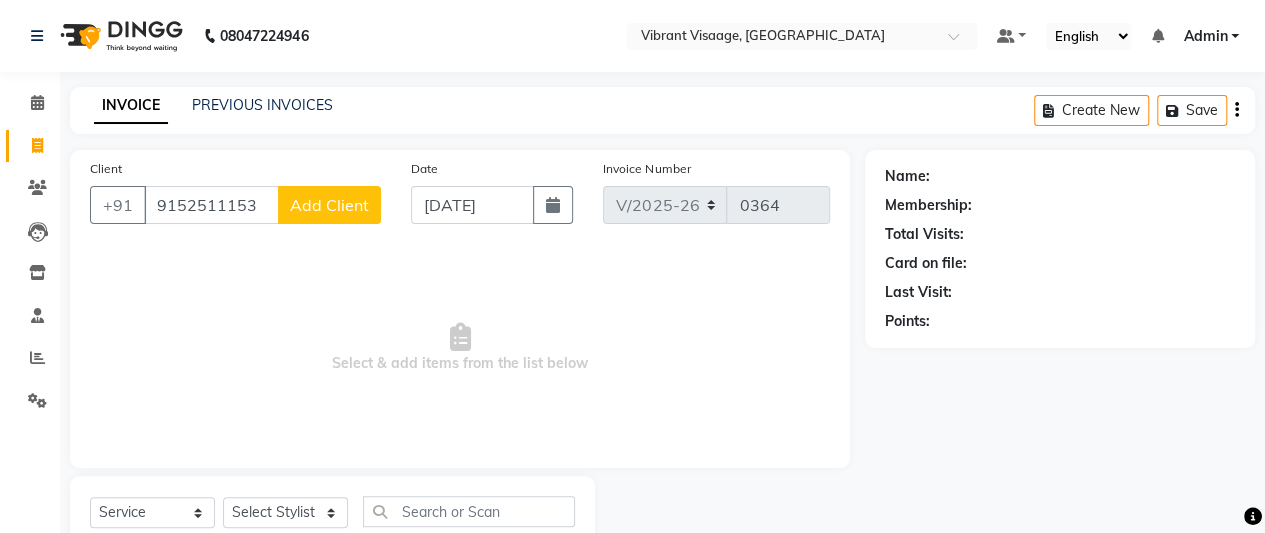 type on "9152511153" 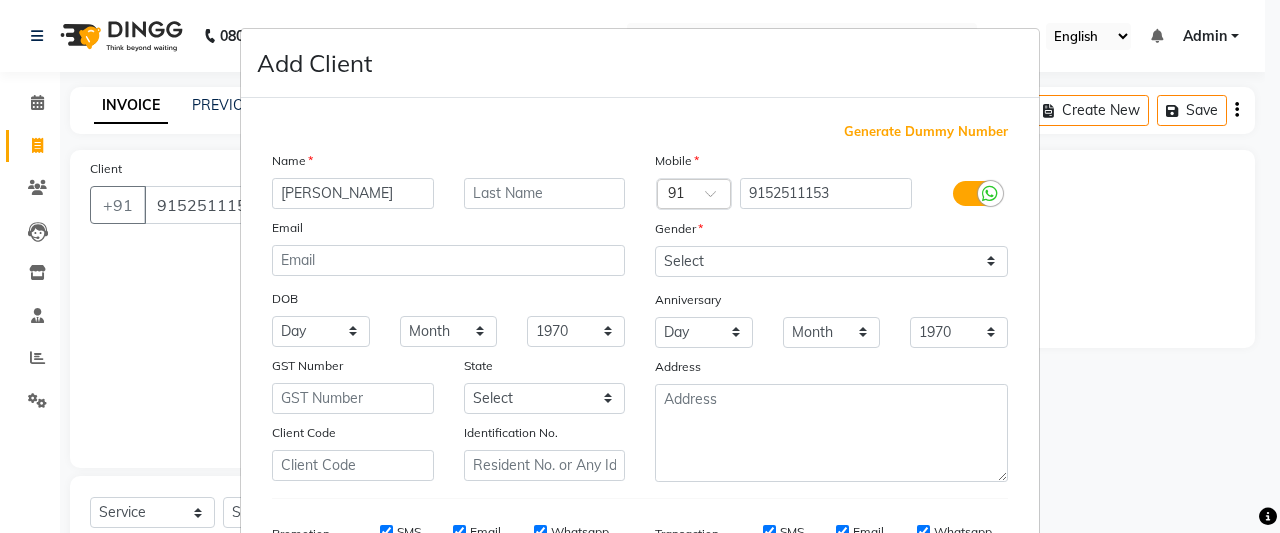 type on "Tisha" 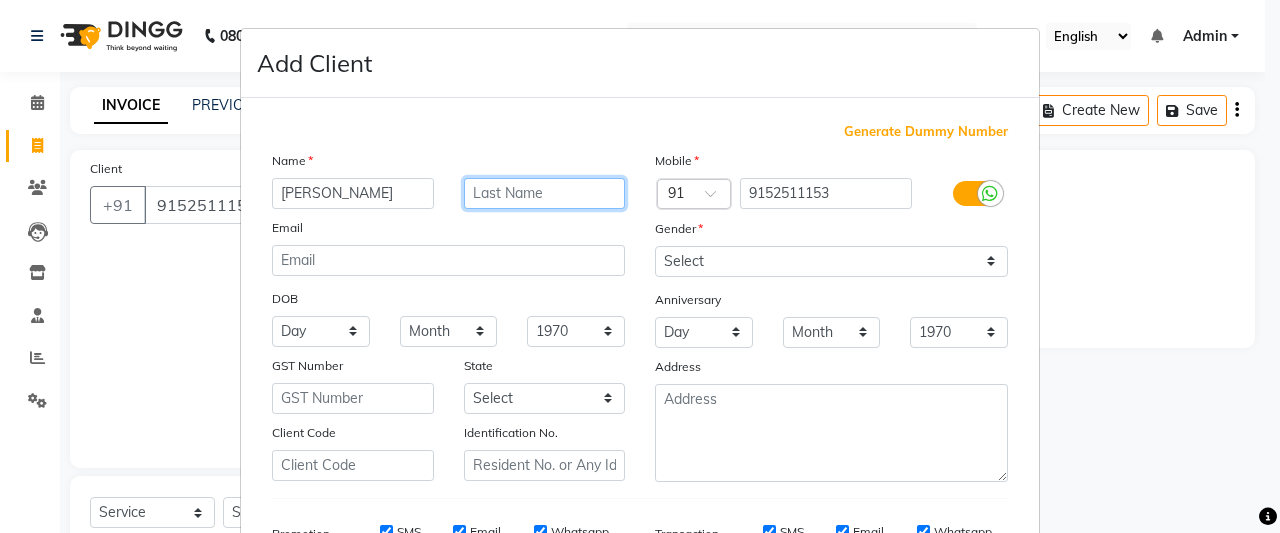 click at bounding box center [545, 193] 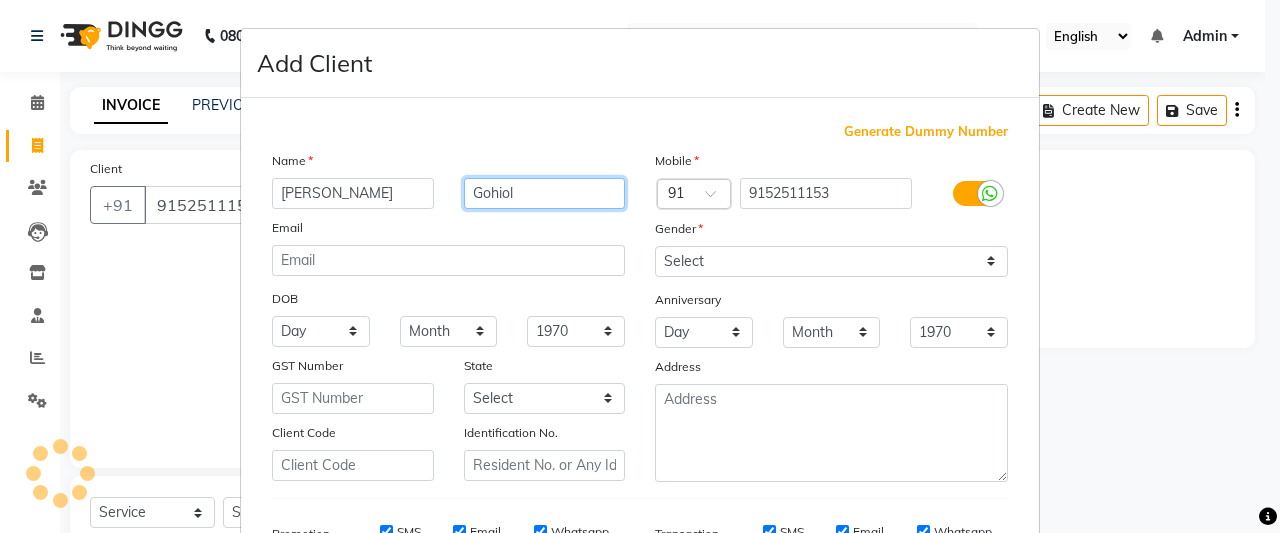click on "Gohiol" at bounding box center [545, 193] 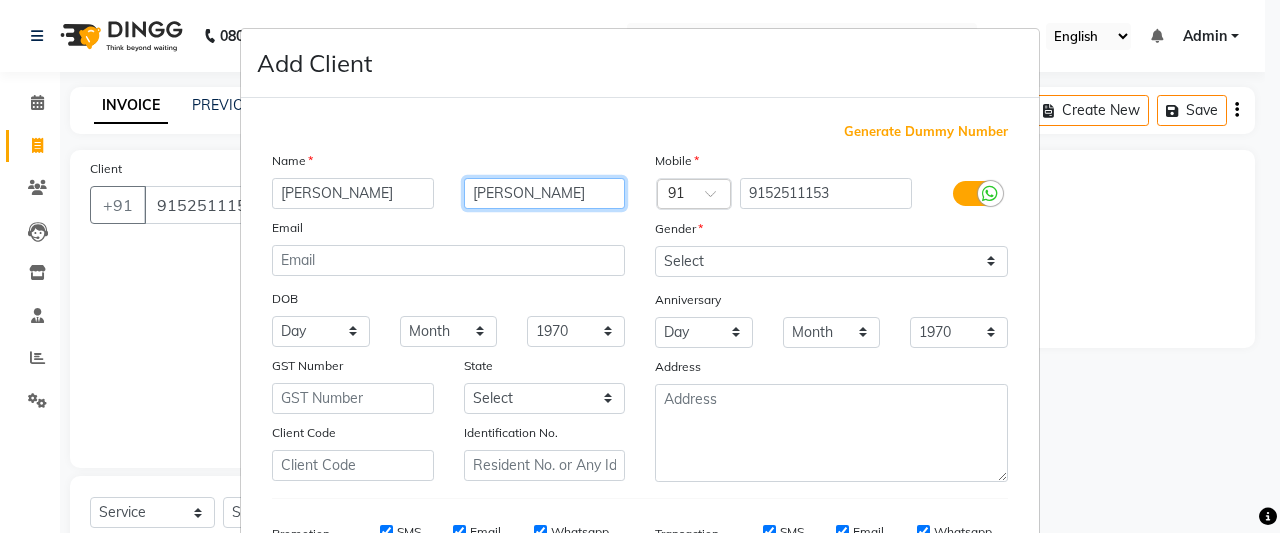 type on "Gohil" 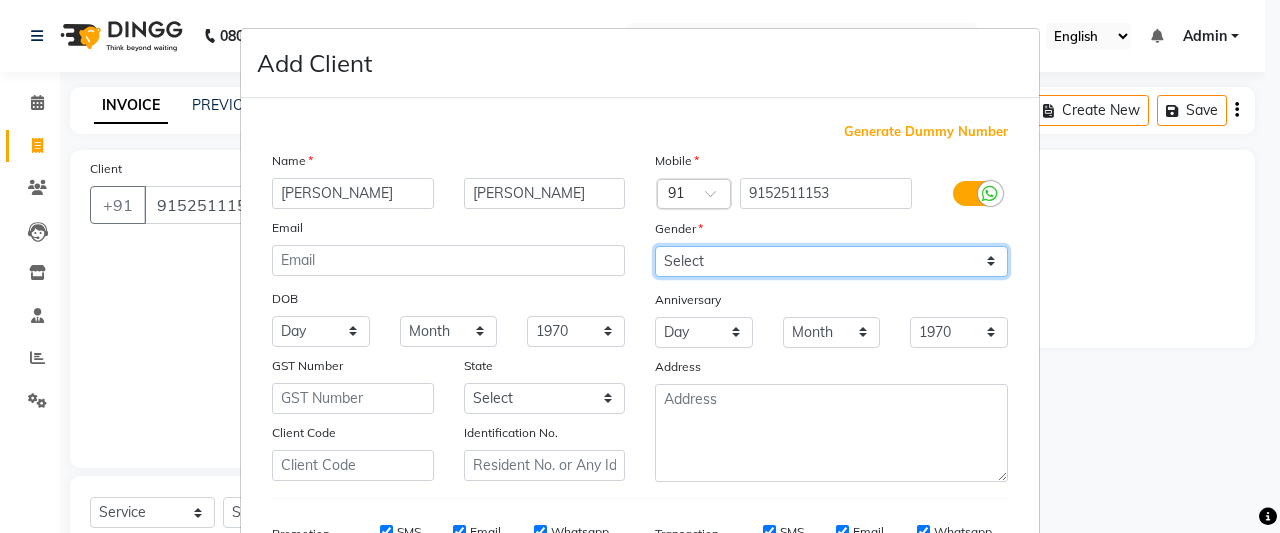 click on "Select Male Female Other Prefer Not To Say" at bounding box center [831, 261] 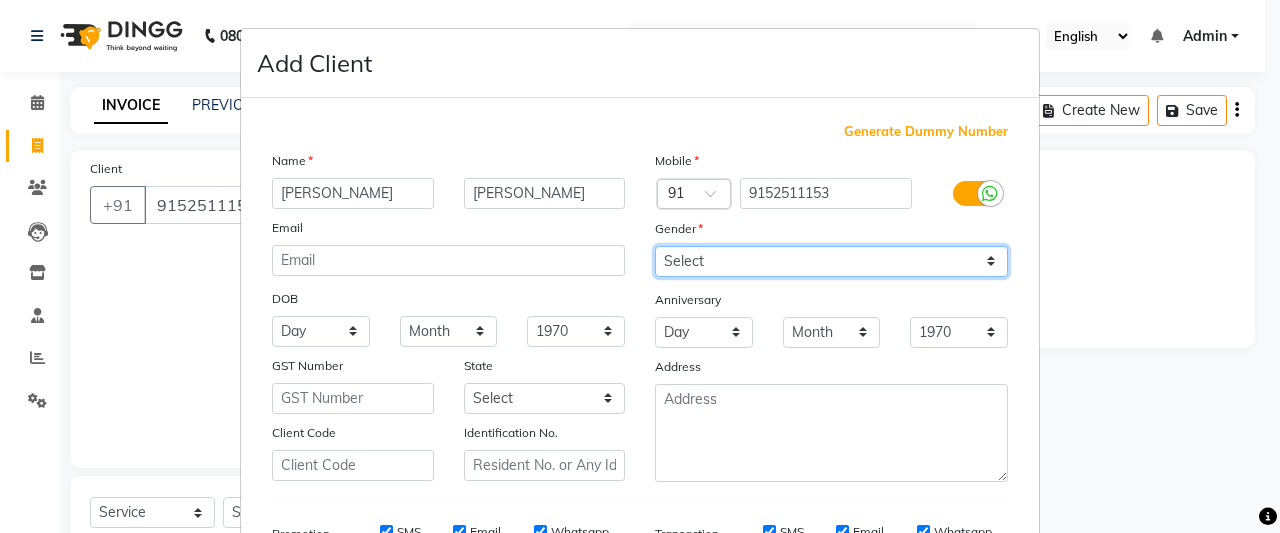 select on "female" 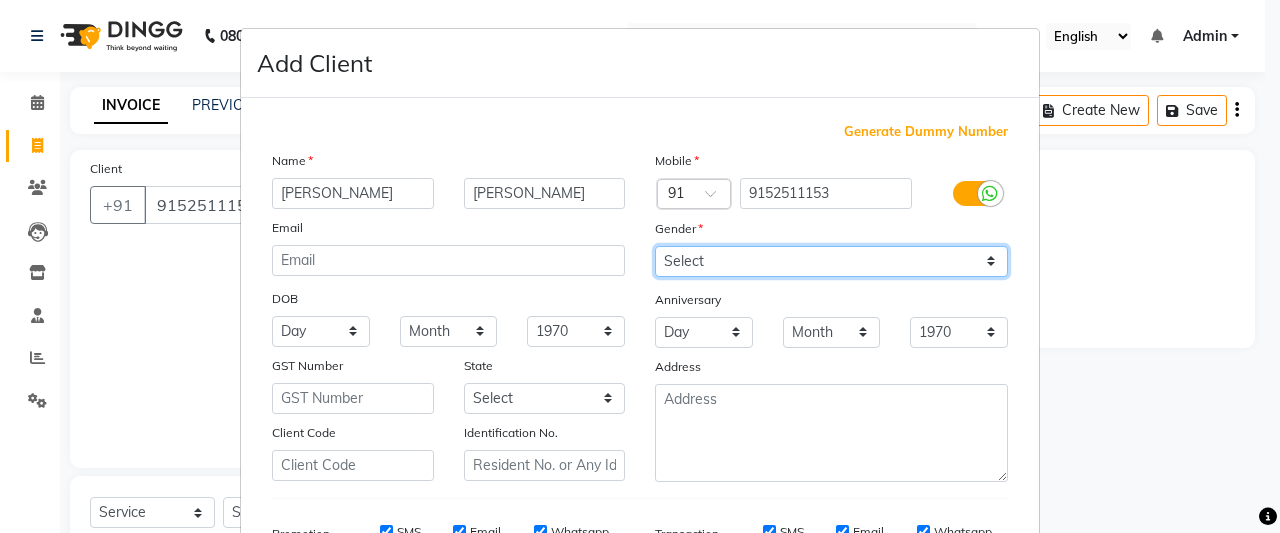 click on "Select Male Female Other Prefer Not To Say" at bounding box center (831, 261) 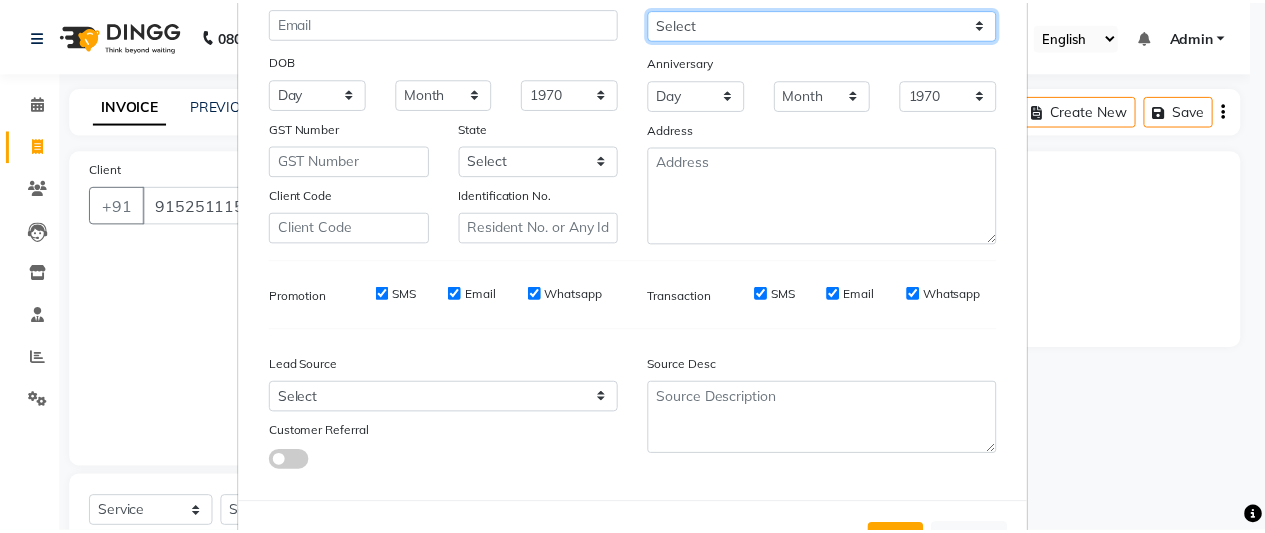scroll, scrollTop: 312, scrollLeft: 0, axis: vertical 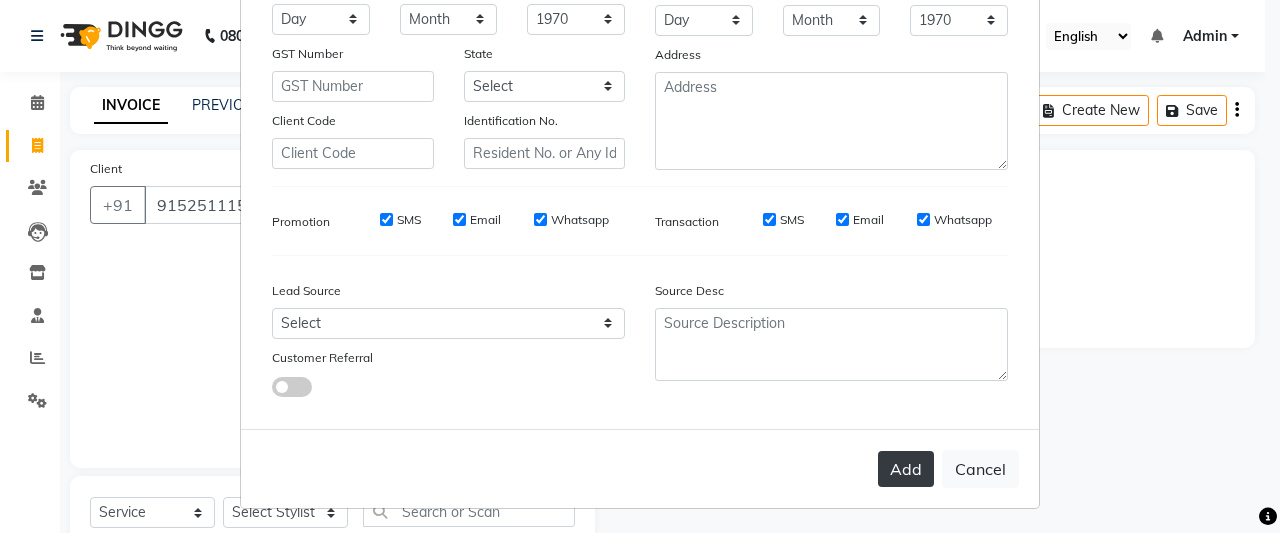 click on "Add" at bounding box center [906, 469] 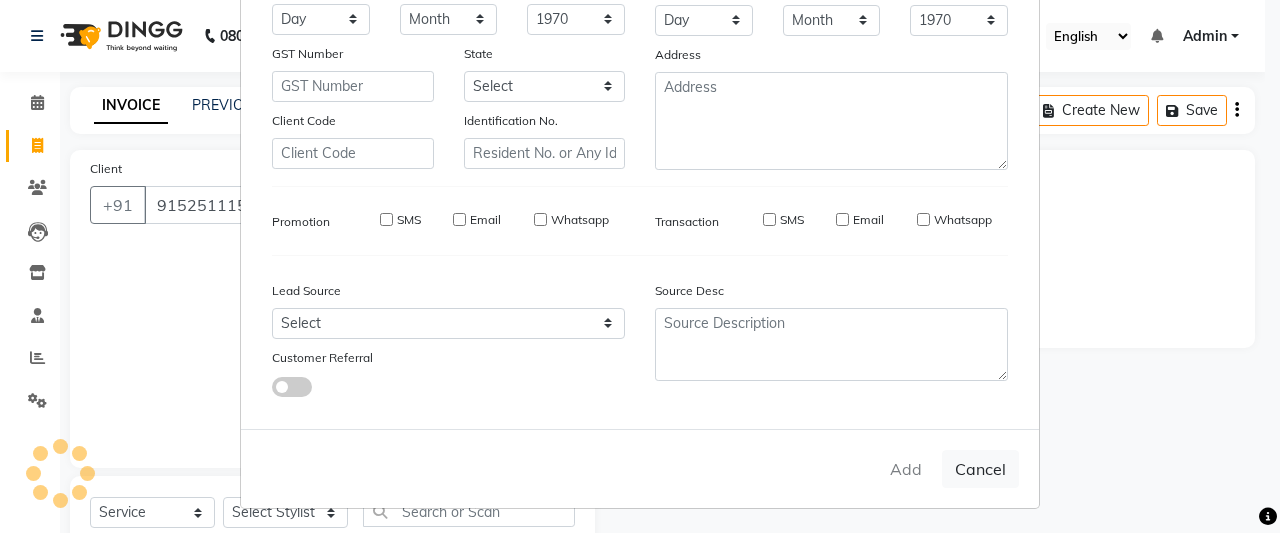 type 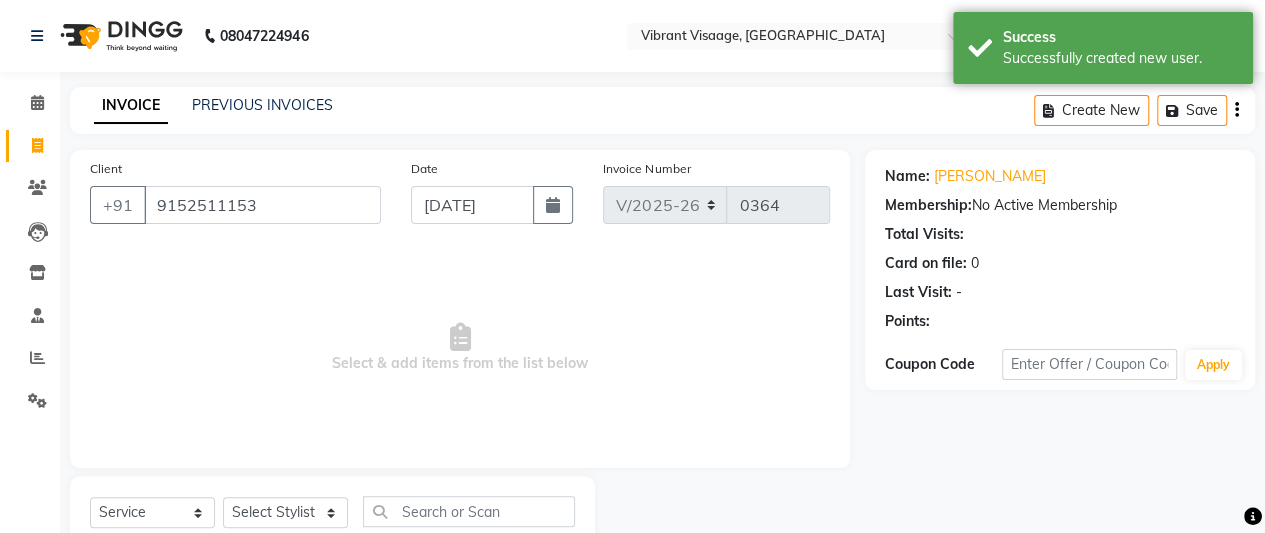 scroll, scrollTop: 67, scrollLeft: 0, axis: vertical 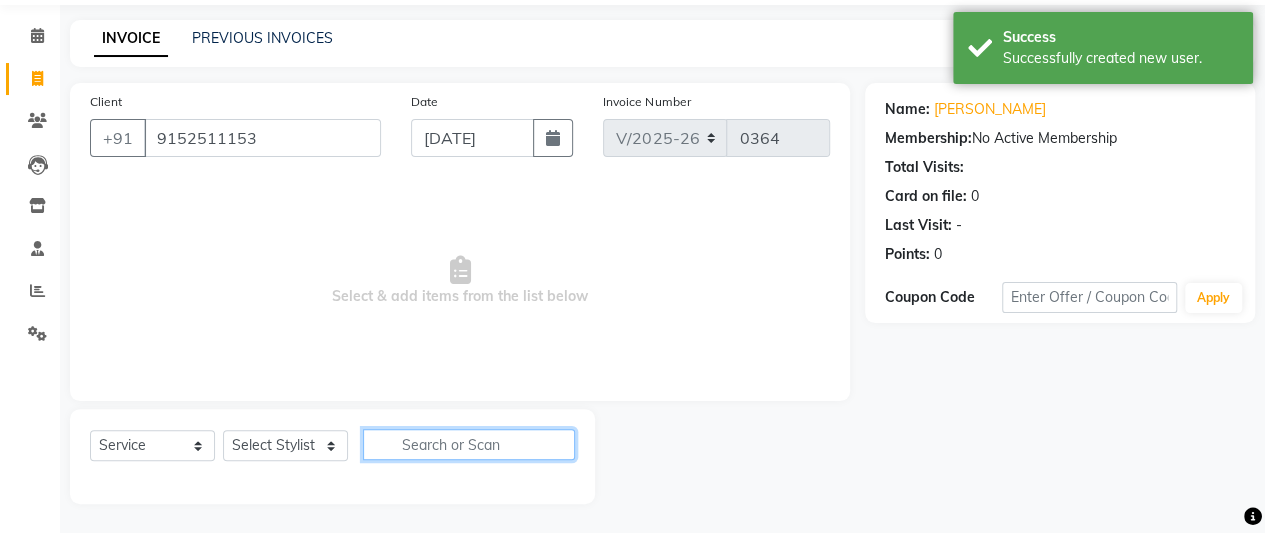 click 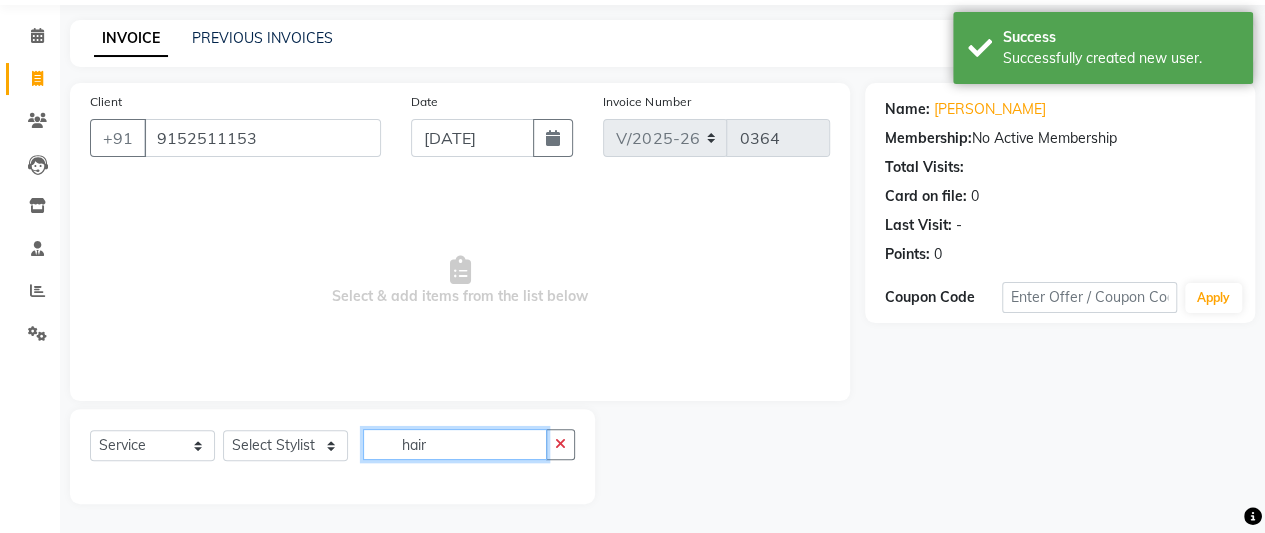 type on "hair" 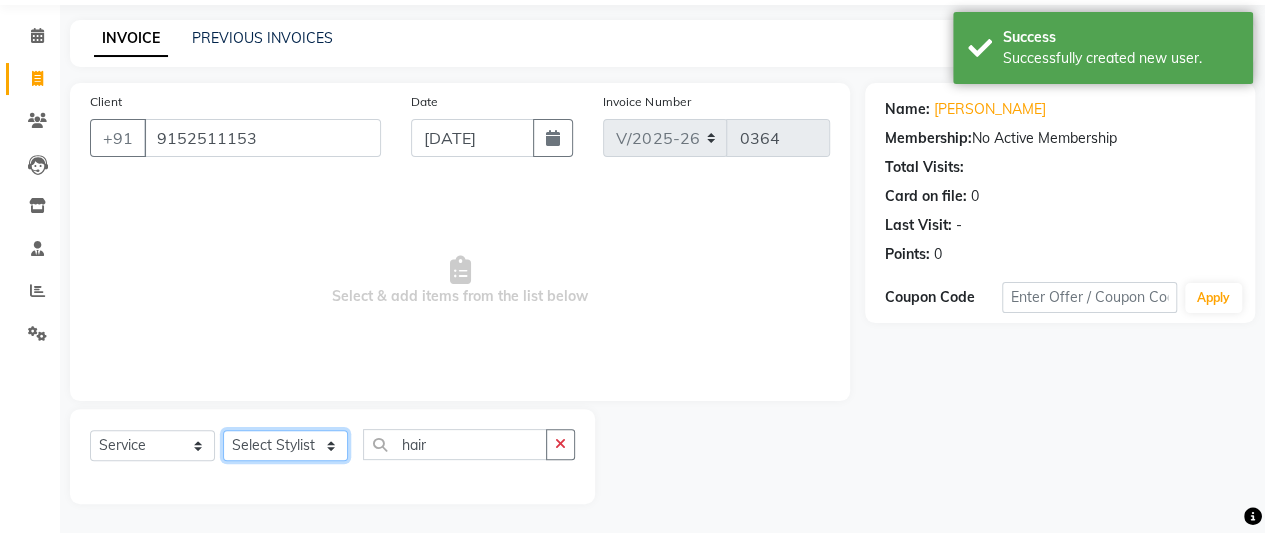 click on "Select Stylist A Ansari Admin Azim Damini Dipika Padaya Gulzar Manika Zeenat Qureshi" 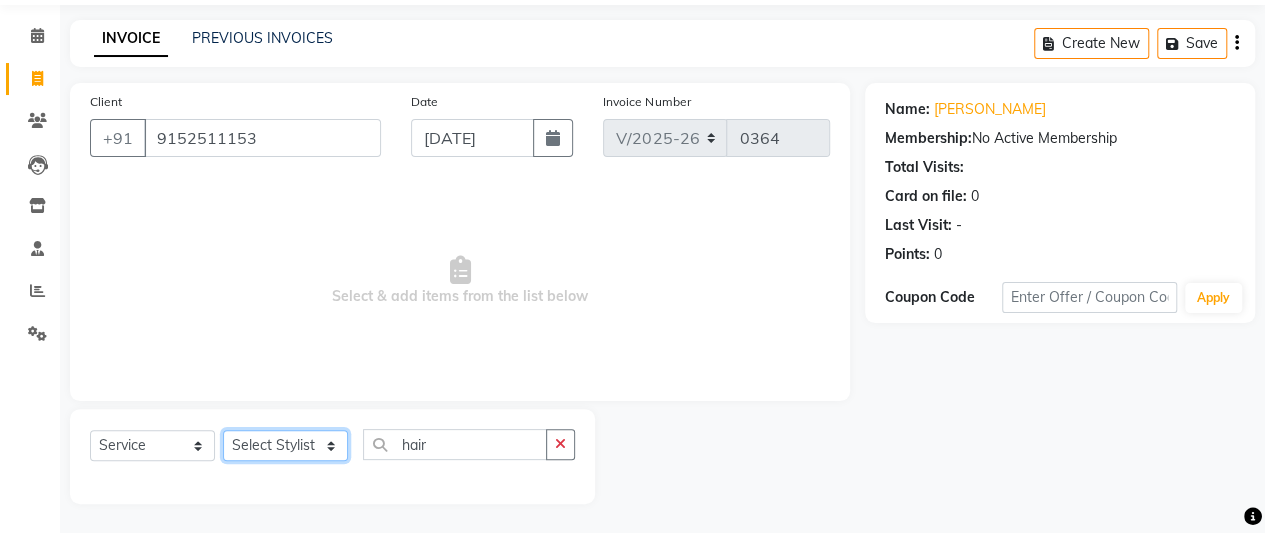 select on "85263" 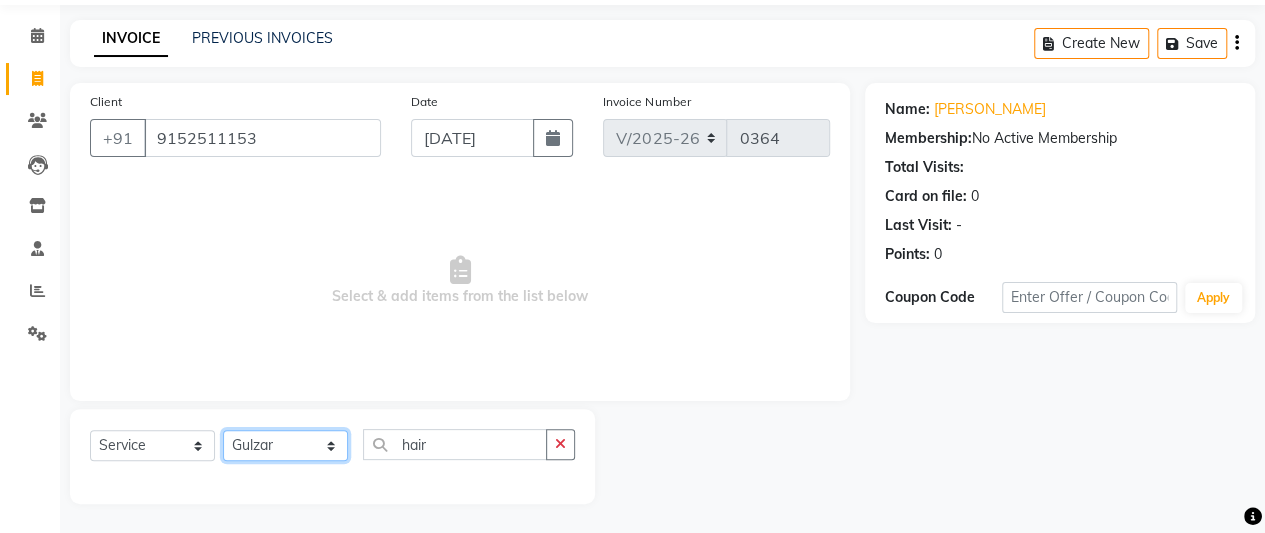 click on "Select Stylist A Ansari Admin Azim Damini Dipika Padaya Gulzar Manika Zeenat Qureshi" 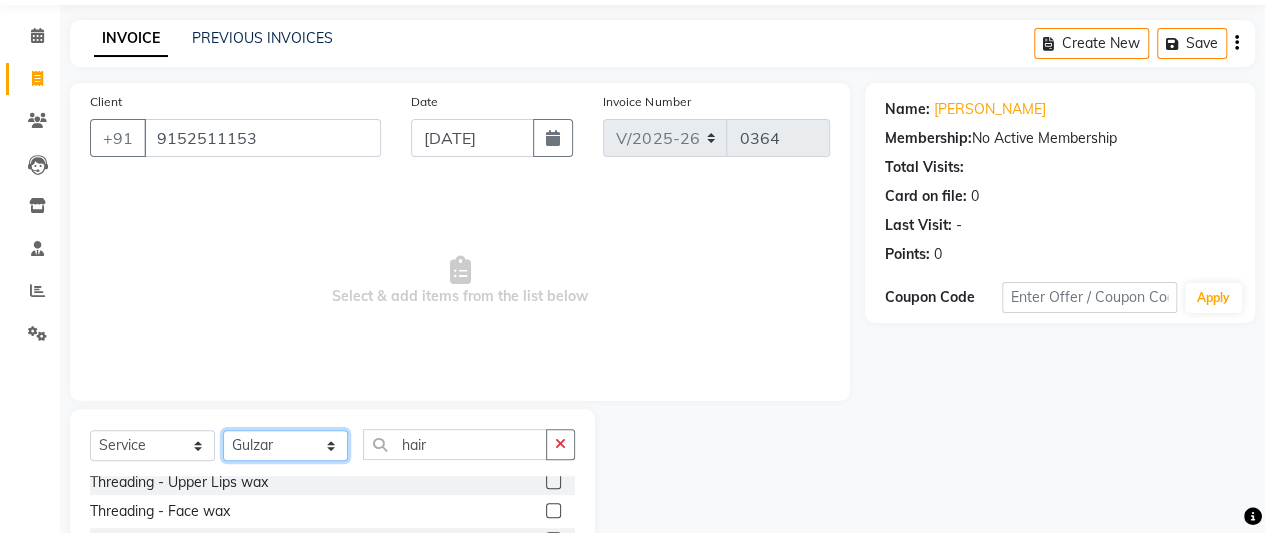 scroll, scrollTop: 0, scrollLeft: 0, axis: both 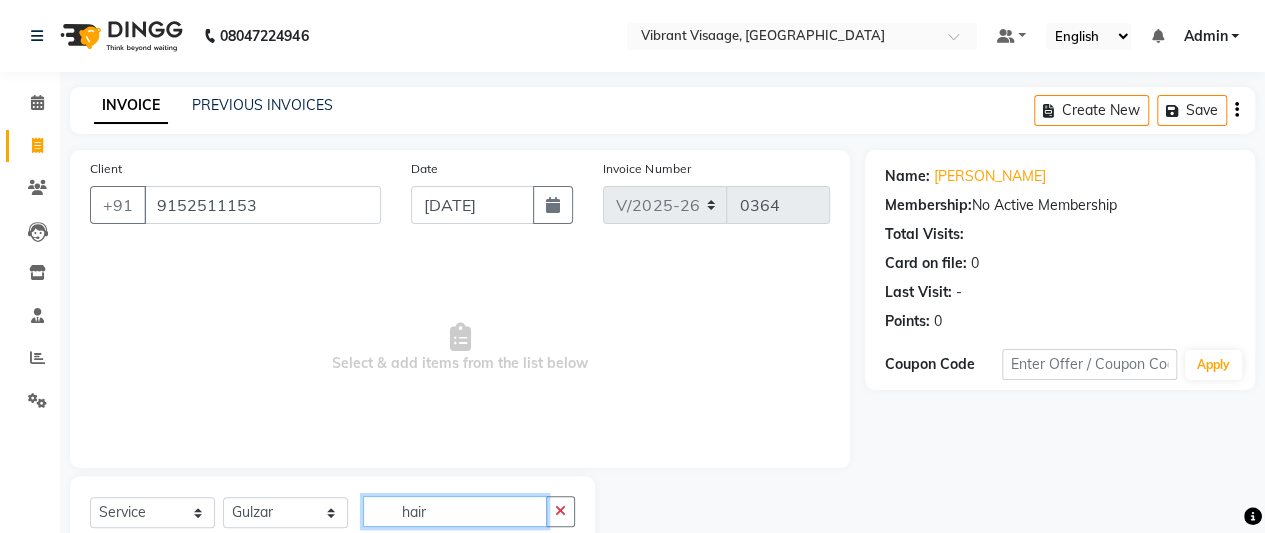click on "hair" 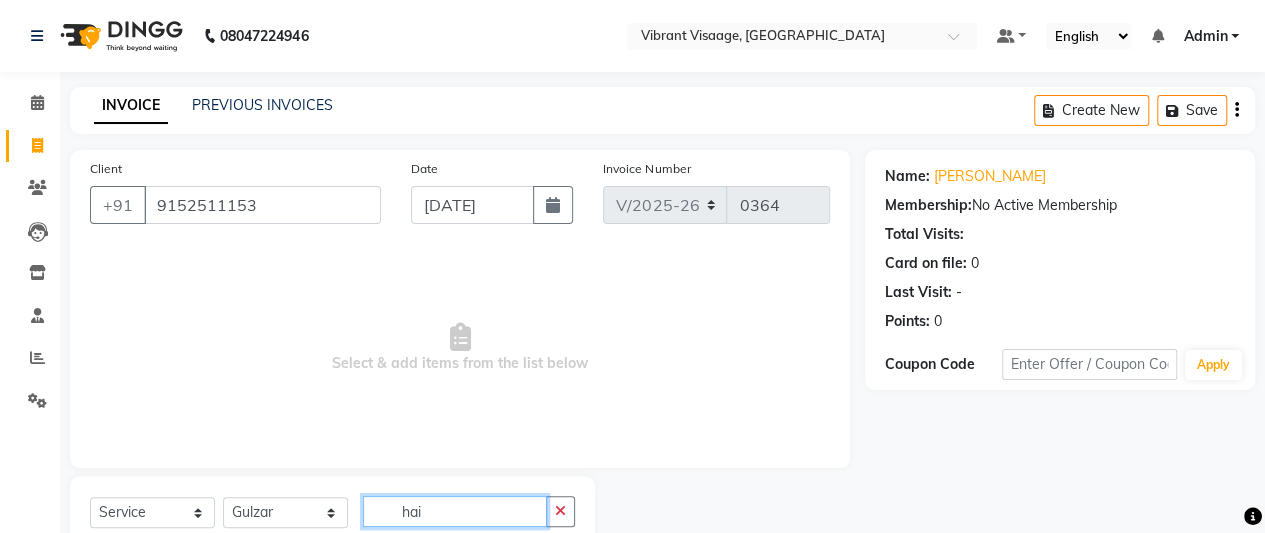 type on "hair" 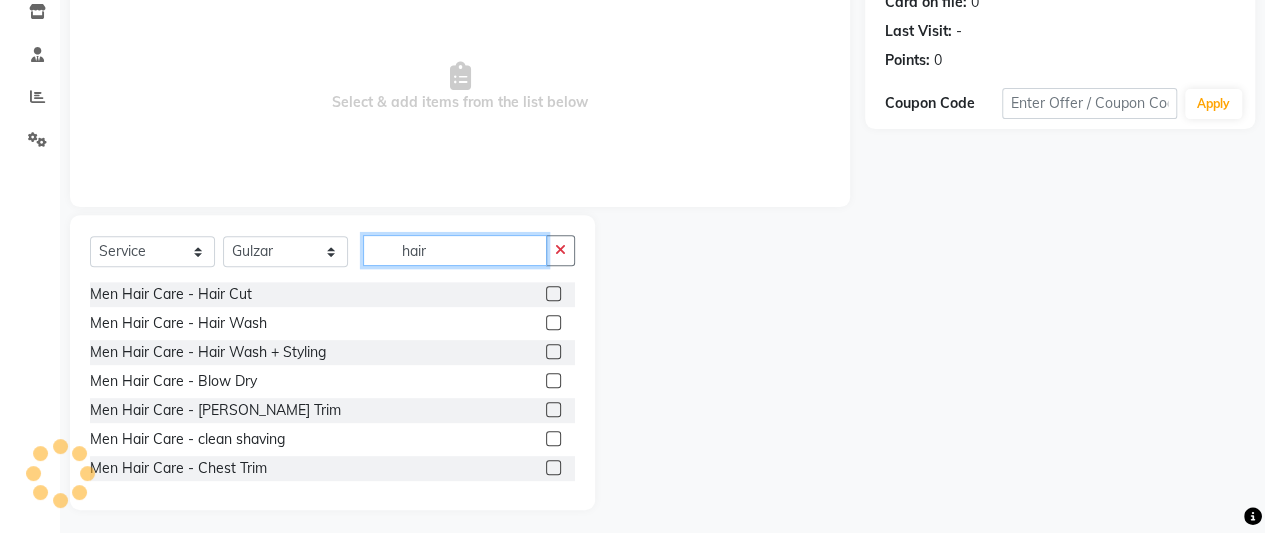 scroll, scrollTop: 262, scrollLeft: 0, axis: vertical 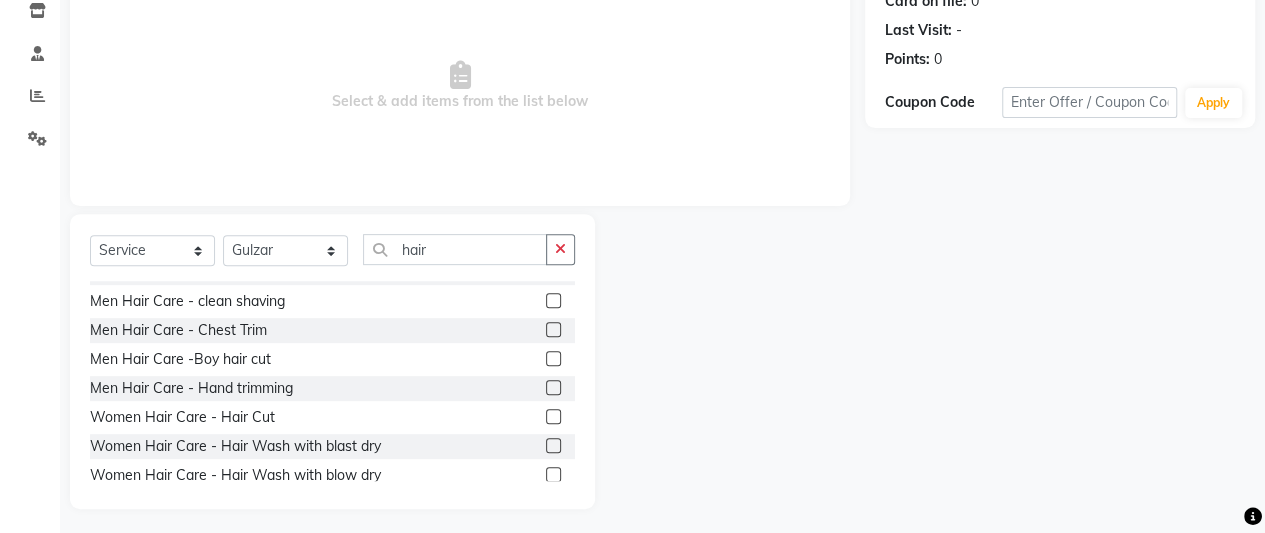 click 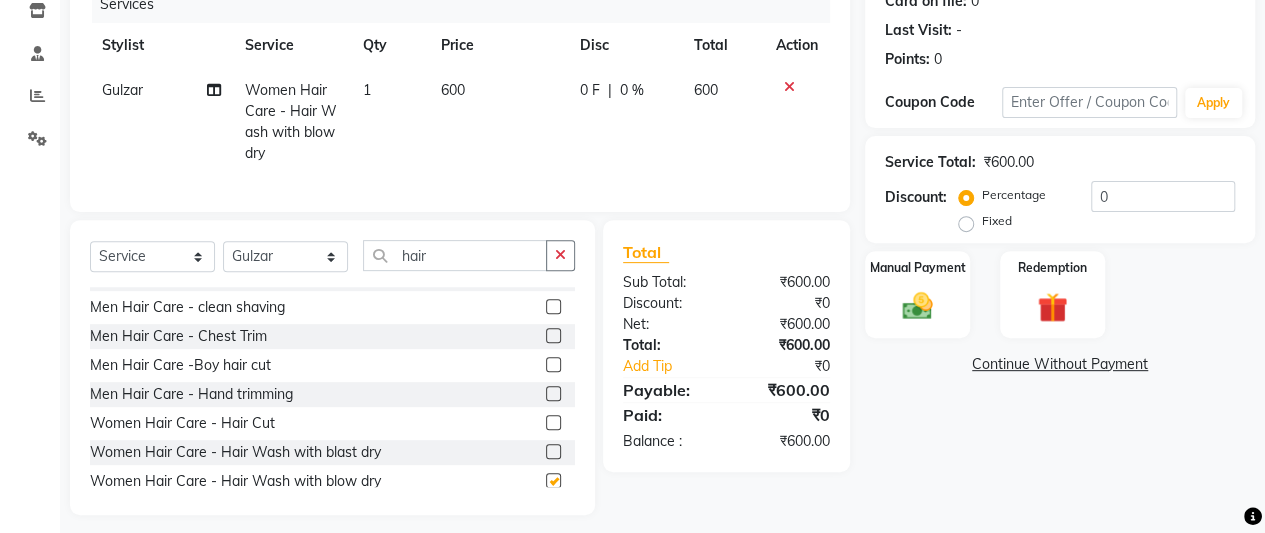 checkbox on "false" 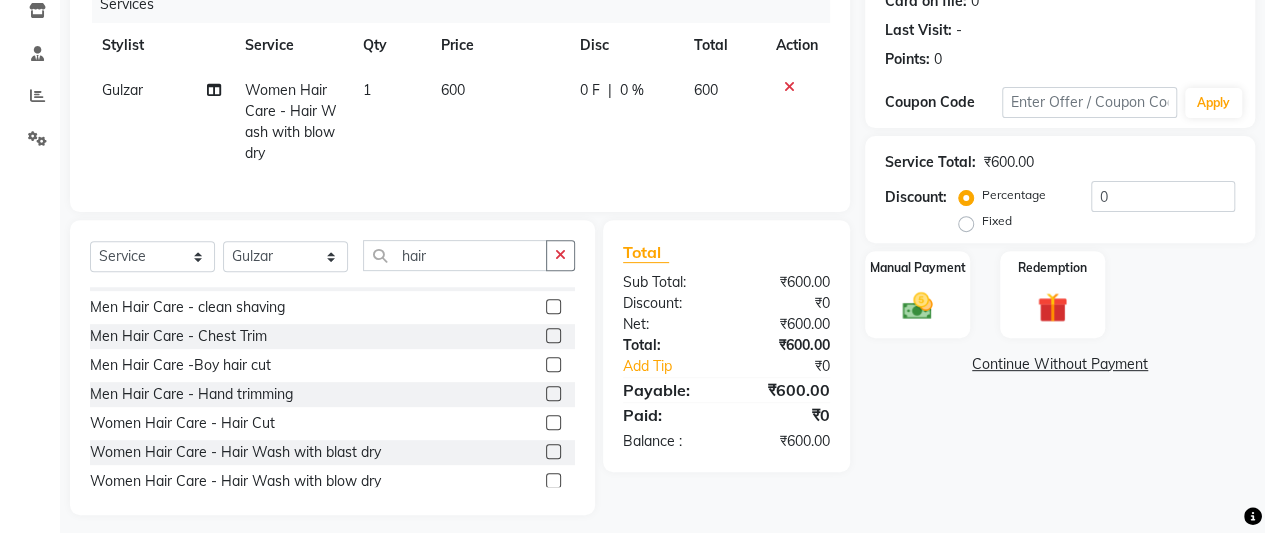 click 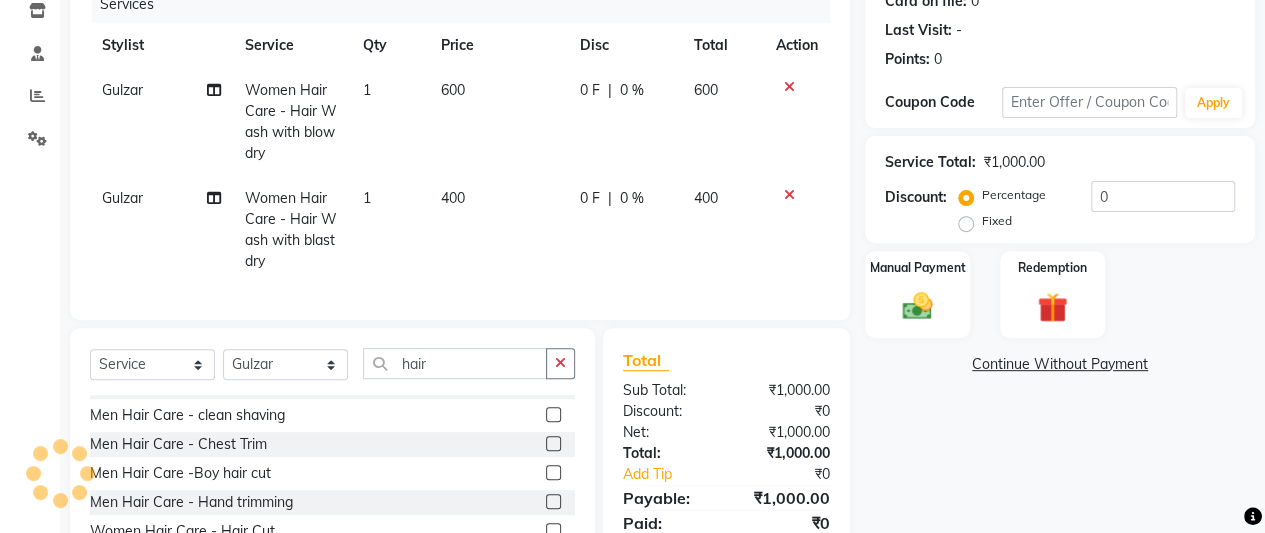checkbox on "false" 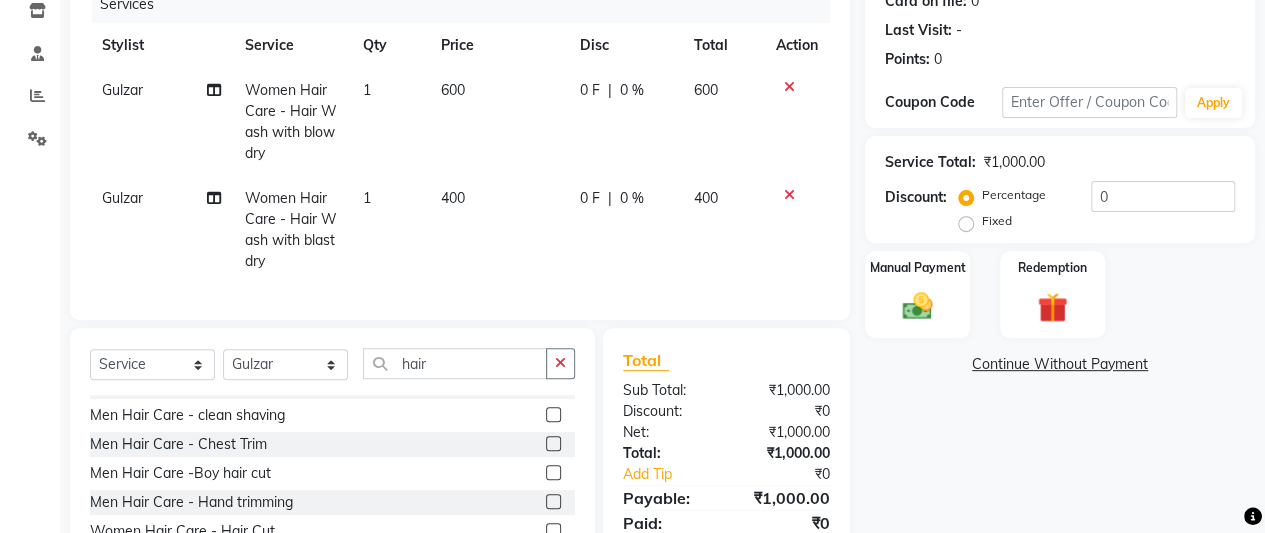 click 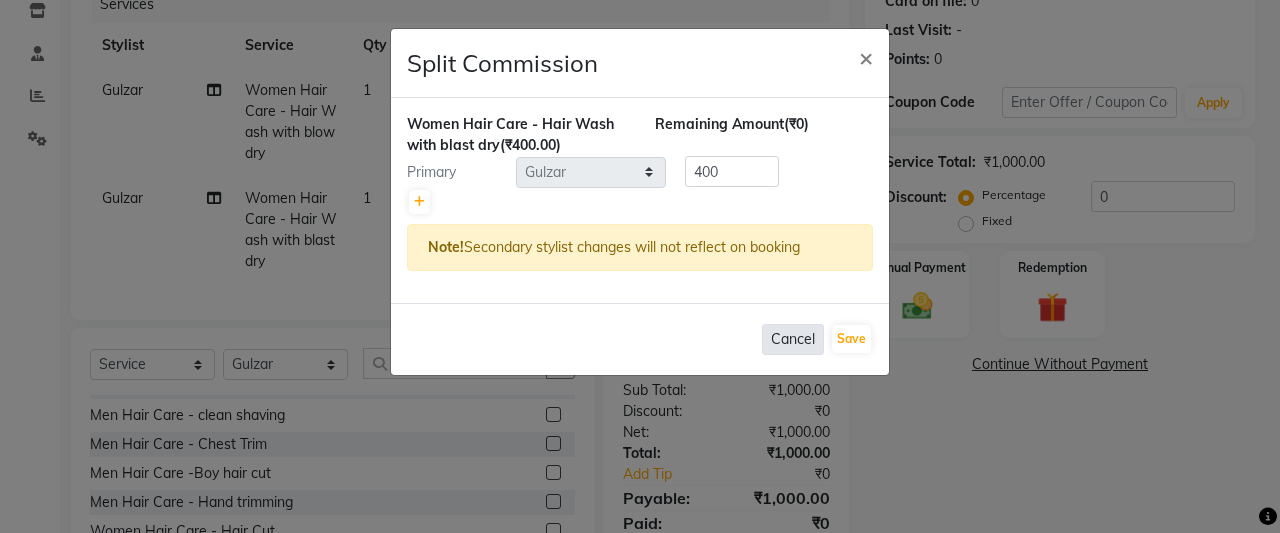 click on "Cancel" 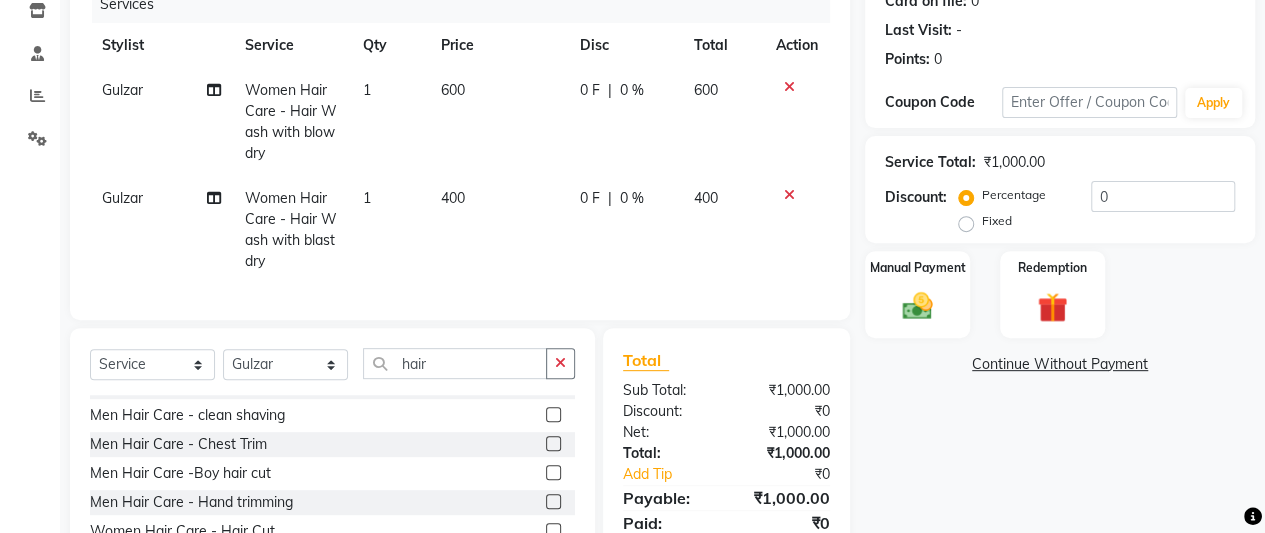 click 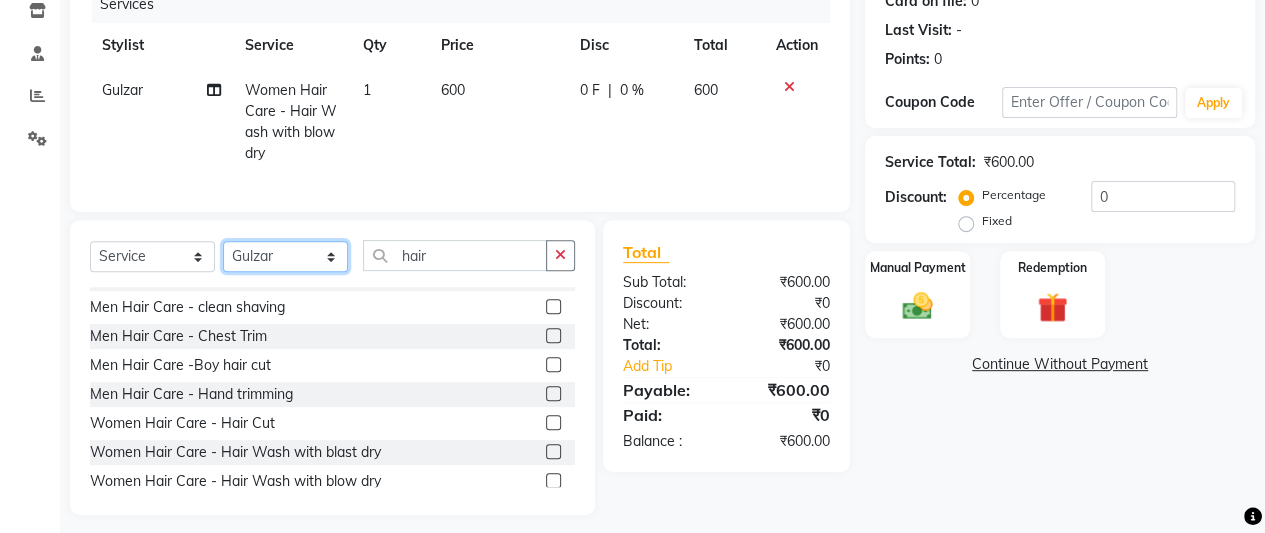click on "Select Stylist A Ansari Admin Azim Damini Dipika Padaya Gulzar Manika Zeenat Qureshi" 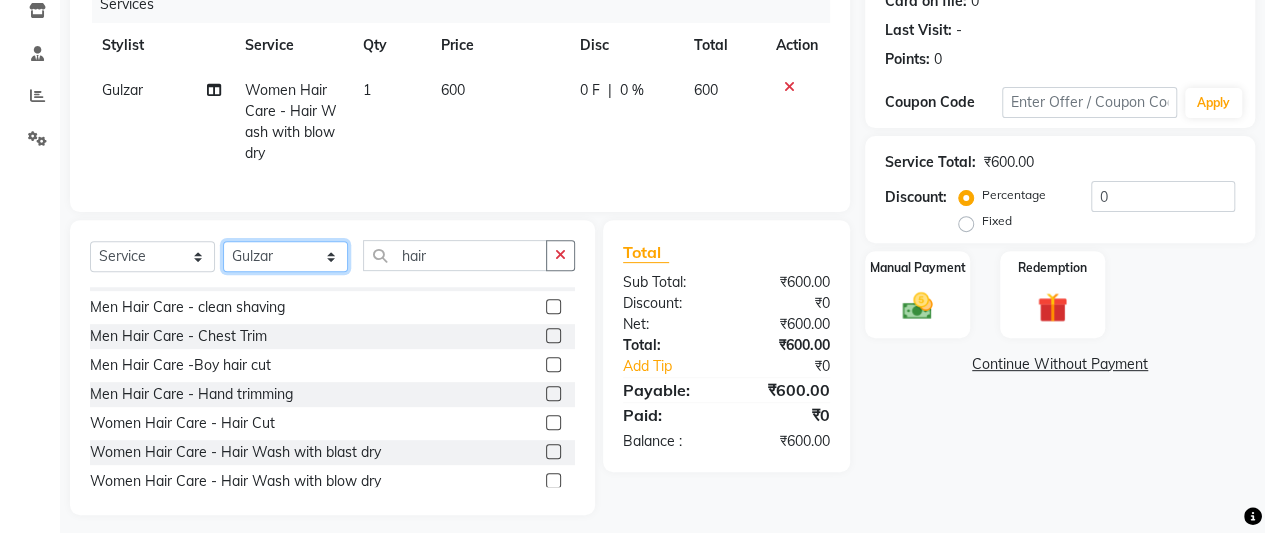 select on "79553" 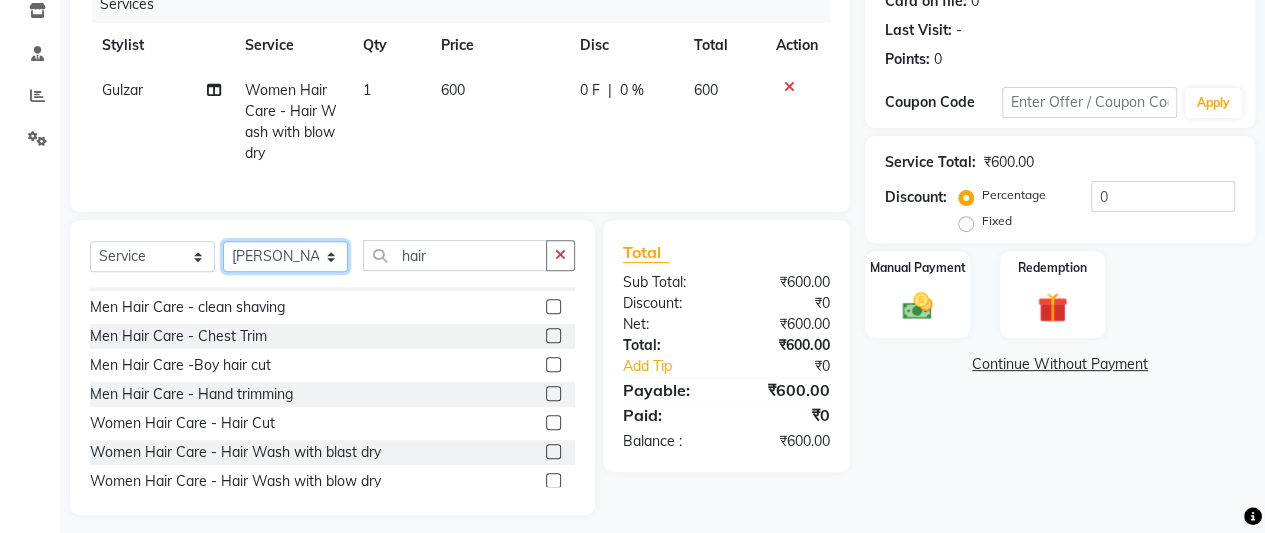 click on "Select Stylist A Ansari Admin Azim Damini Dipika Padaya Gulzar Manika Zeenat Qureshi" 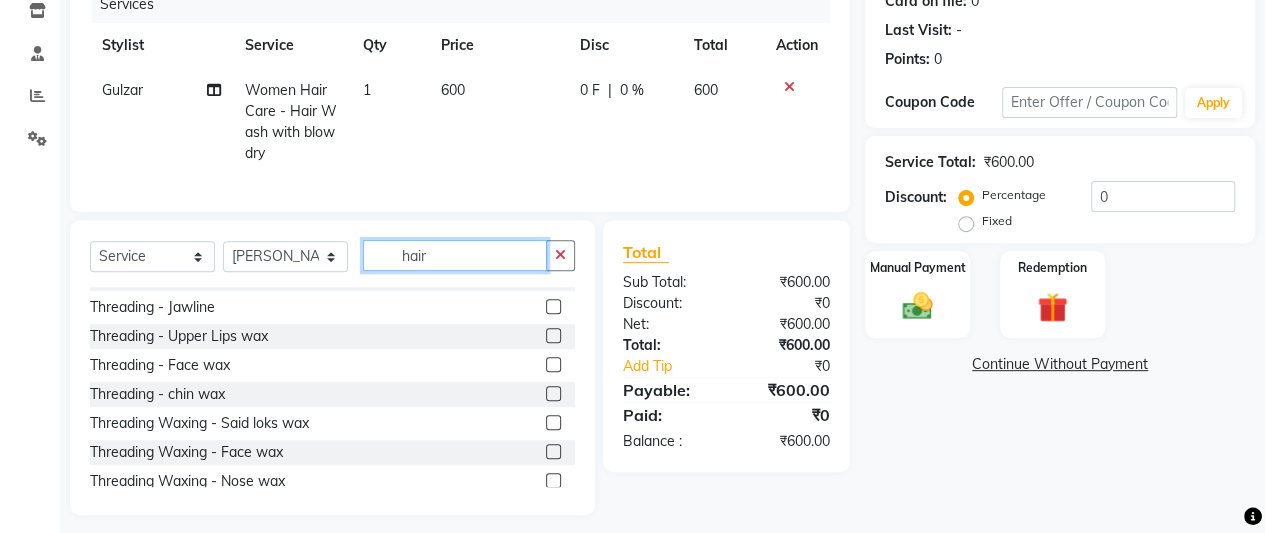 click on "hair" 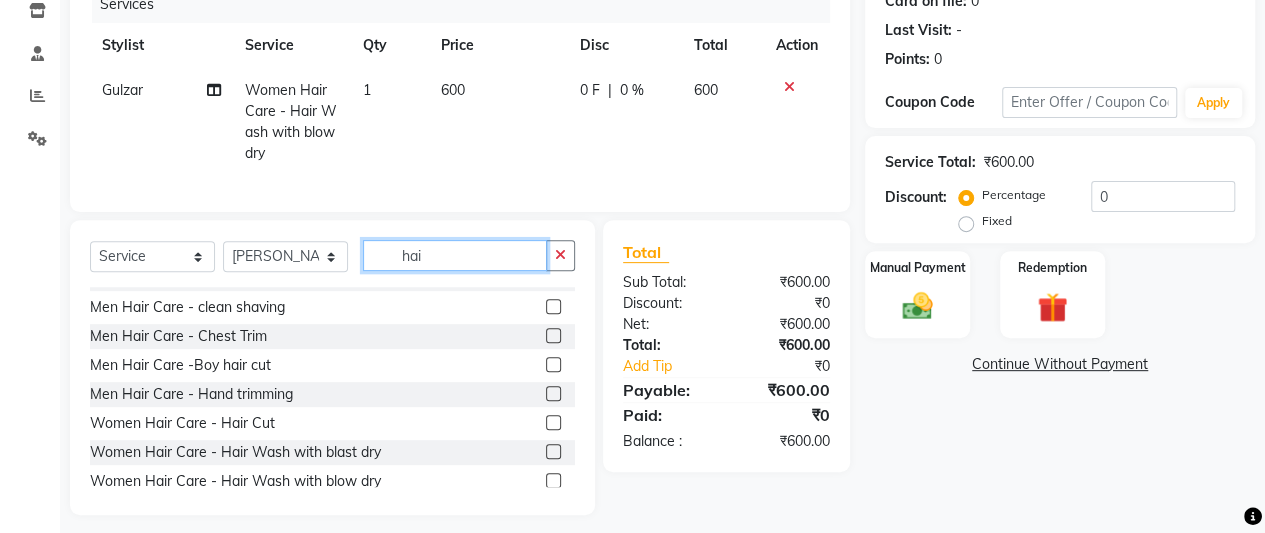 type on "hair" 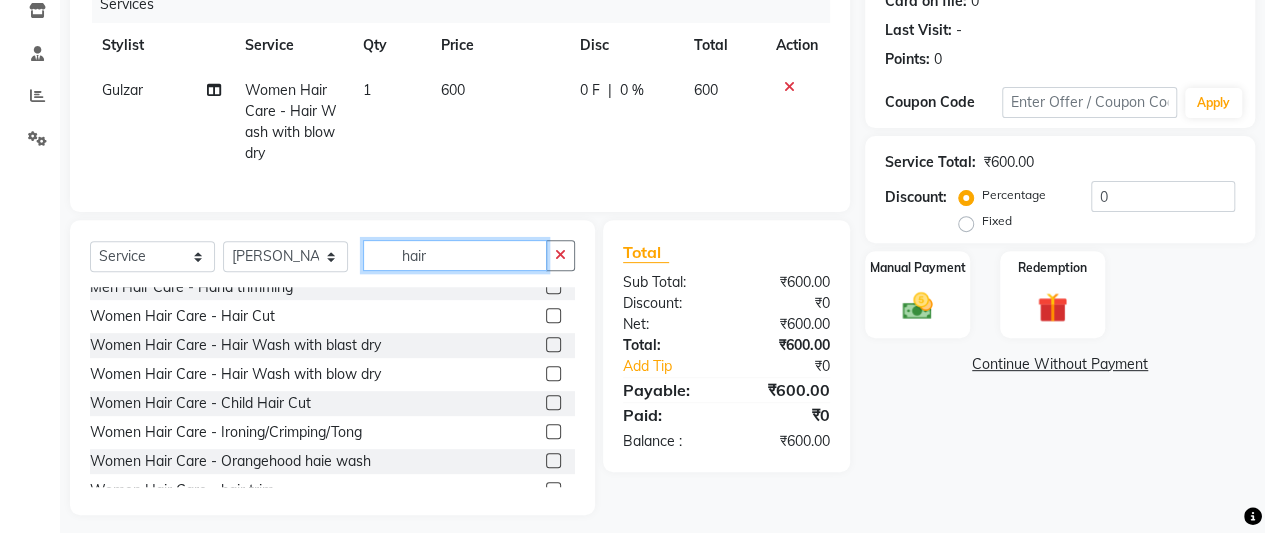 scroll, scrollTop: 243, scrollLeft: 0, axis: vertical 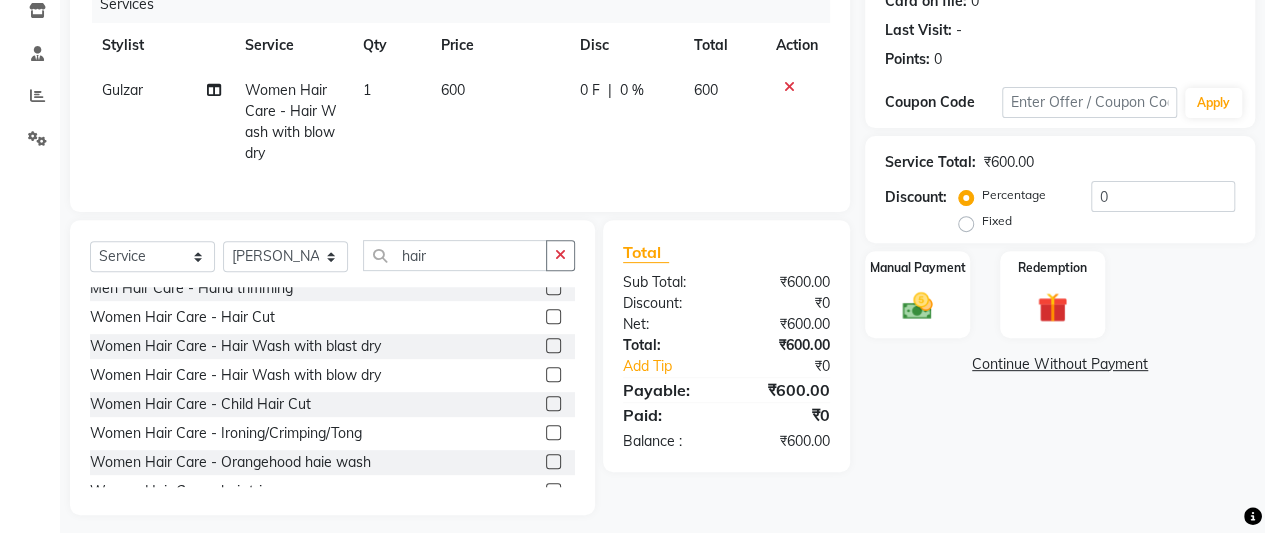 click 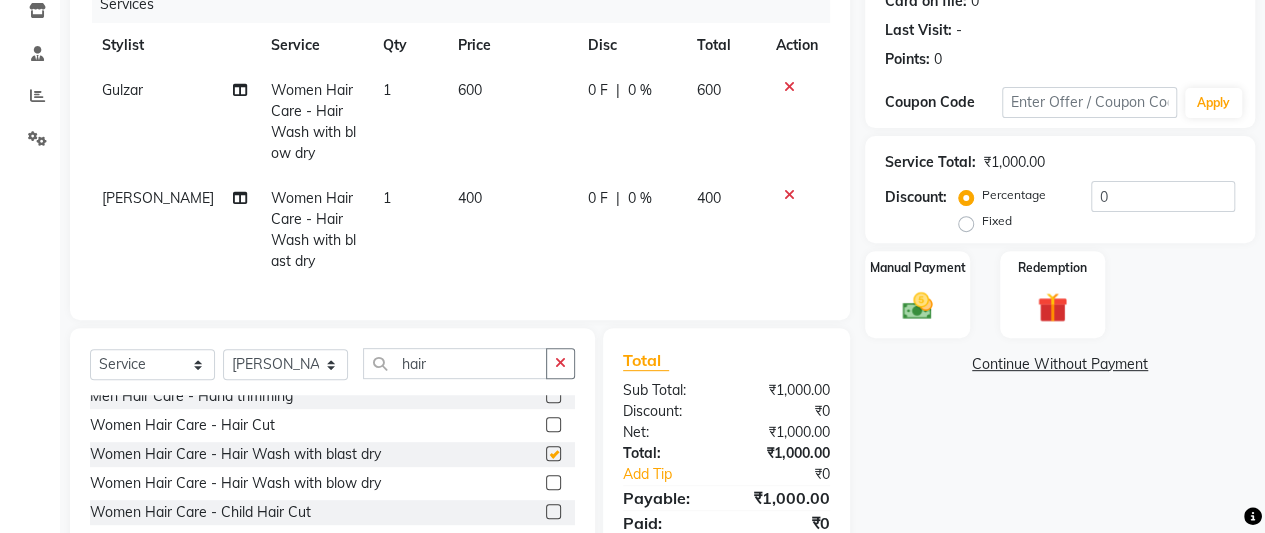 checkbox on "false" 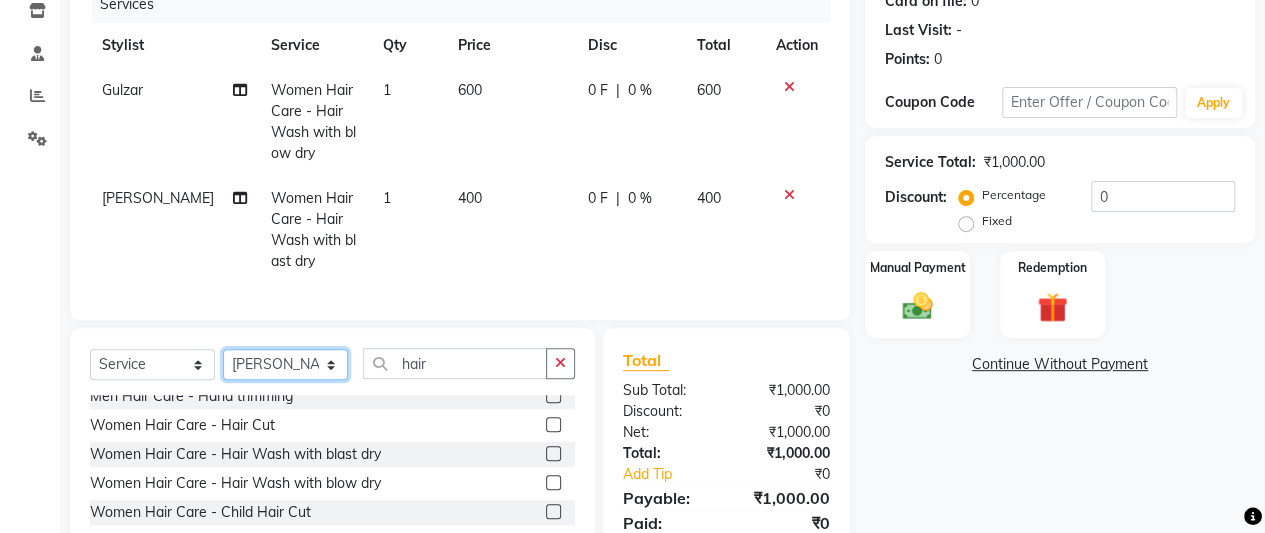click on "Select Stylist A Ansari Admin Azim Damini Dipika Padaya Gulzar Manika Zeenat Qureshi" 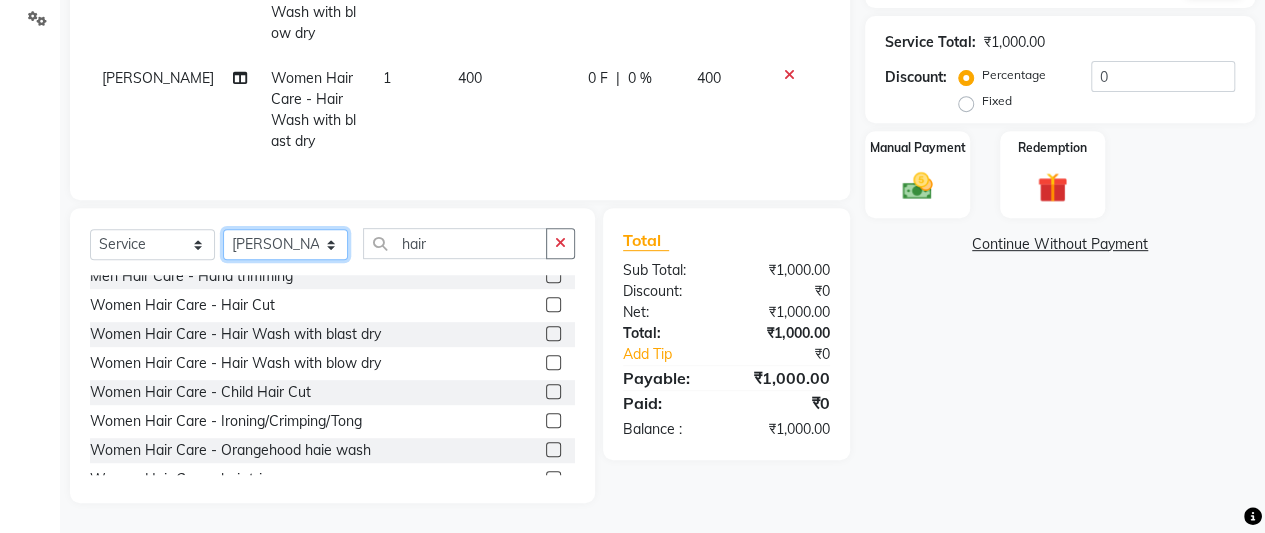 scroll, scrollTop: 396, scrollLeft: 0, axis: vertical 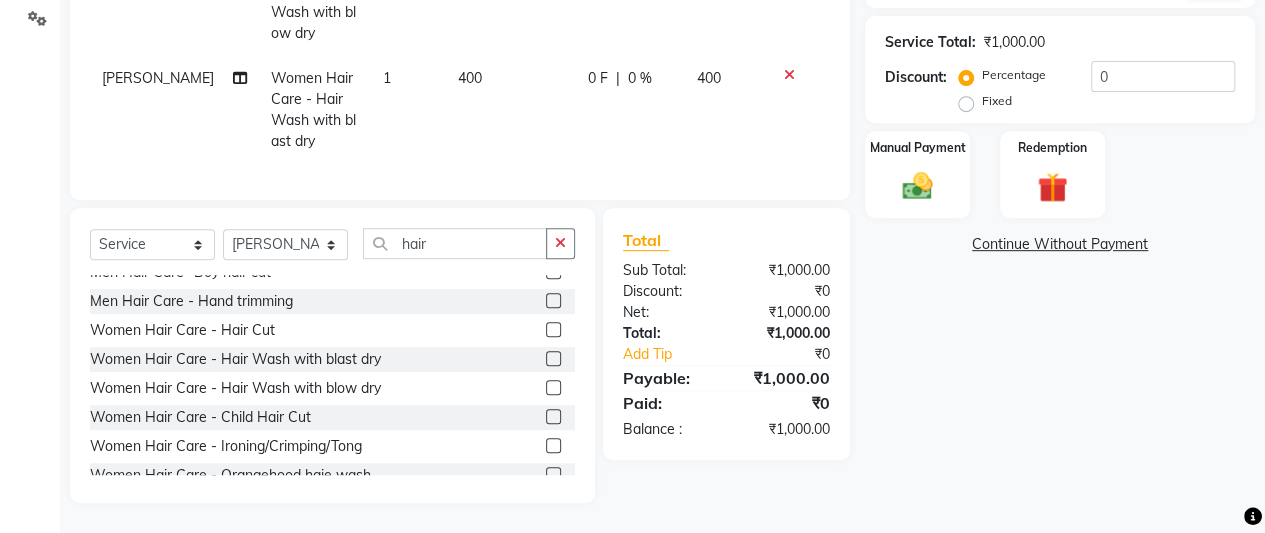 click 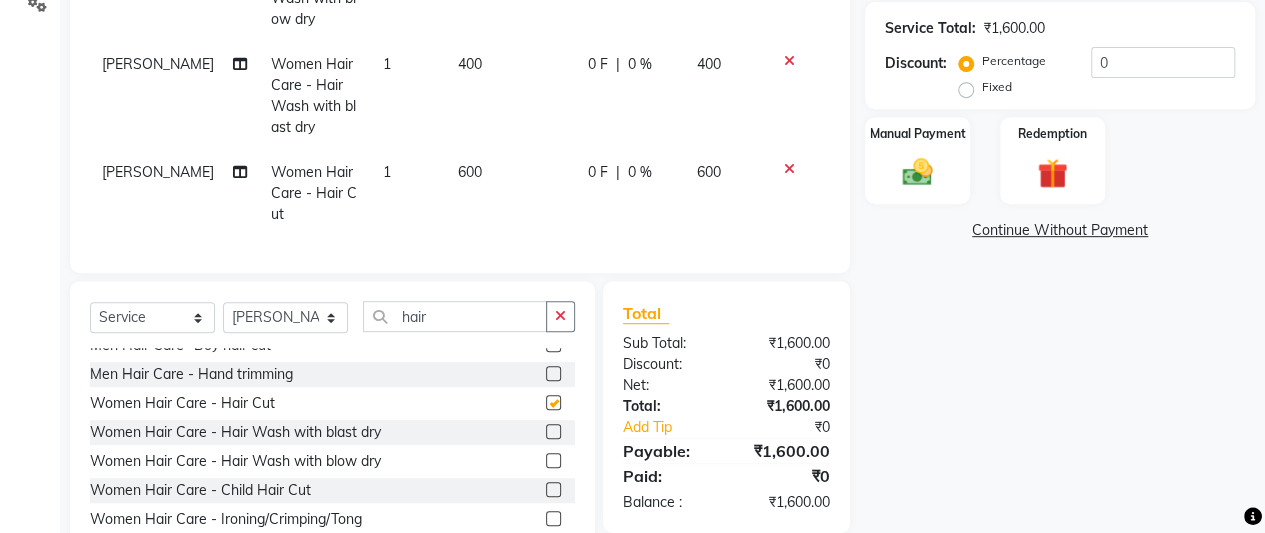 checkbox on "false" 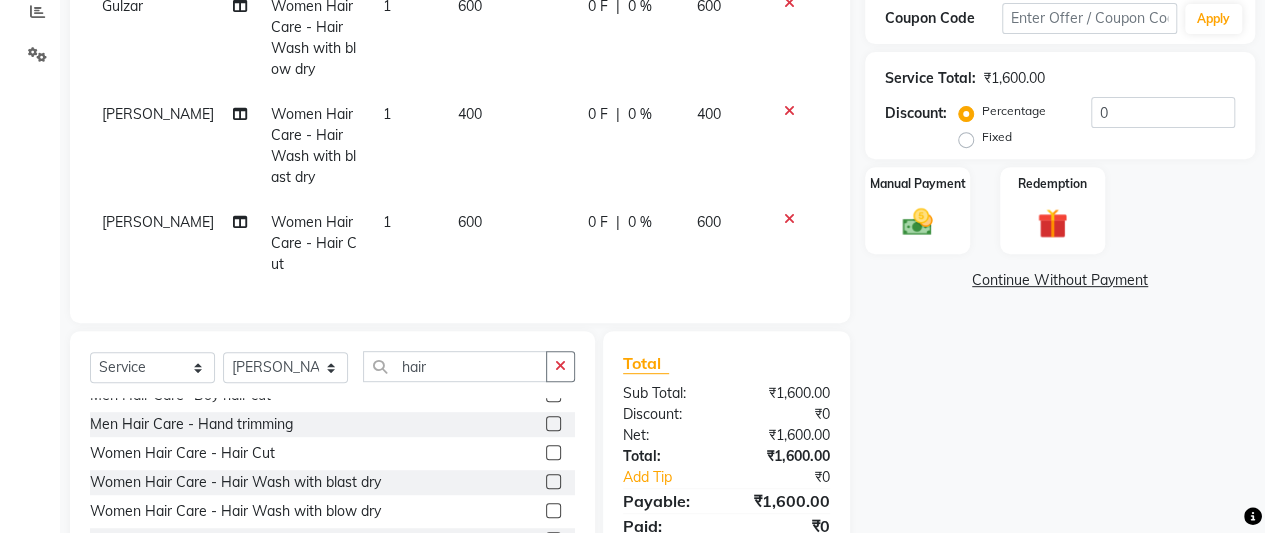 scroll, scrollTop: 344, scrollLeft: 0, axis: vertical 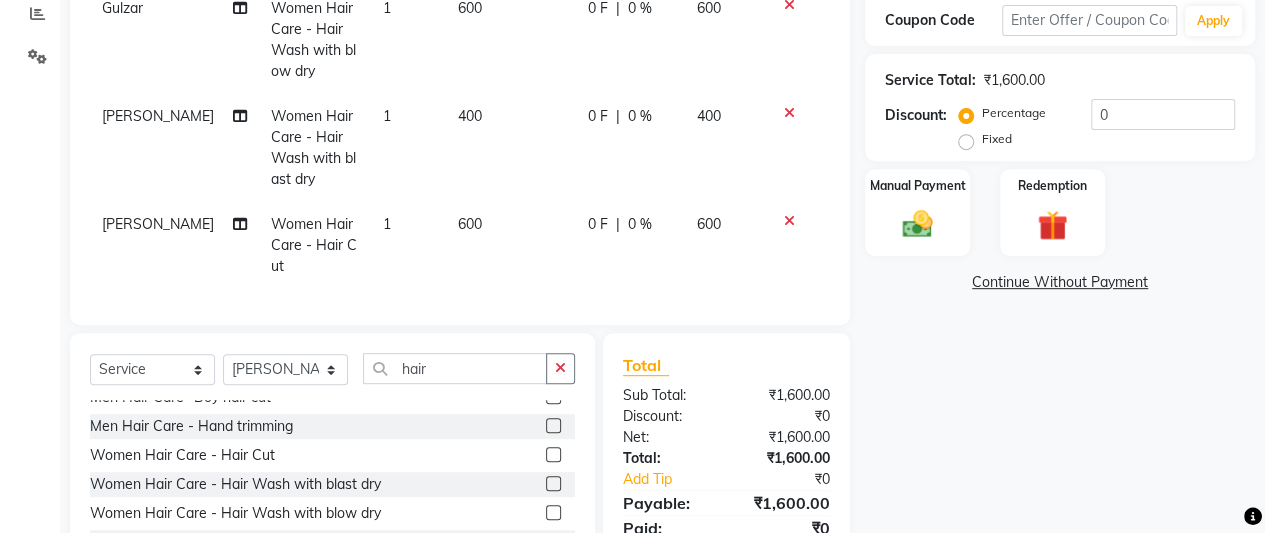 click 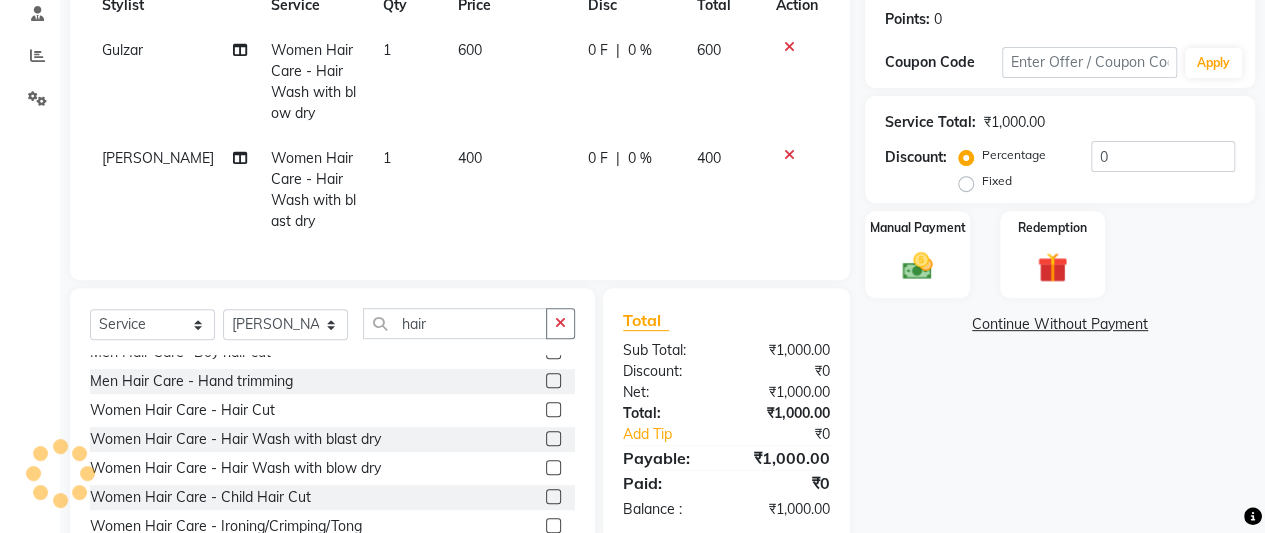 scroll, scrollTop: 268, scrollLeft: 0, axis: vertical 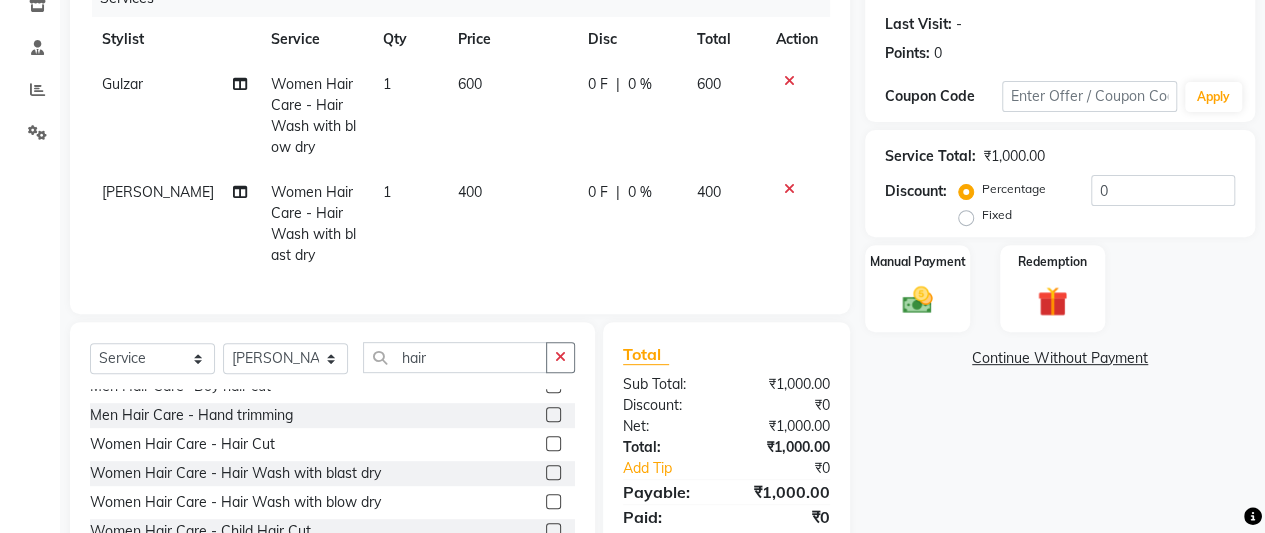 click 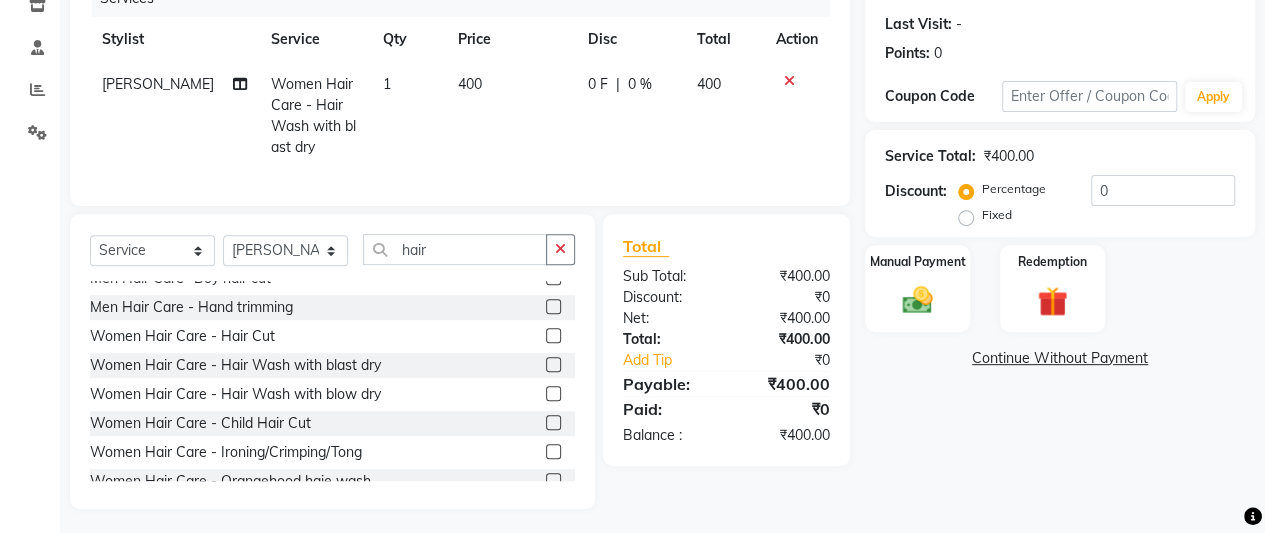 click 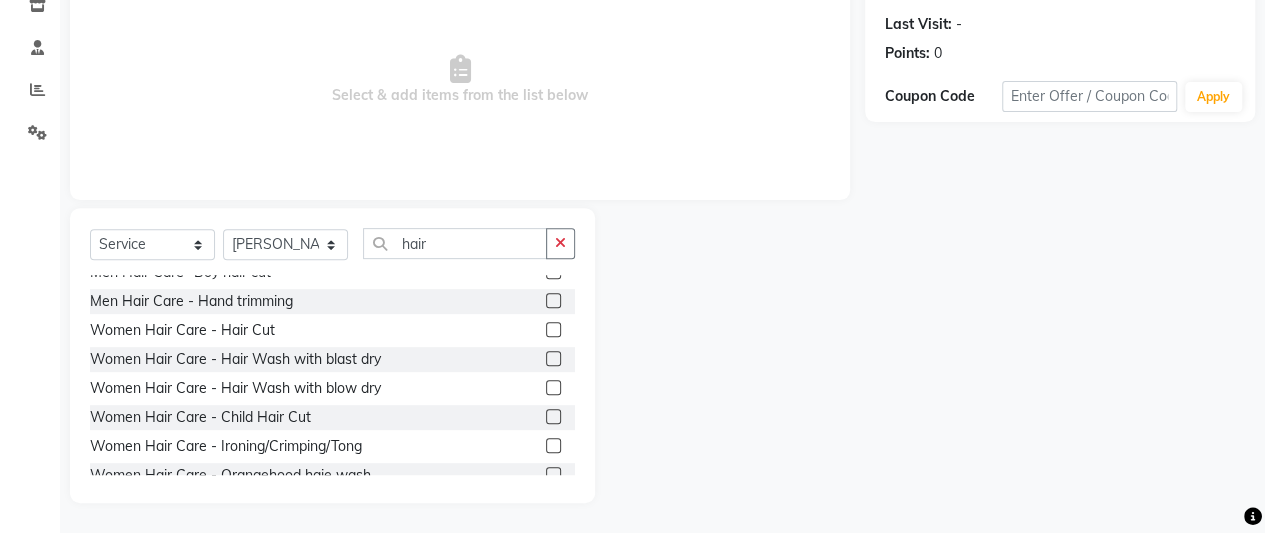 scroll, scrollTop: 267, scrollLeft: 0, axis: vertical 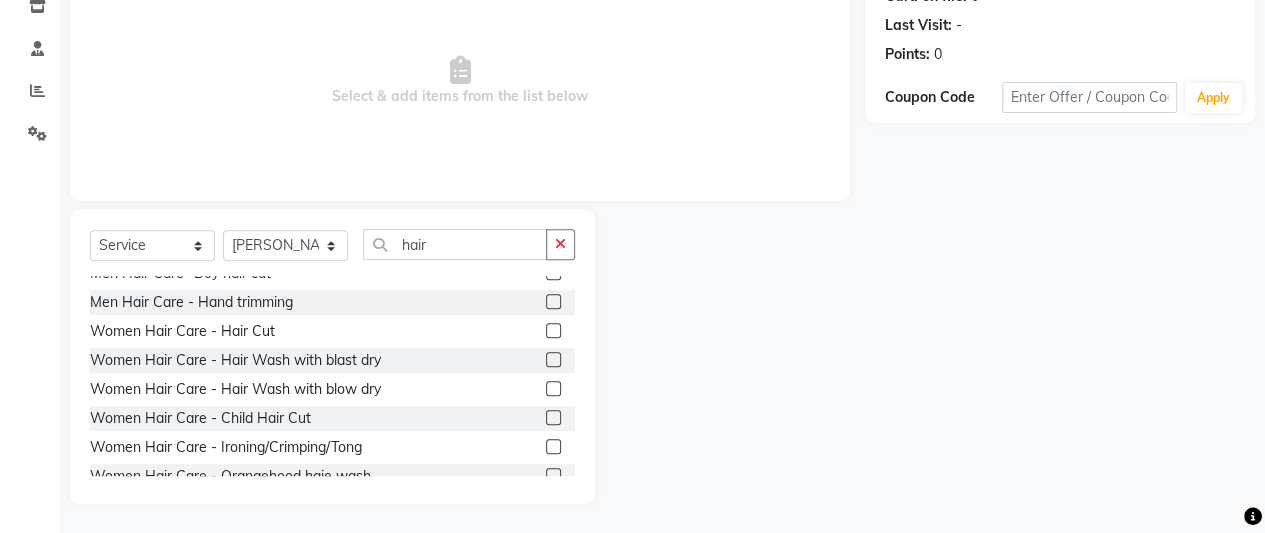 click 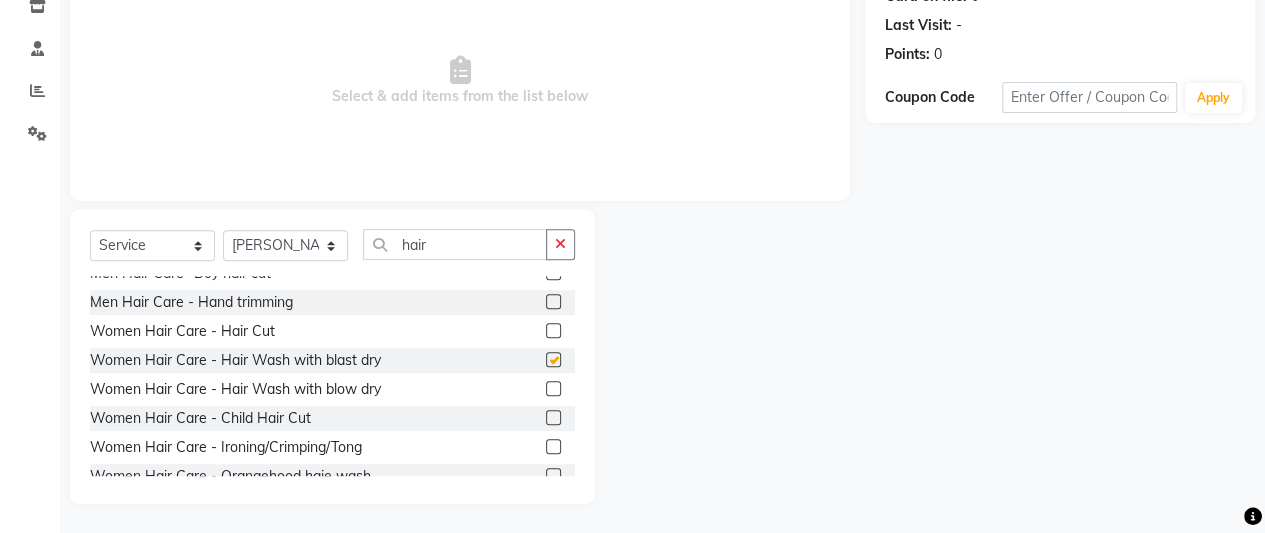 scroll, scrollTop: 268, scrollLeft: 0, axis: vertical 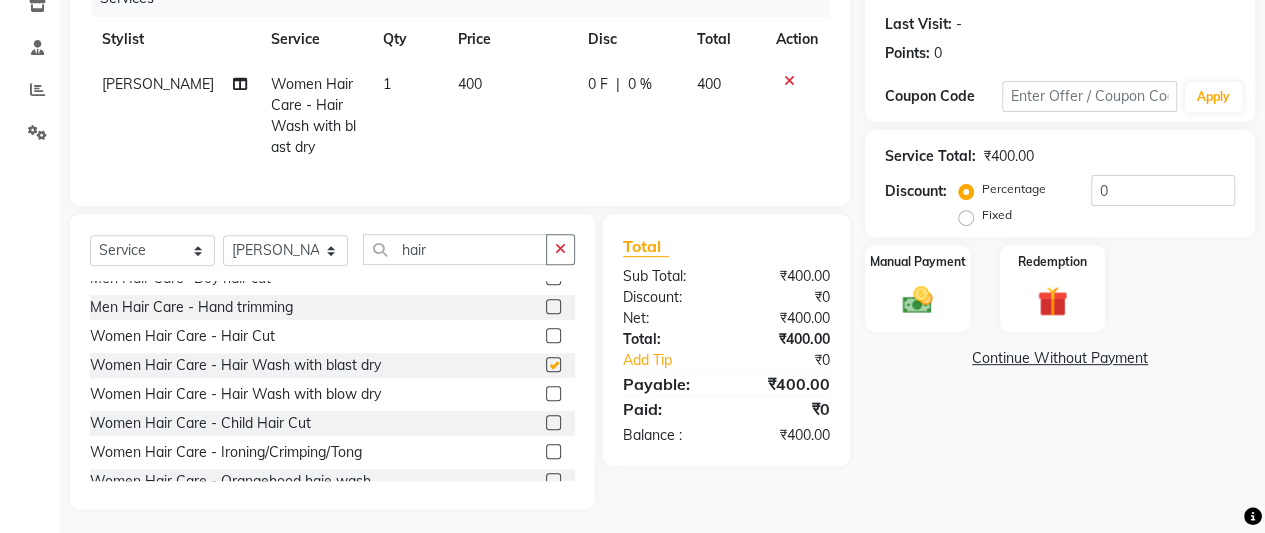 checkbox on "false" 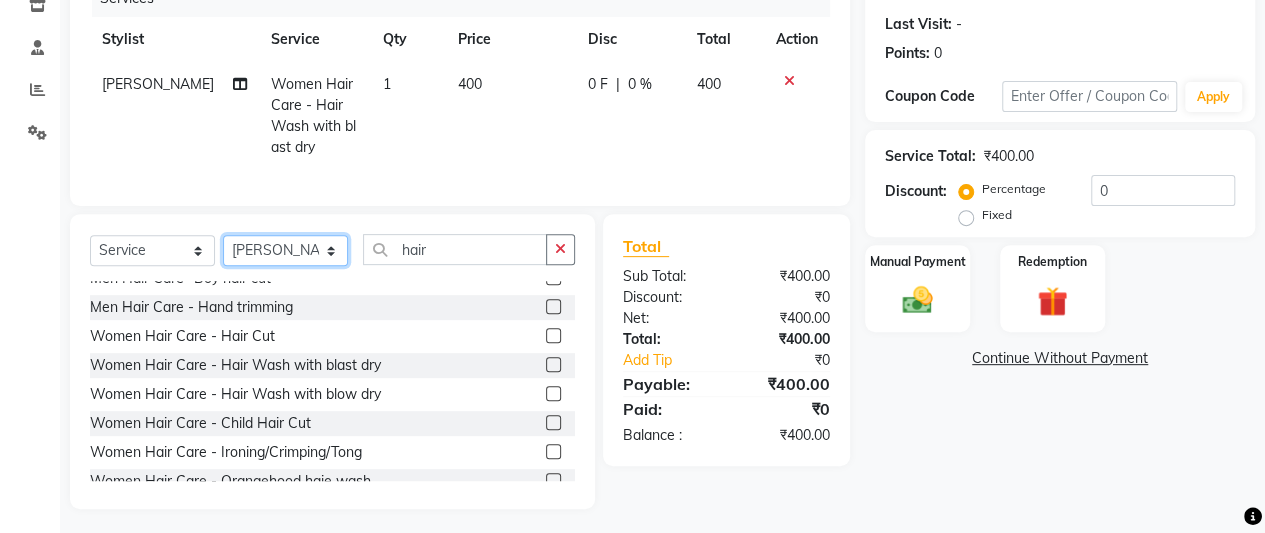 click on "Select Stylist A Ansari Admin Azim Damini Dipika Padaya Gulzar Manika Zeenat Qureshi" 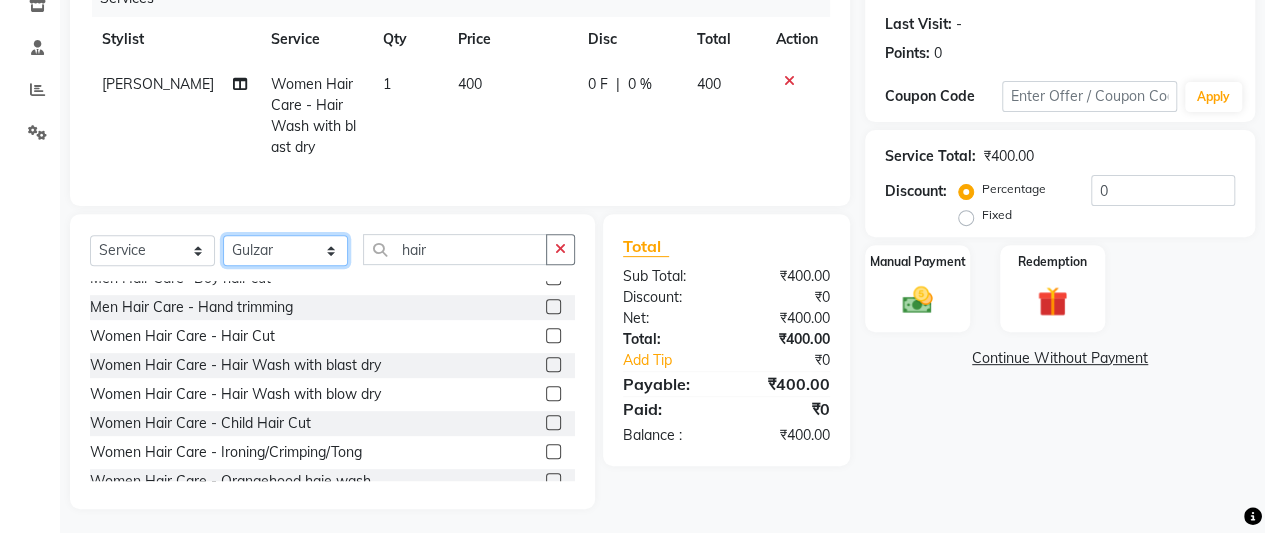 click on "Select Stylist A Ansari Admin Azim Damini Dipika Padaya Gulzar Manika Zeenat Qureshi" 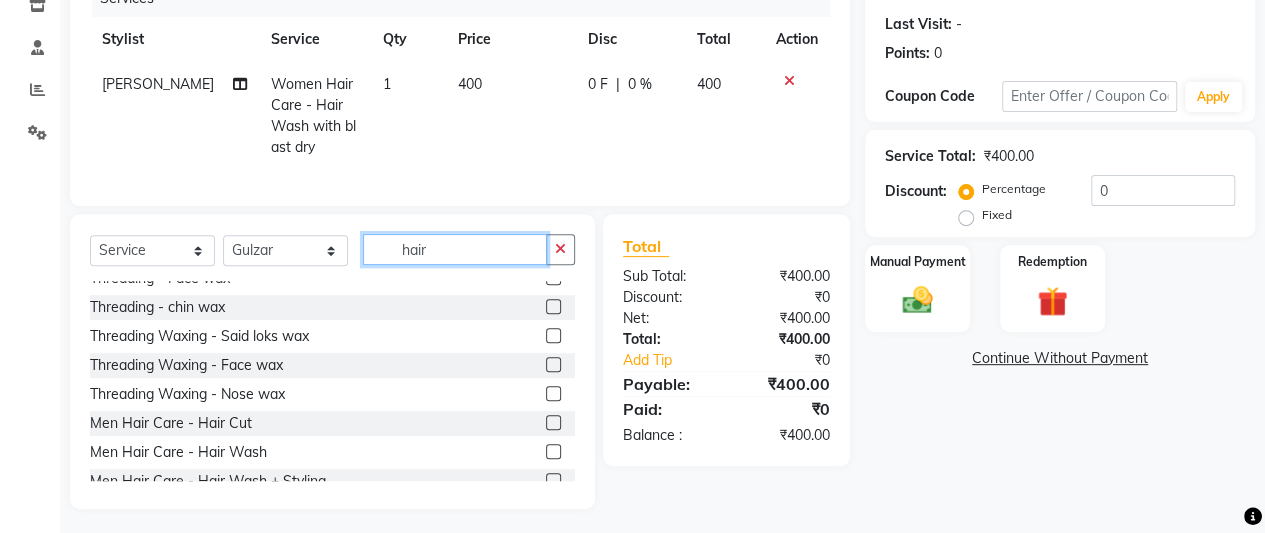 click on "hair" 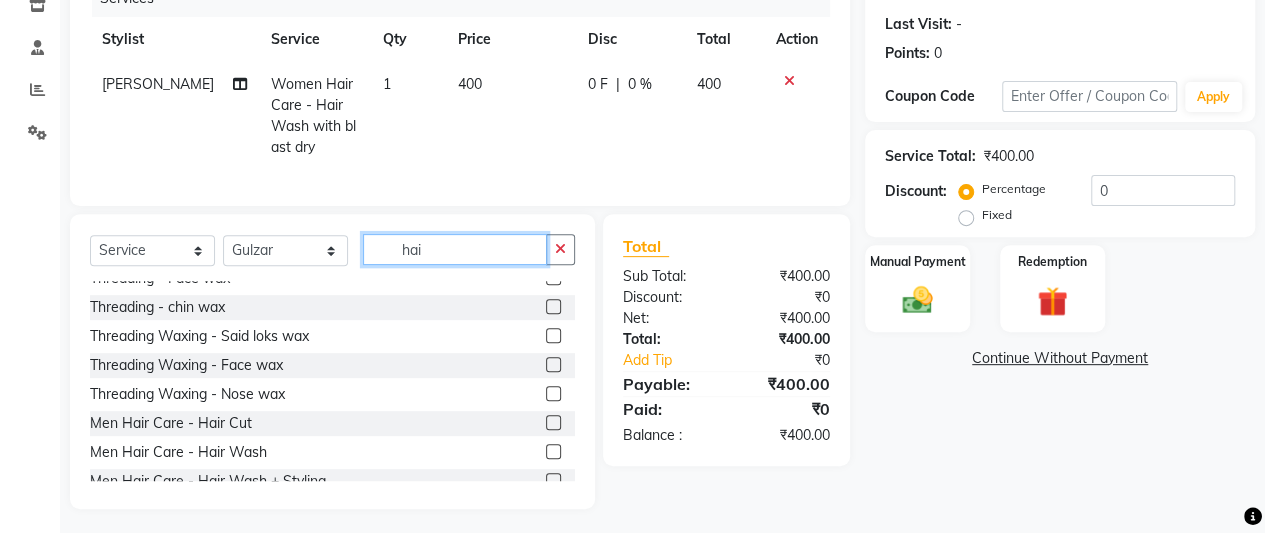 scroll, scrollTop: 0, scrollLeft: 0, axis: both 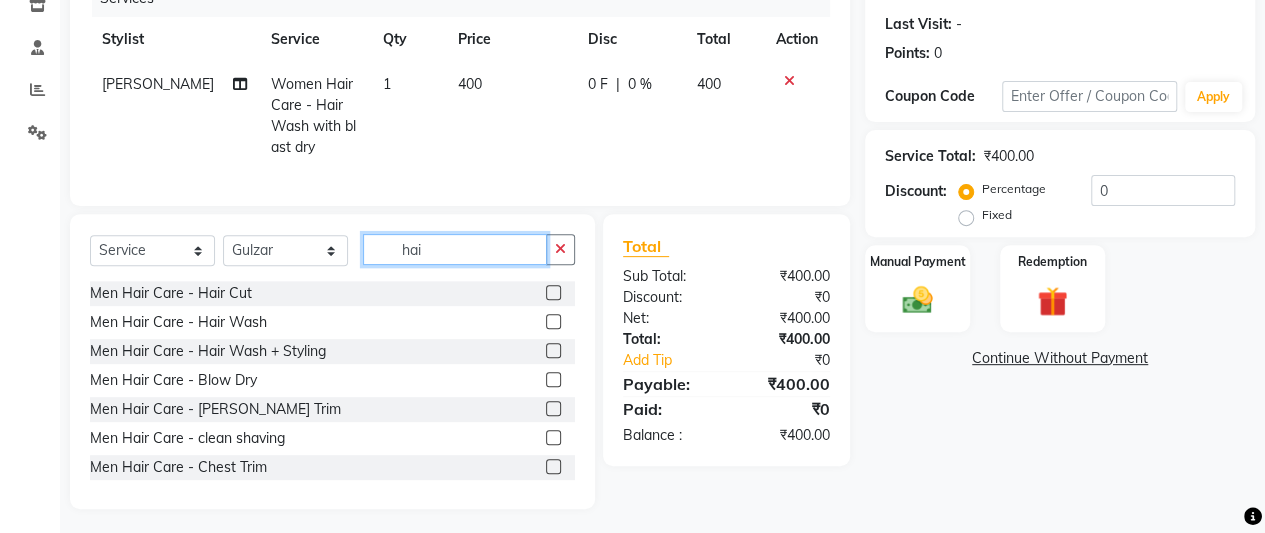 type on "hair" 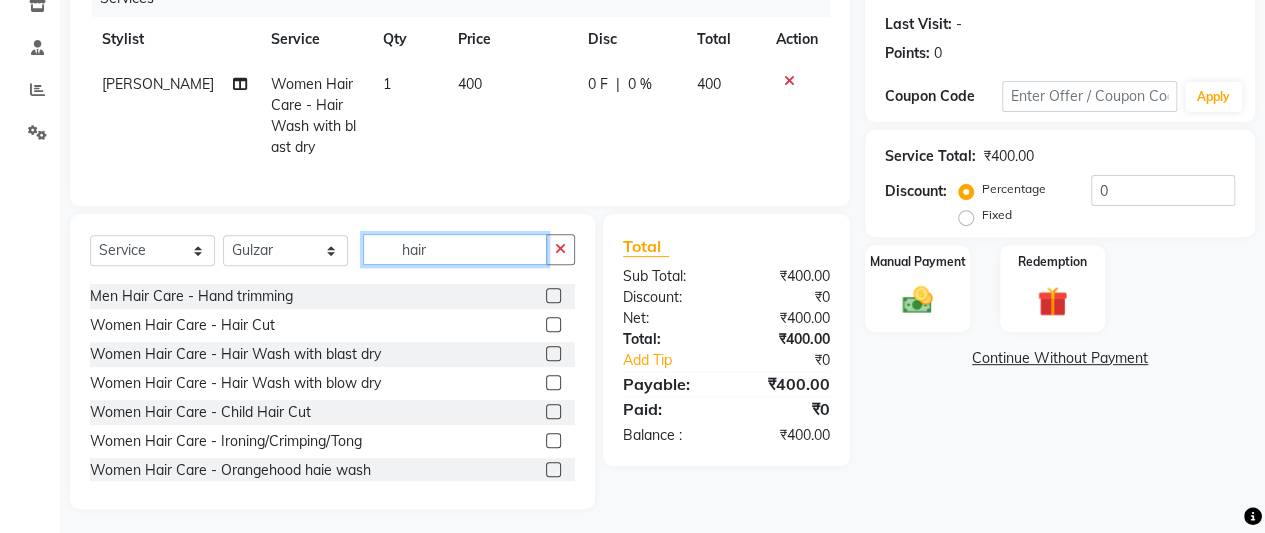 scroll, scrollTop: 230, scrollLeft: 0, axis: vertical 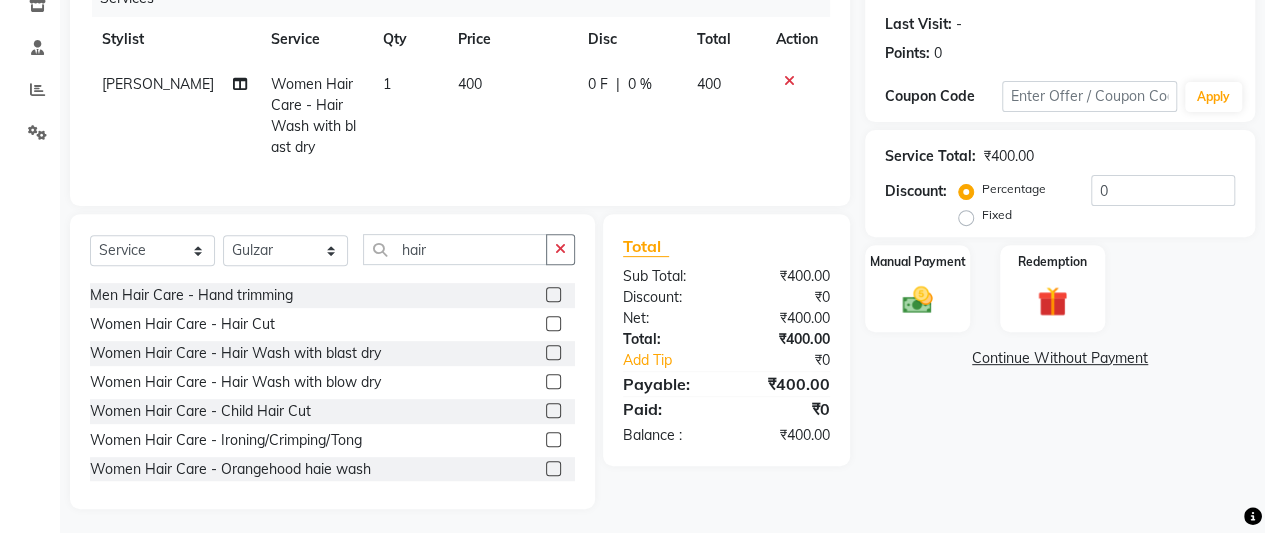 click 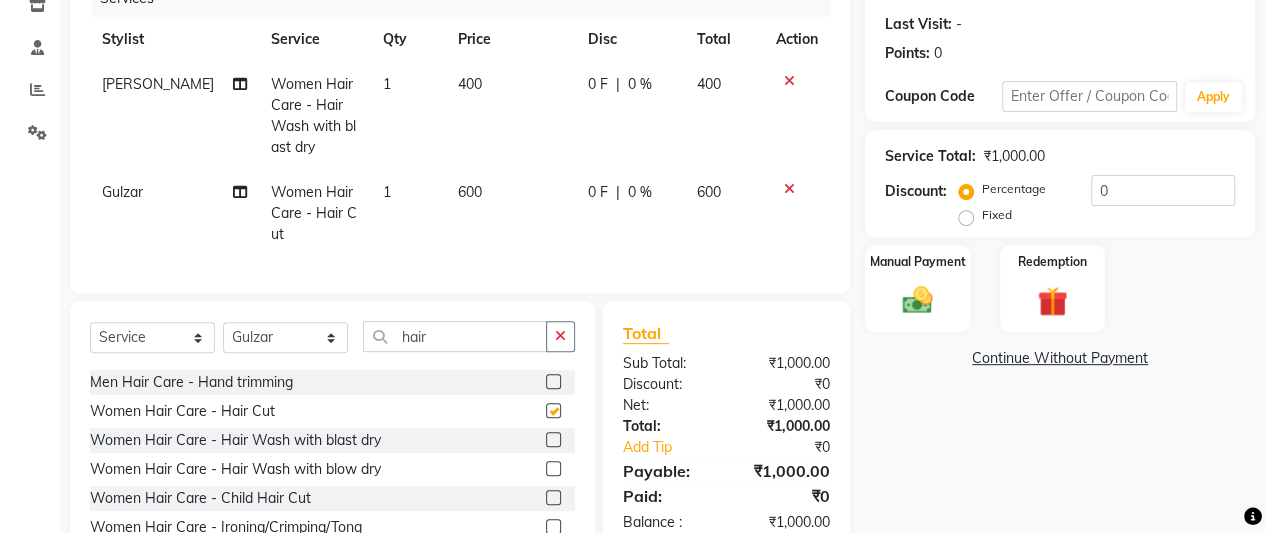 checkbox on "false" 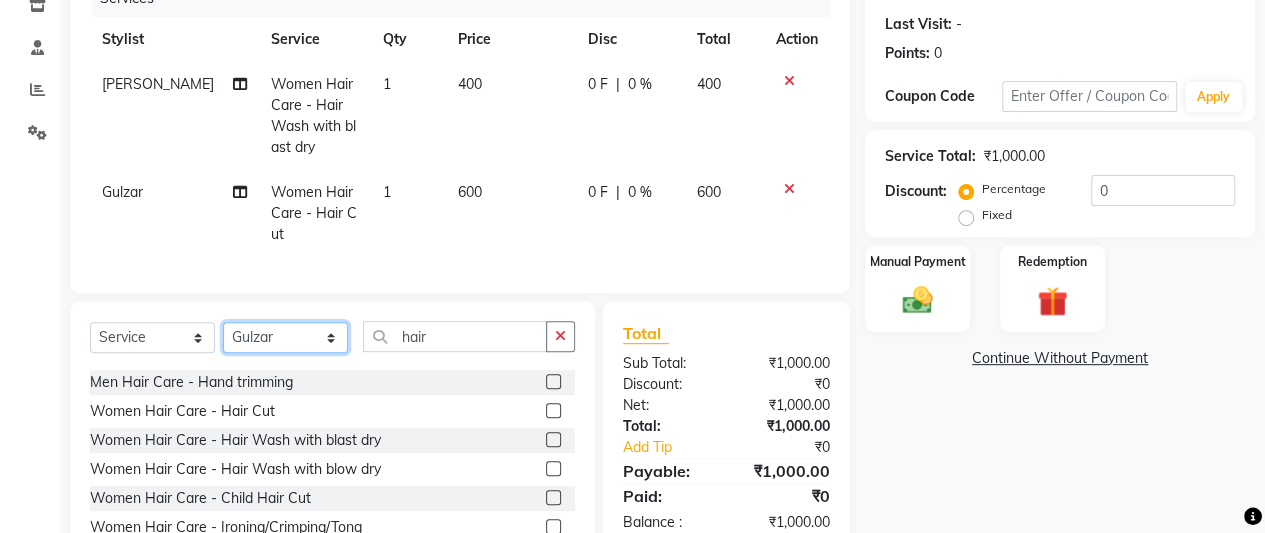 click on "Select Stylist A Ansari Admin Azim Damini Dipika Padaya Gulzar Manika Zeenat Qureshi" 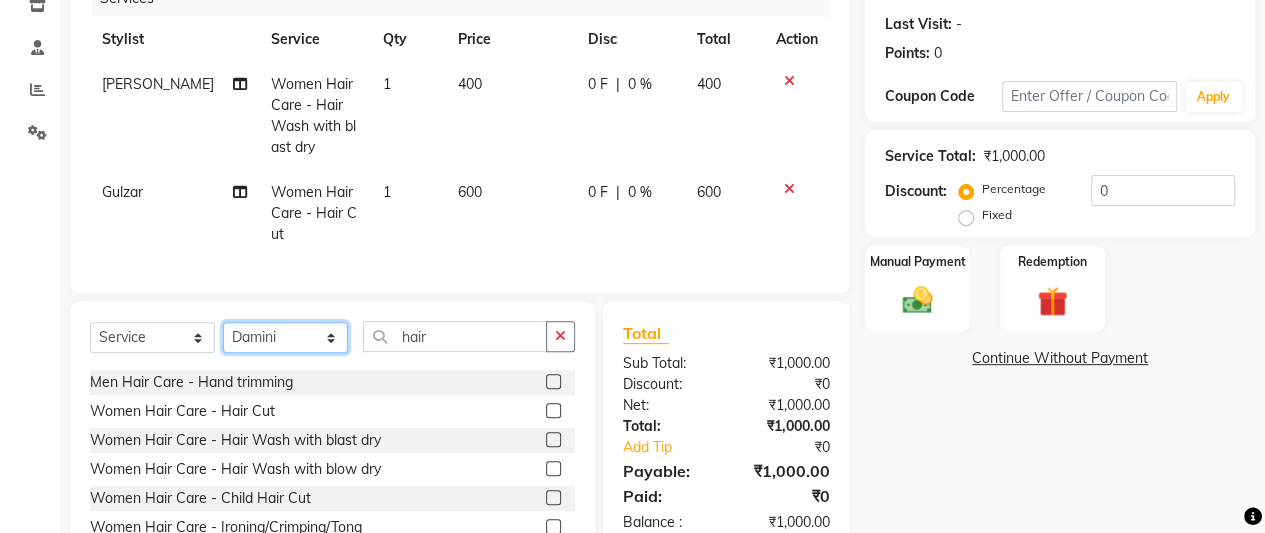 click on "Select Stylist A Ansari Admin Azim Damini Dipika Padaya Gulzar Manika Zeenat Qureshi" 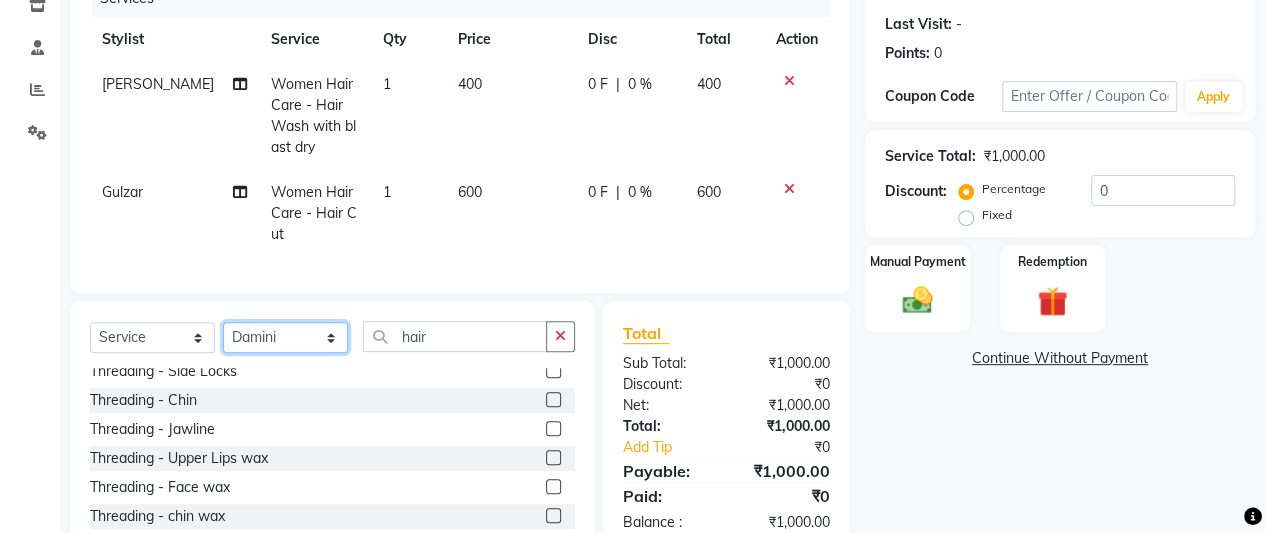 scroll, scrollTop: 0, scrollLeft: 0, axis: both 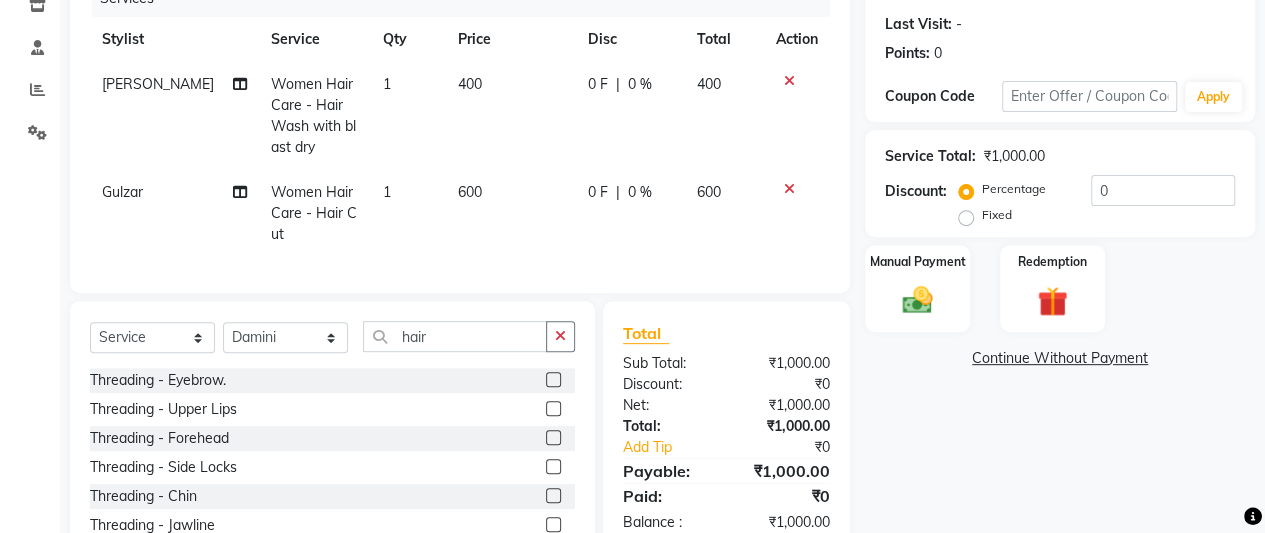 click 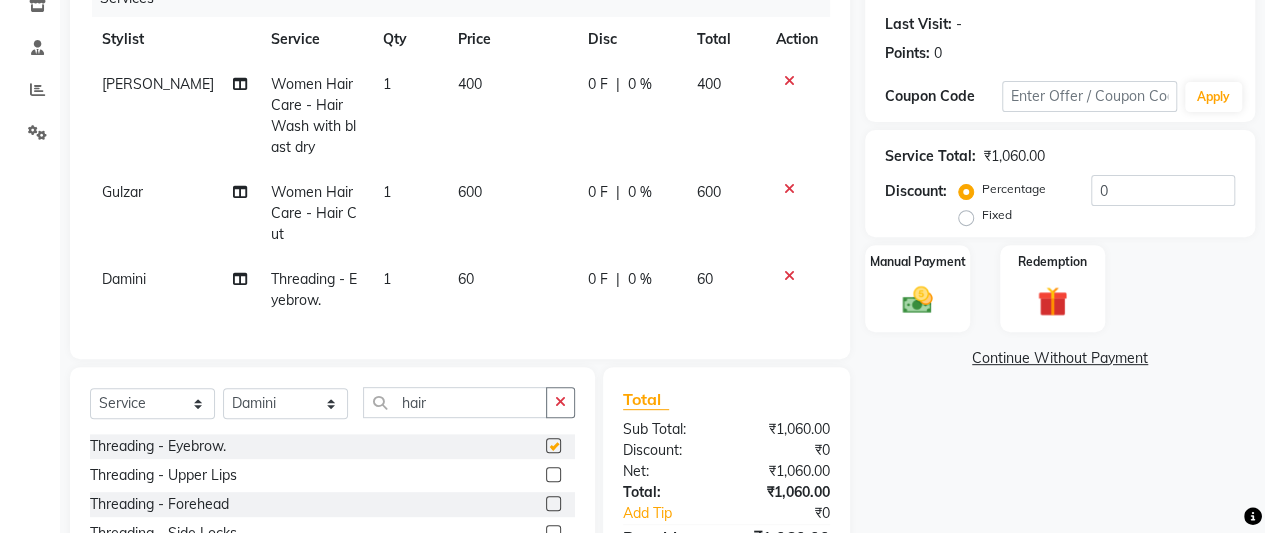 checkbox on "false" 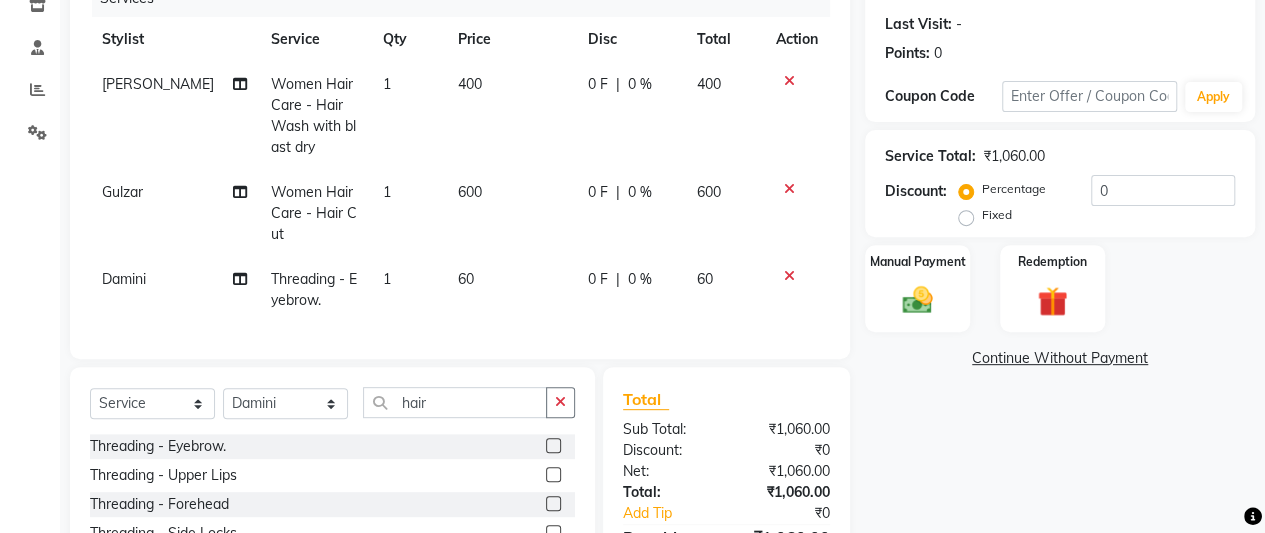 click 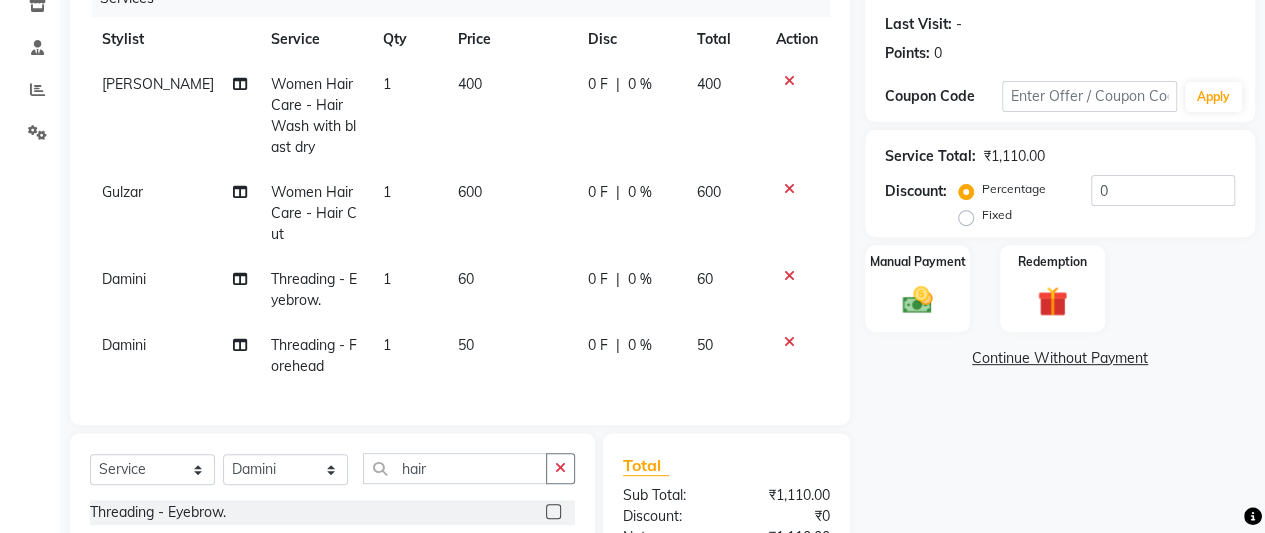 checkbox on "false" 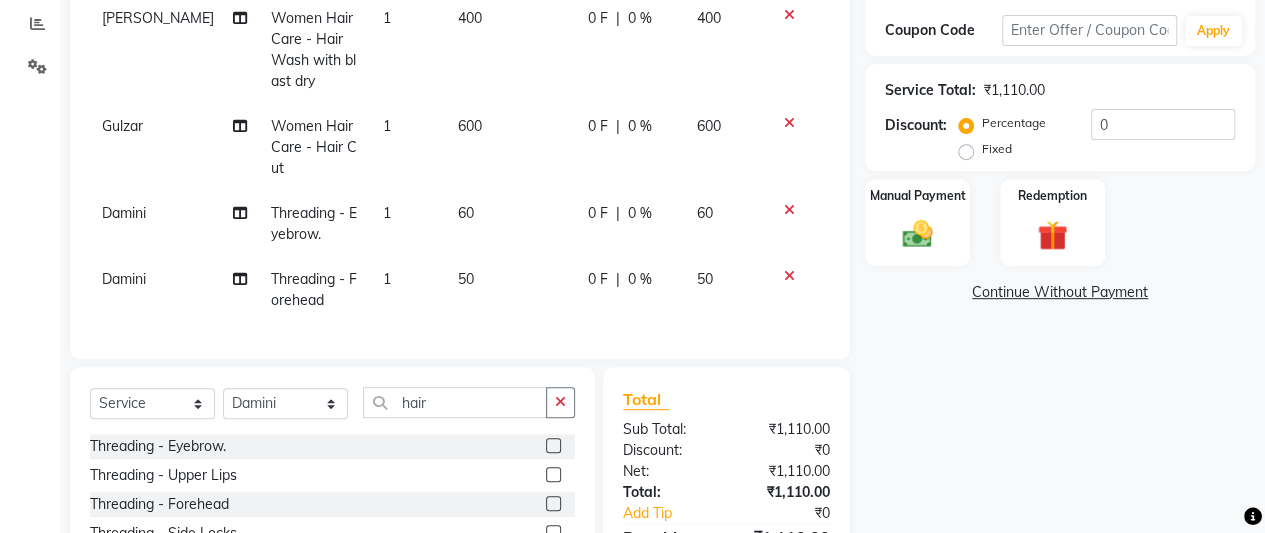 click on "60" 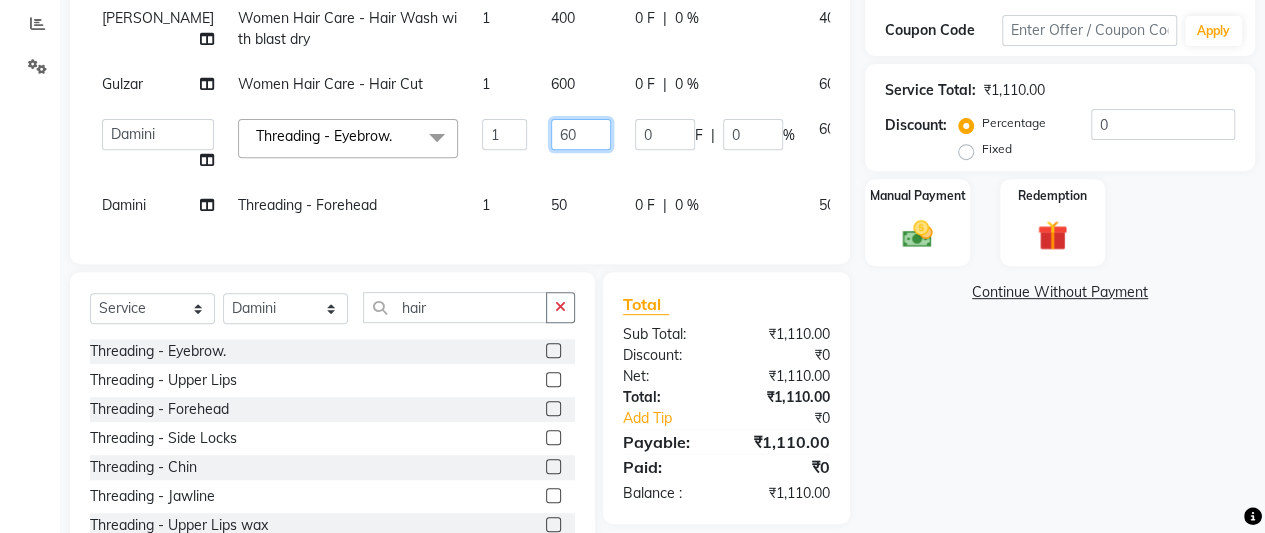 click on "60" 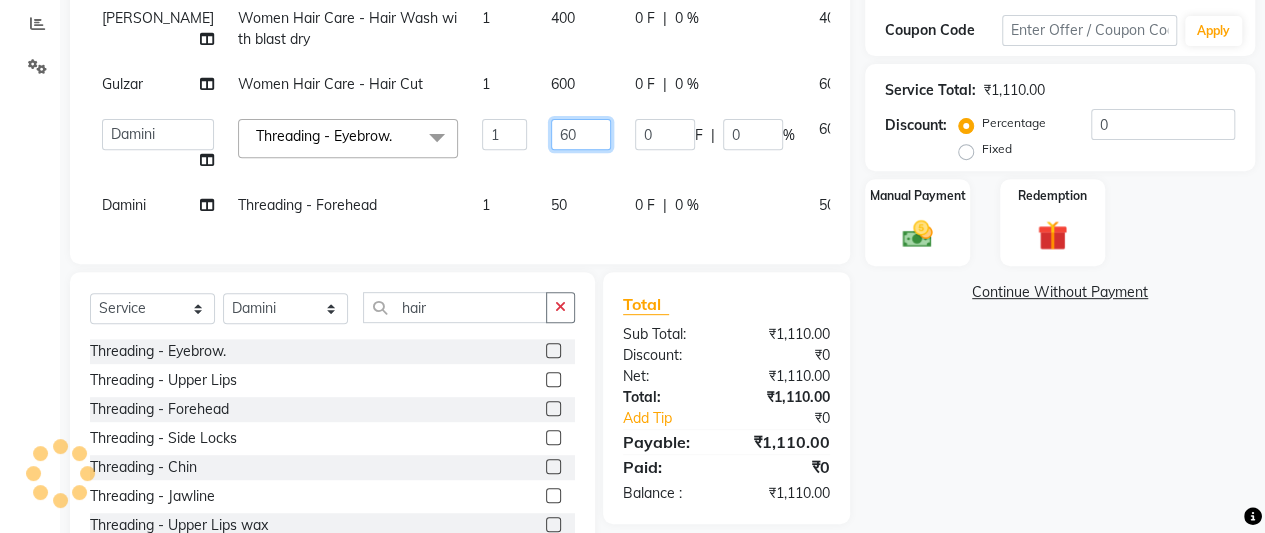 type on "6" 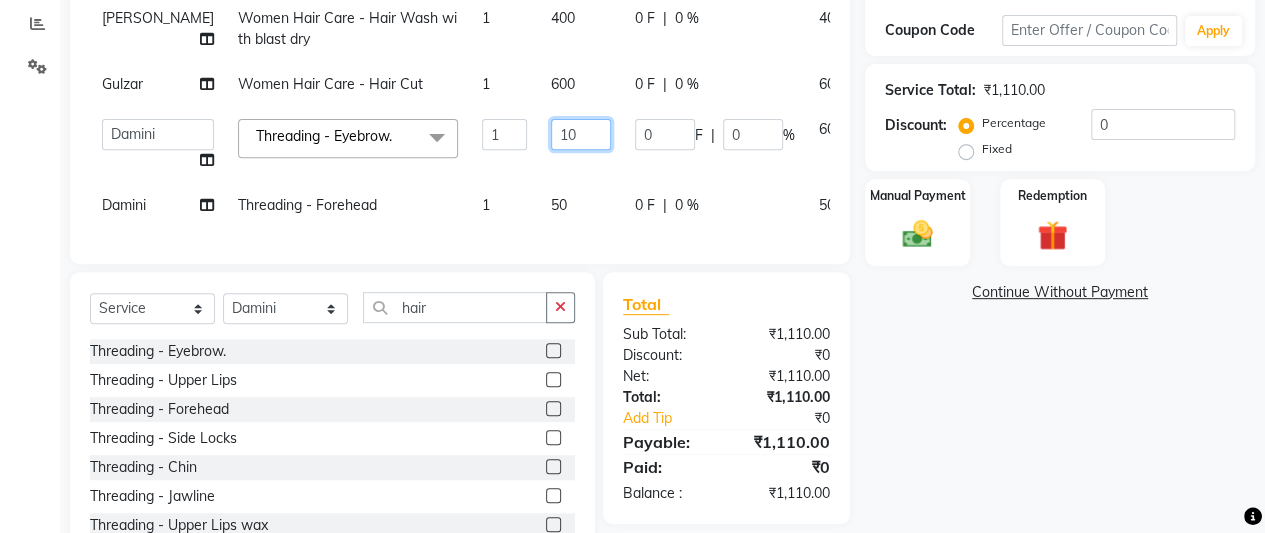 type on "100" 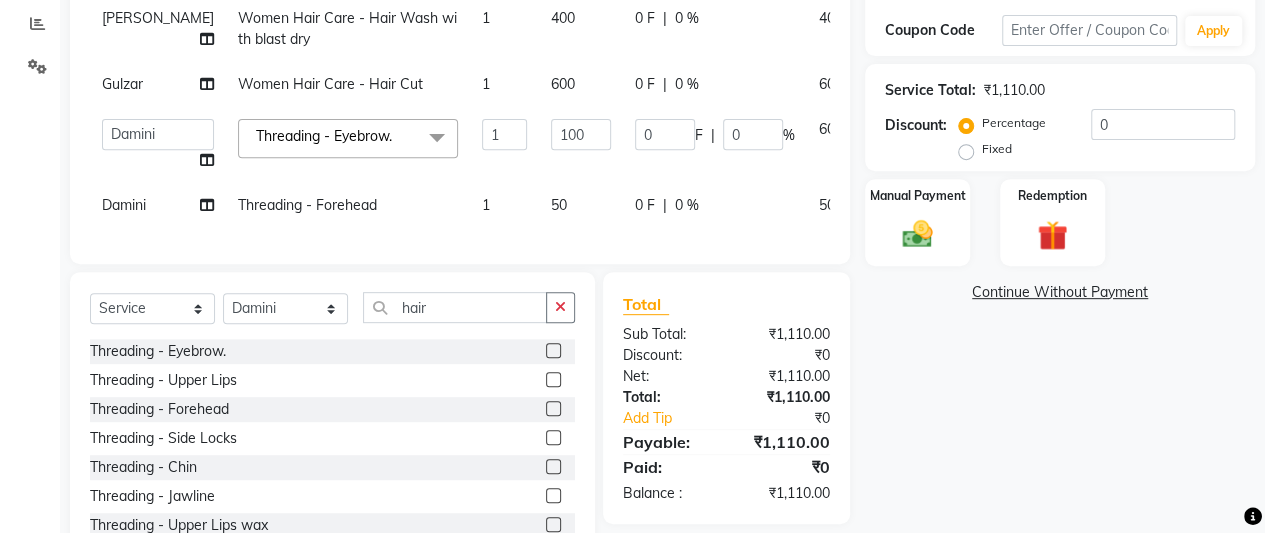 click on "Name: Tisha Gohil Membership:  No Active Membership  Total Visits:   Card on file:  0 Last Visit:   - Points:   0  Coupon Code Apply Service Total:  ₹1,110.00  Discount:  Percentage   Fixed  0 Manual Payment Redemption  Continue Without Payment" 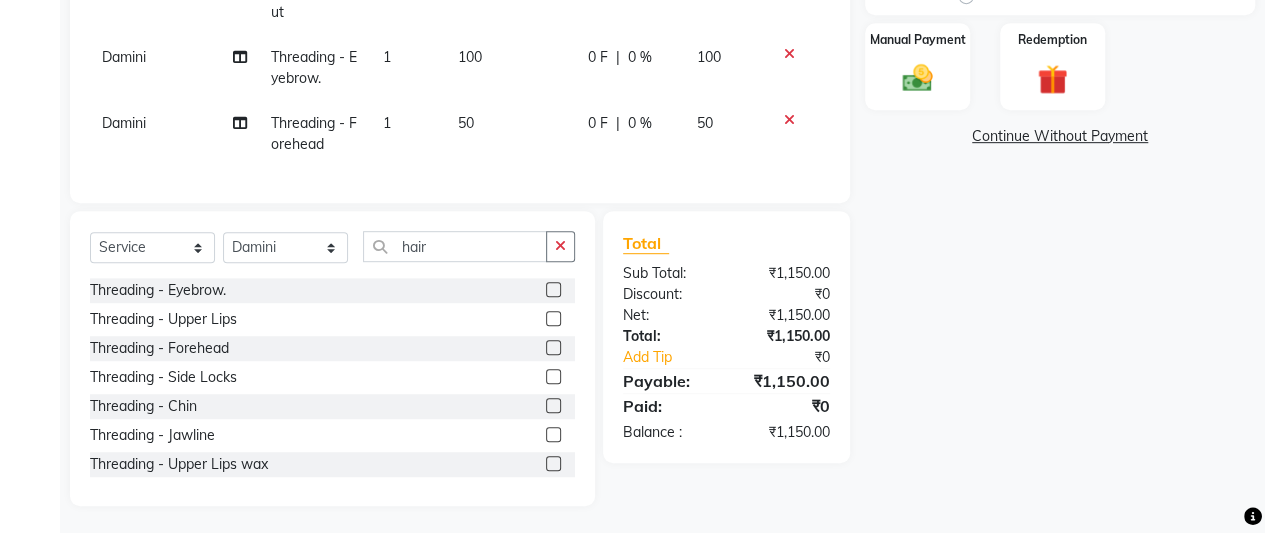 scroll, scrollTop: 500, scrollLeft: 0, axis: vertical 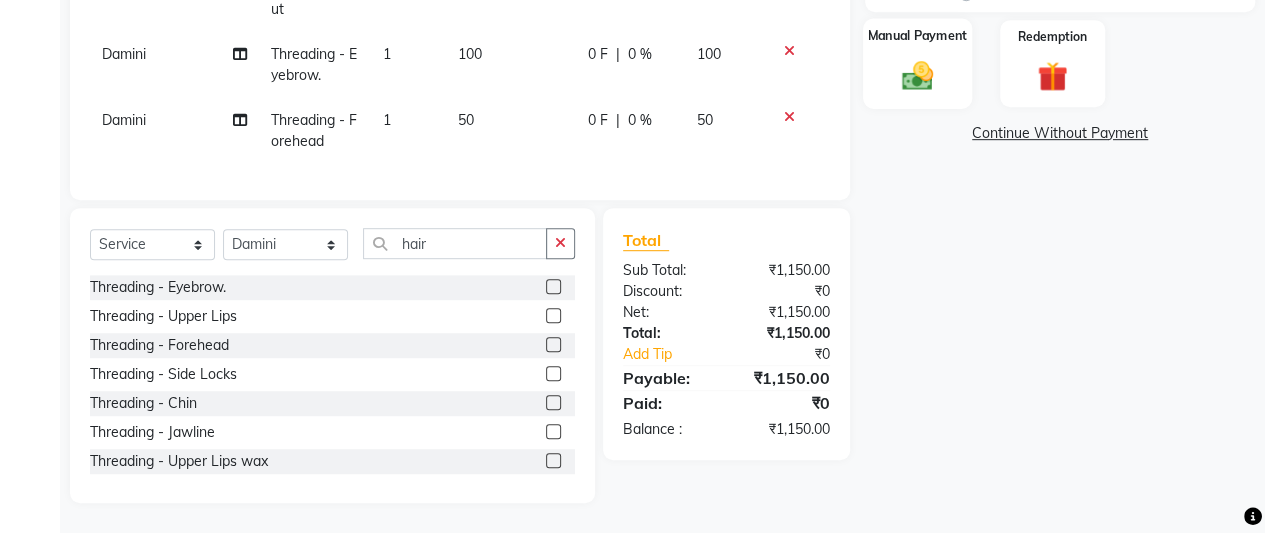 click 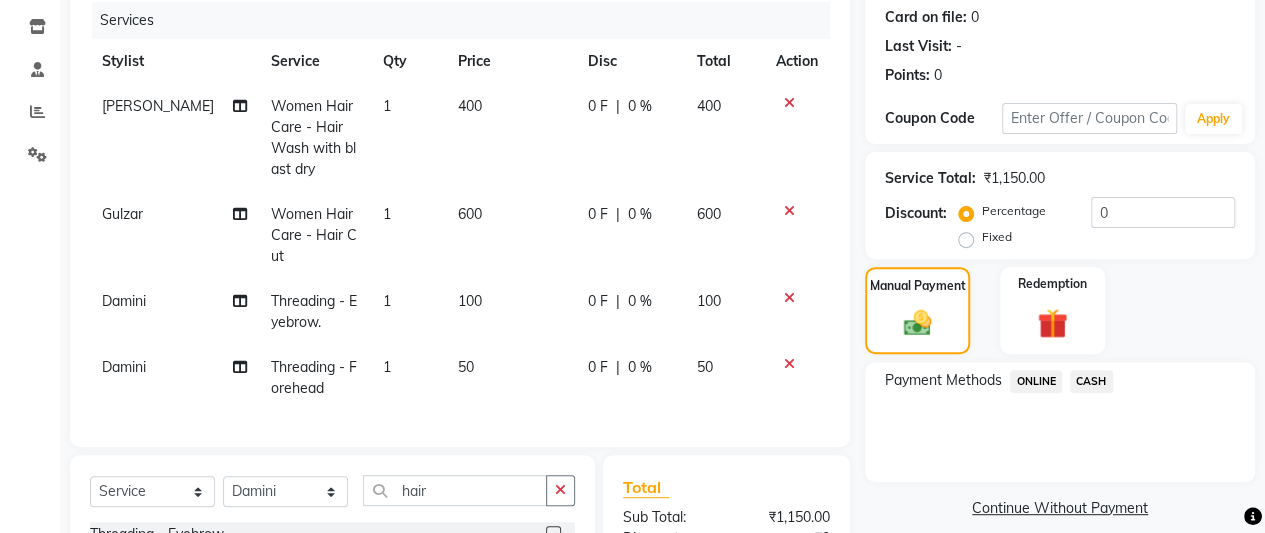 scroll, scrollTop: 246, scrollLeft: 0, axis: vertical 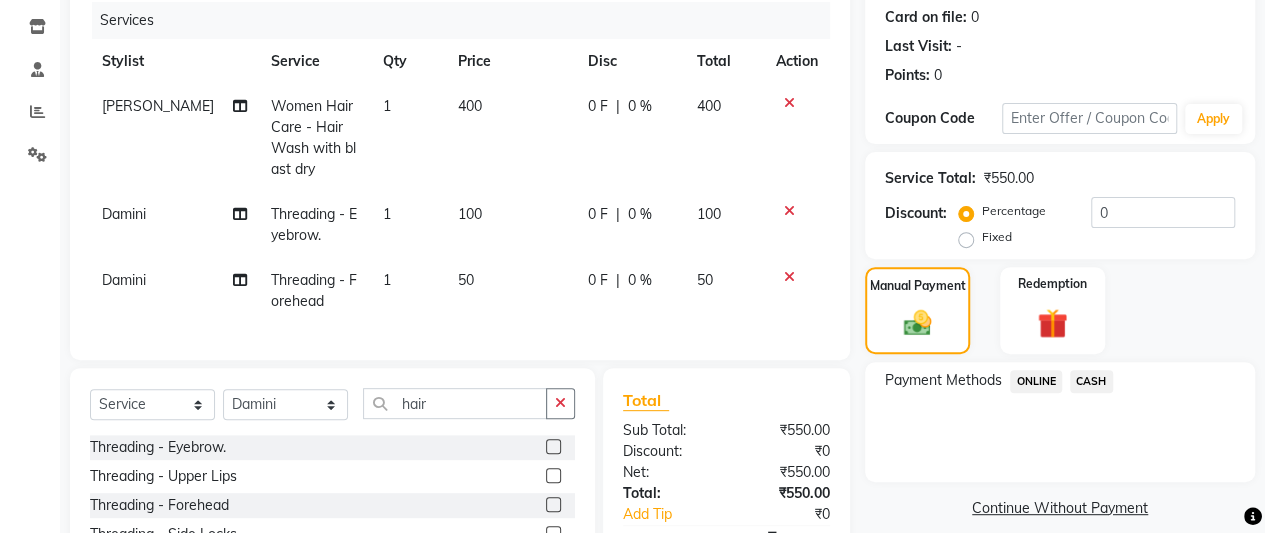 click on "100" 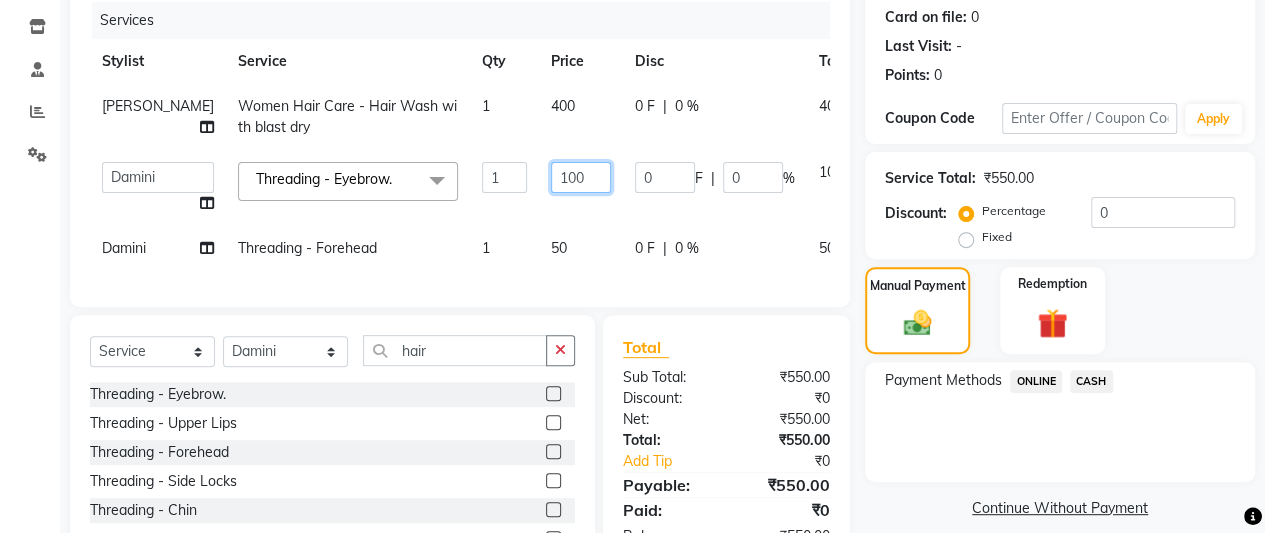 click on "100" 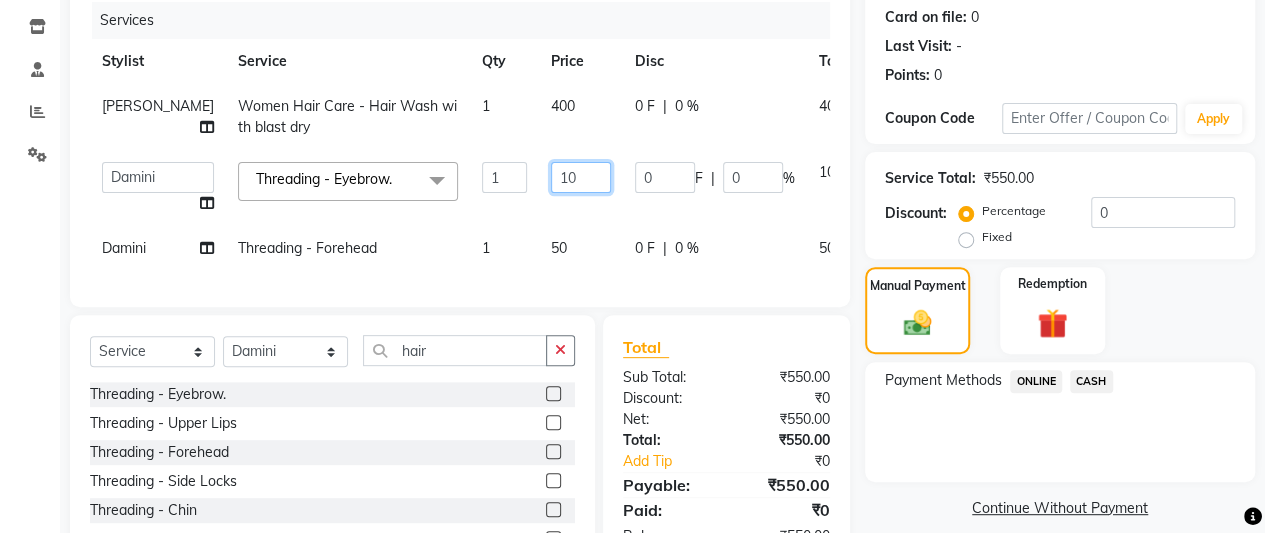 type on "1" 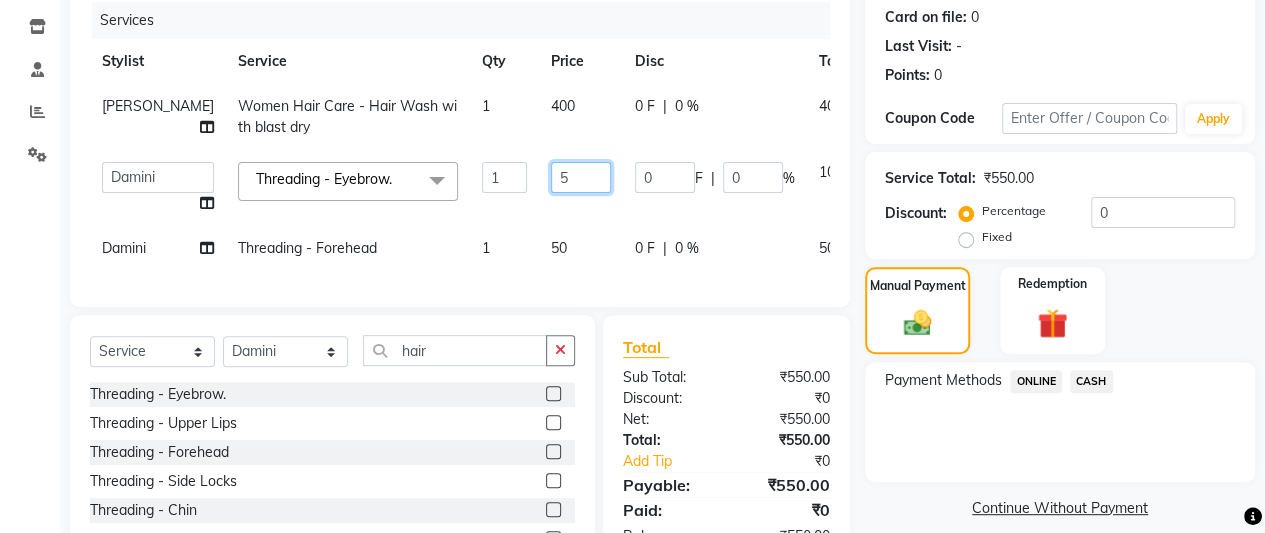 type on "50" 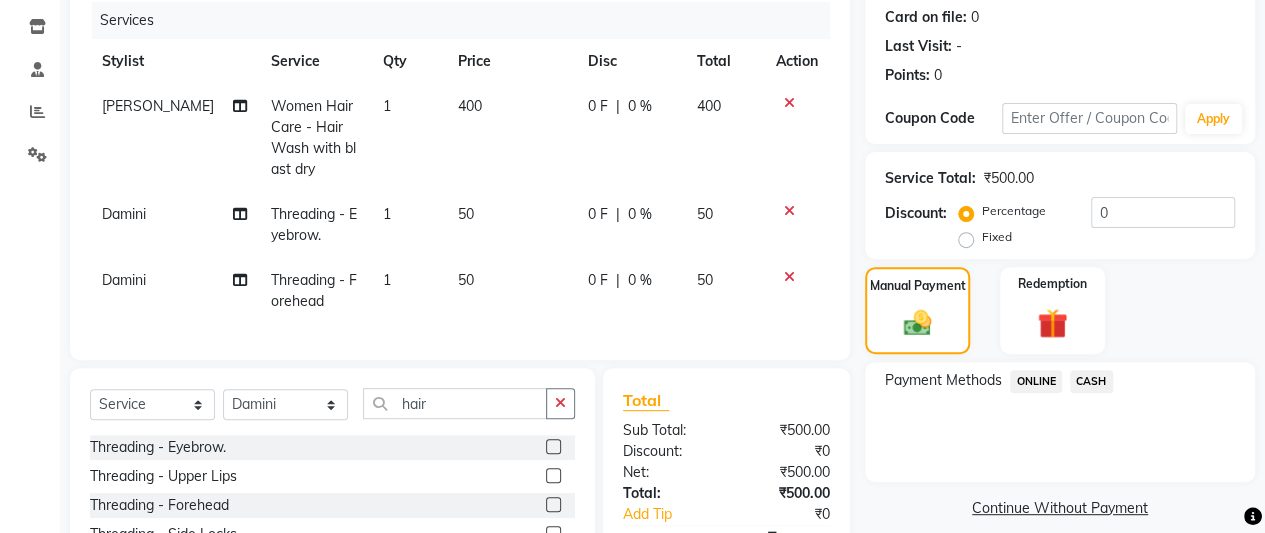 click on "Payment Methods  ONLINE   CASH" 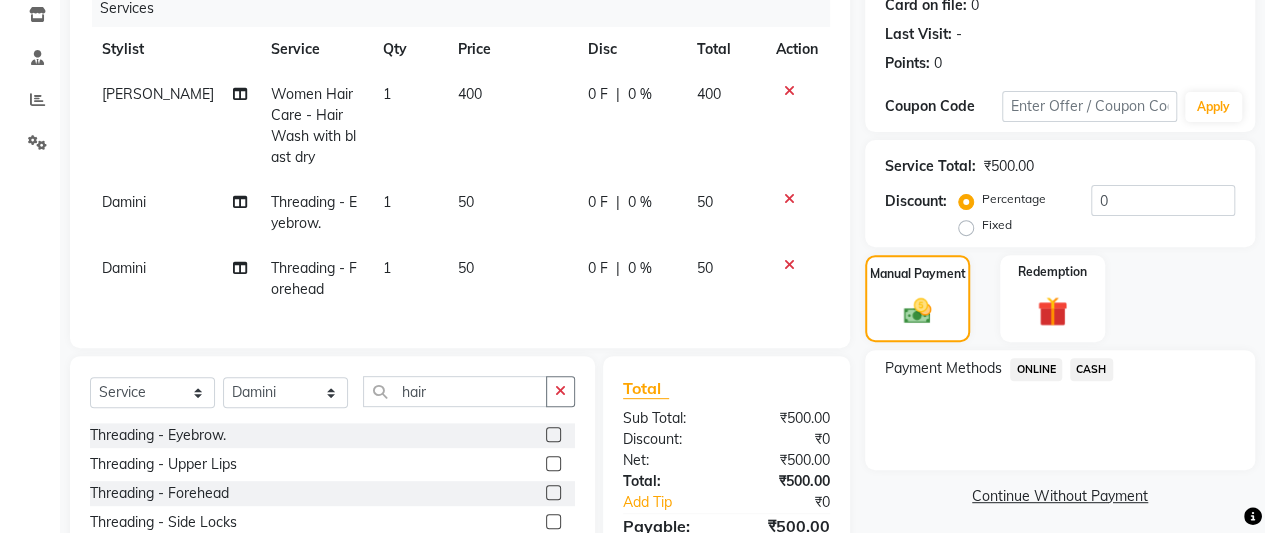 scroll, scrollTop: 256, scrollLeft: 0, axis: vertical 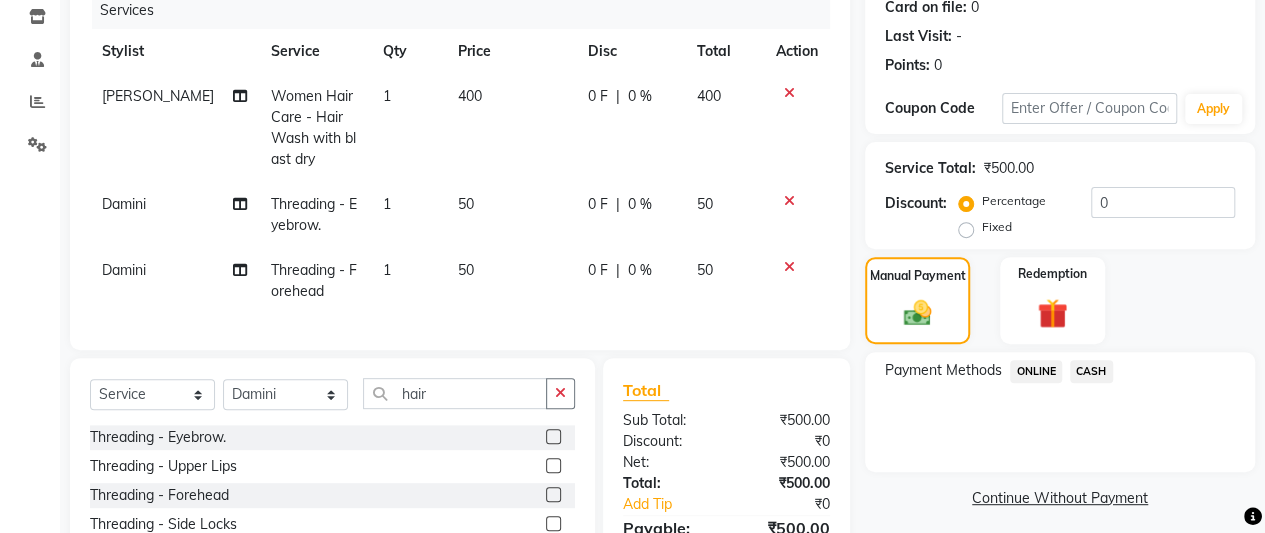click on "400" 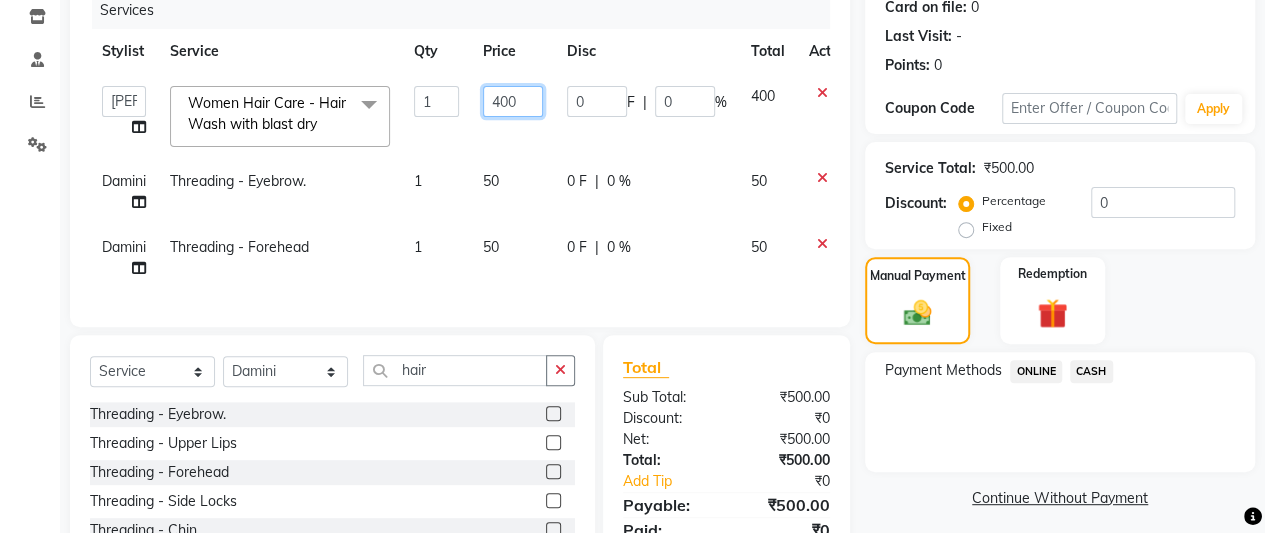 click on "400" 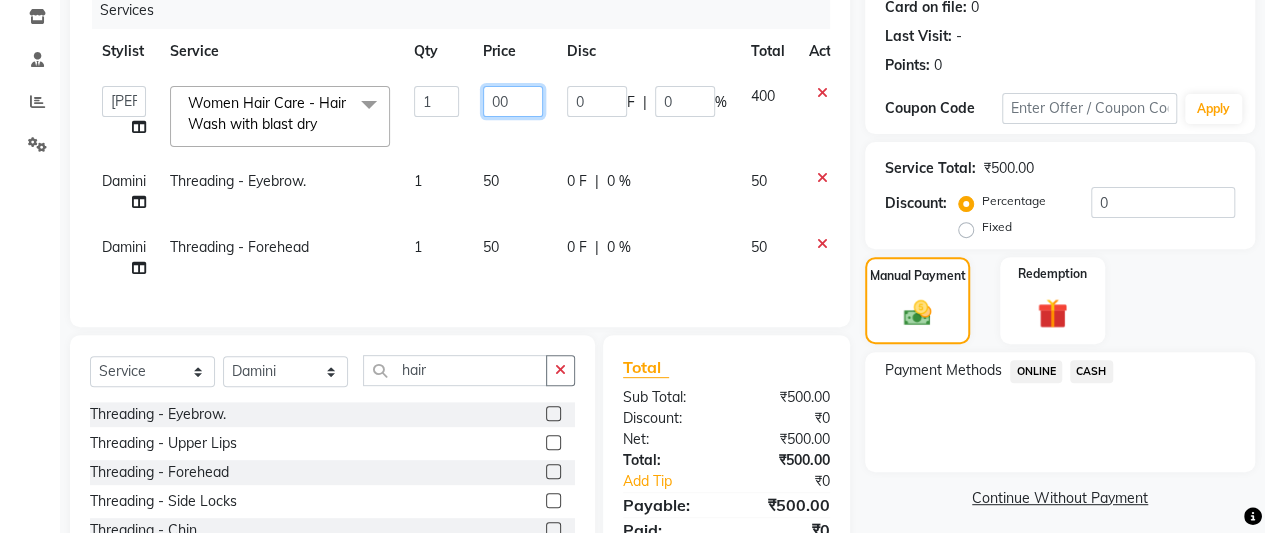 type on "300" 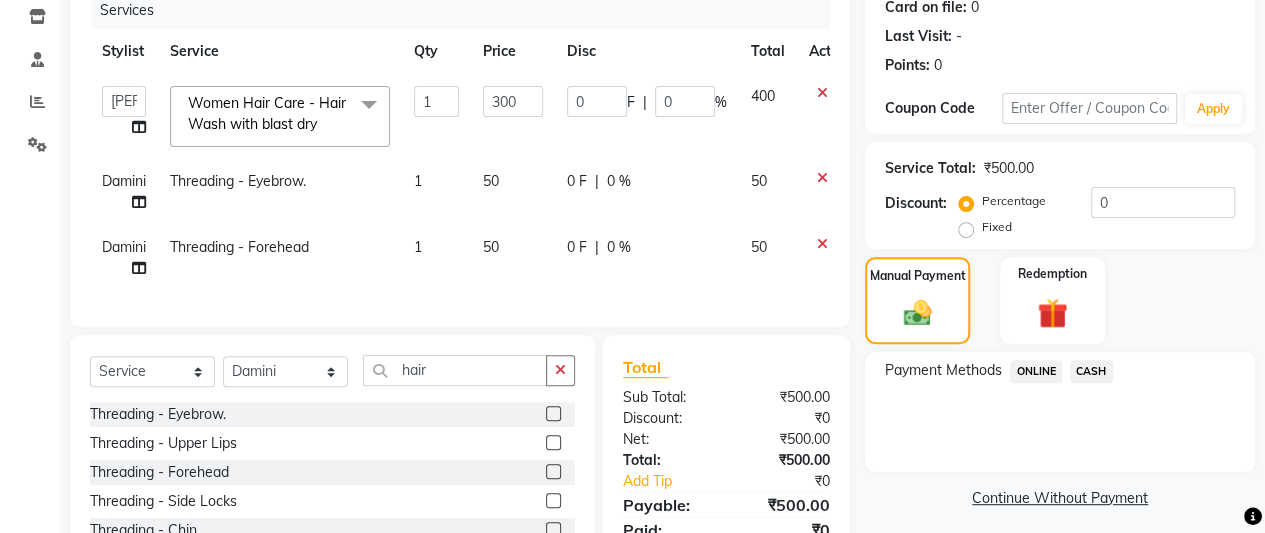 click on "Continue Without Payment" 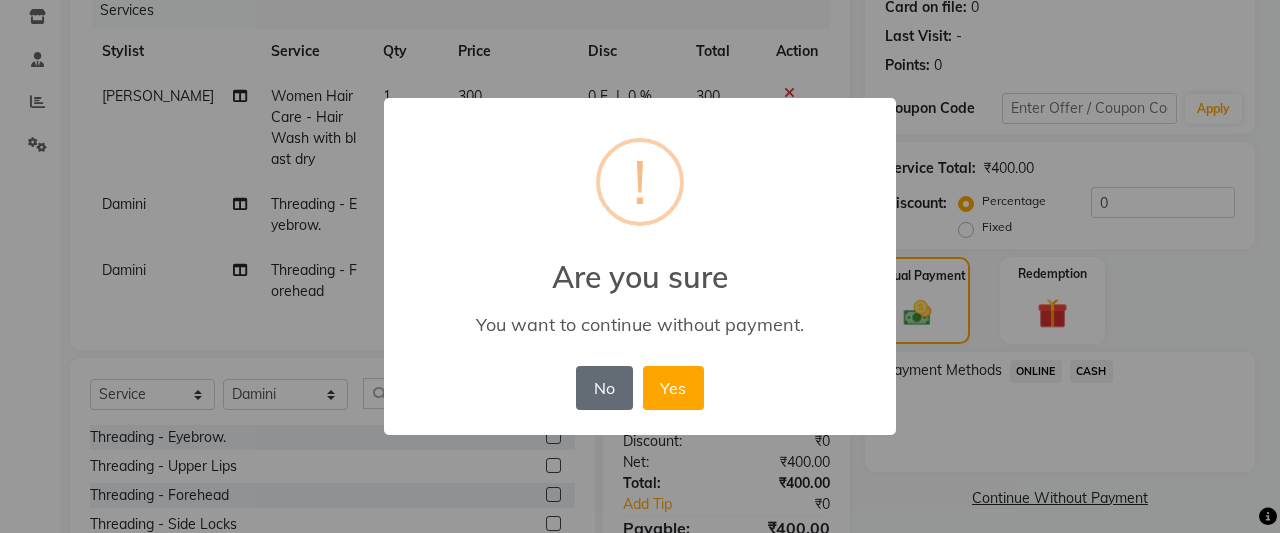 click on "No" at bounding box center [604, 388] 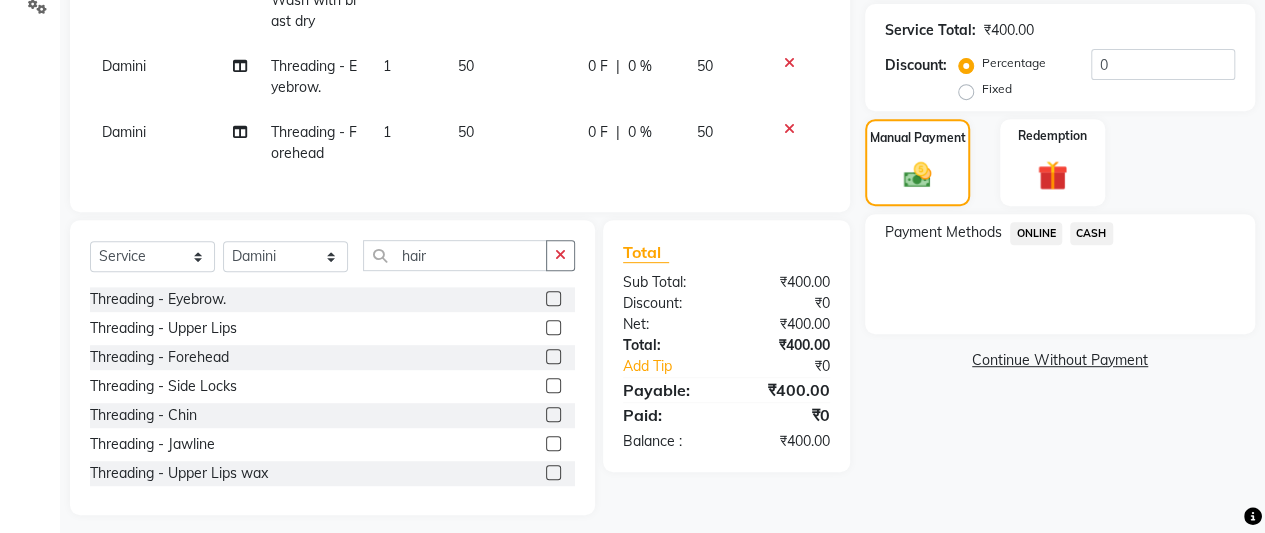 scroll, scrollTop: 394, scrollLeft: 0, axis: vertical 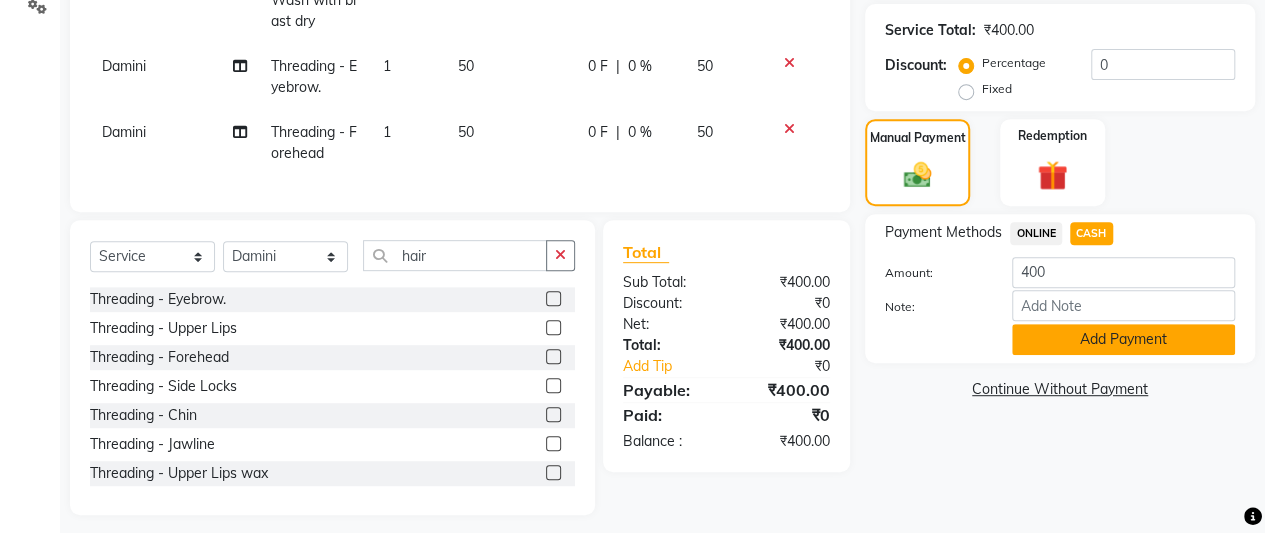 click on "Add Payment" 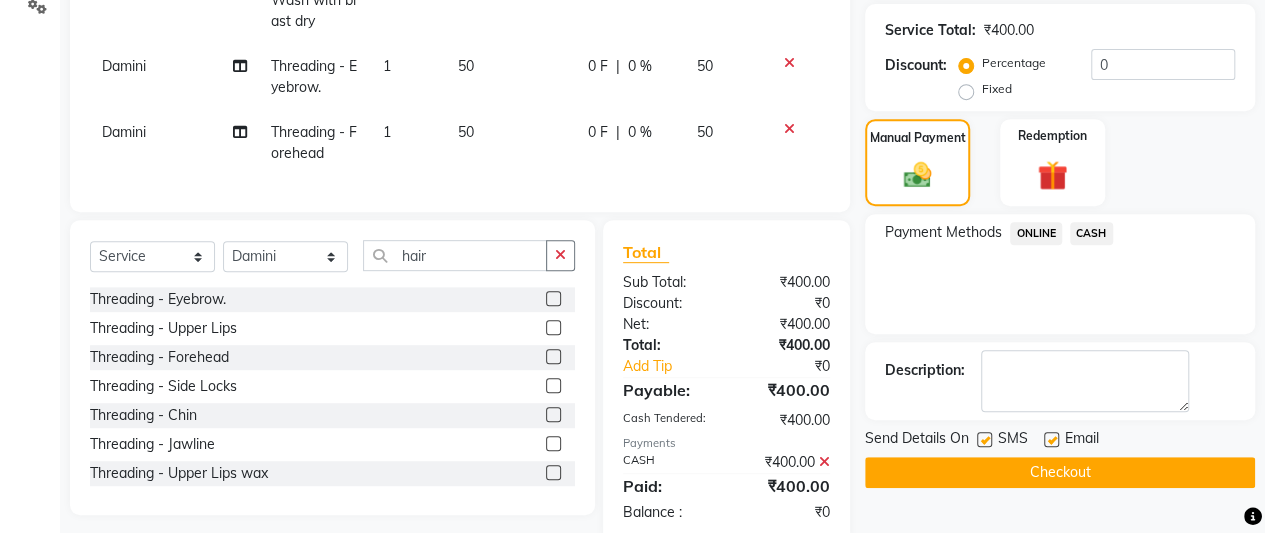 scroll, scrollTop: 447, scrollLeft: 0, axis: vertical 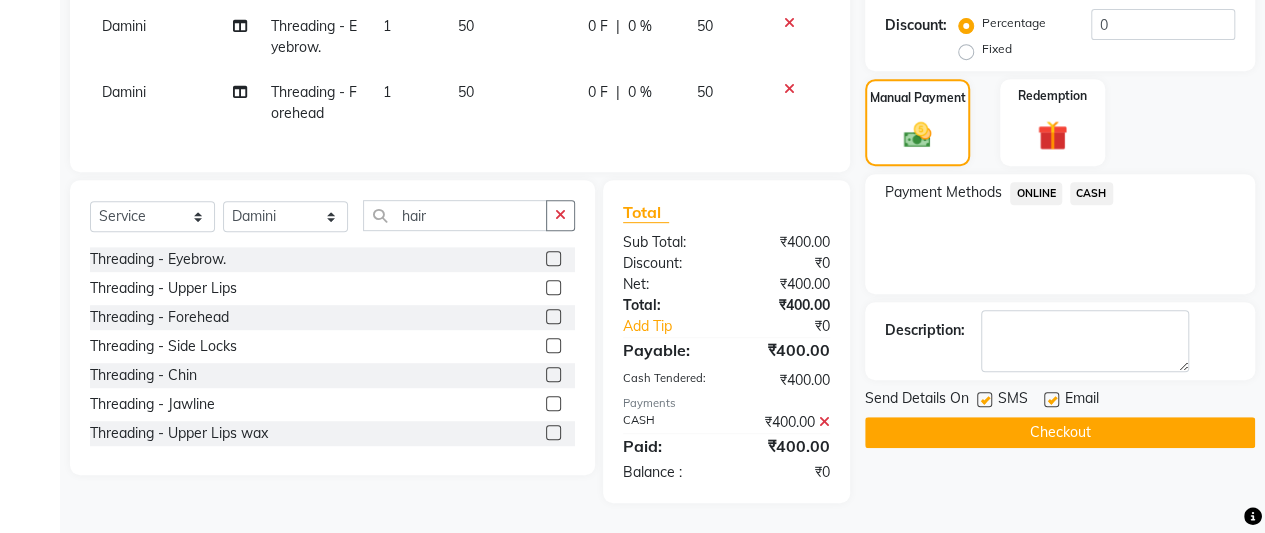 click on "Checkout" 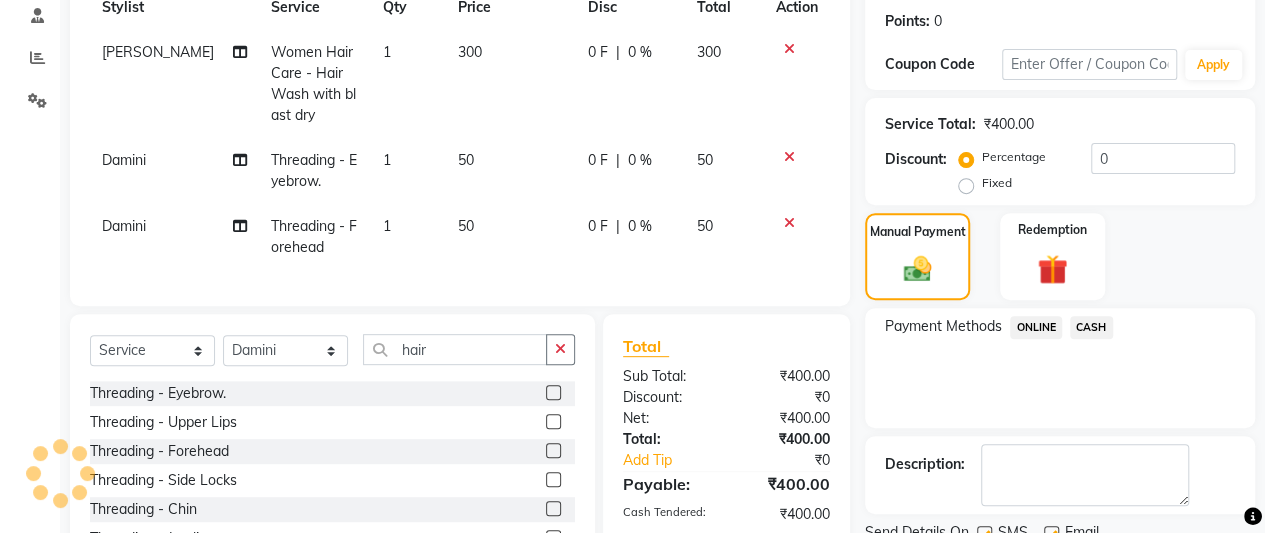 scroll, scrollTop: 298, scrollLeft: 0, axis: vertical 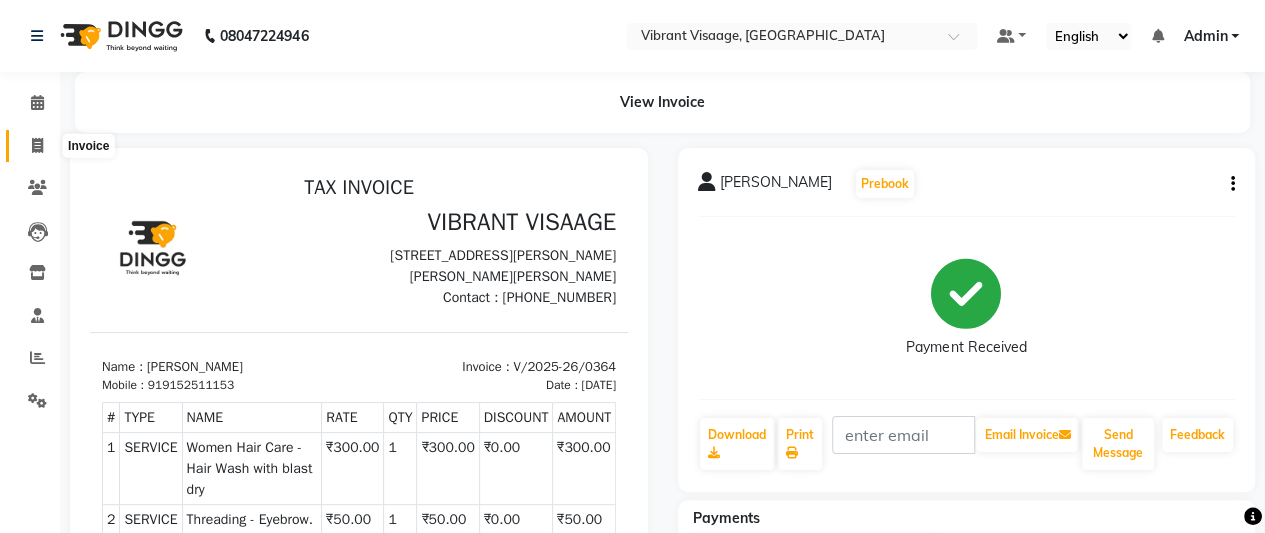 click 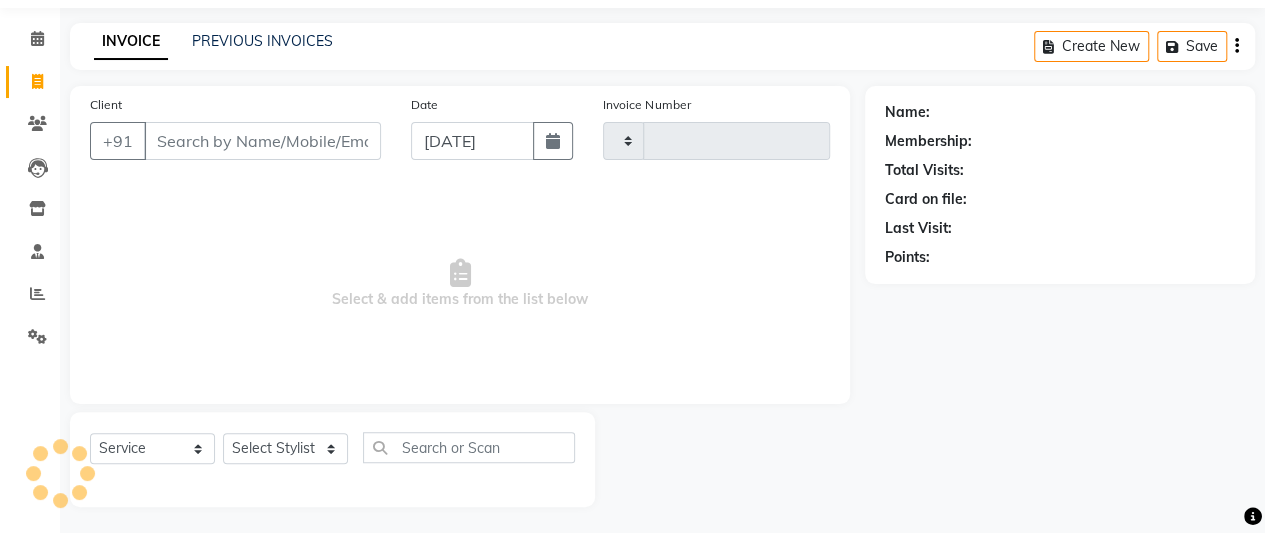 scroll, scrollTop: 67, scrollLeft: 0, axis: vertical 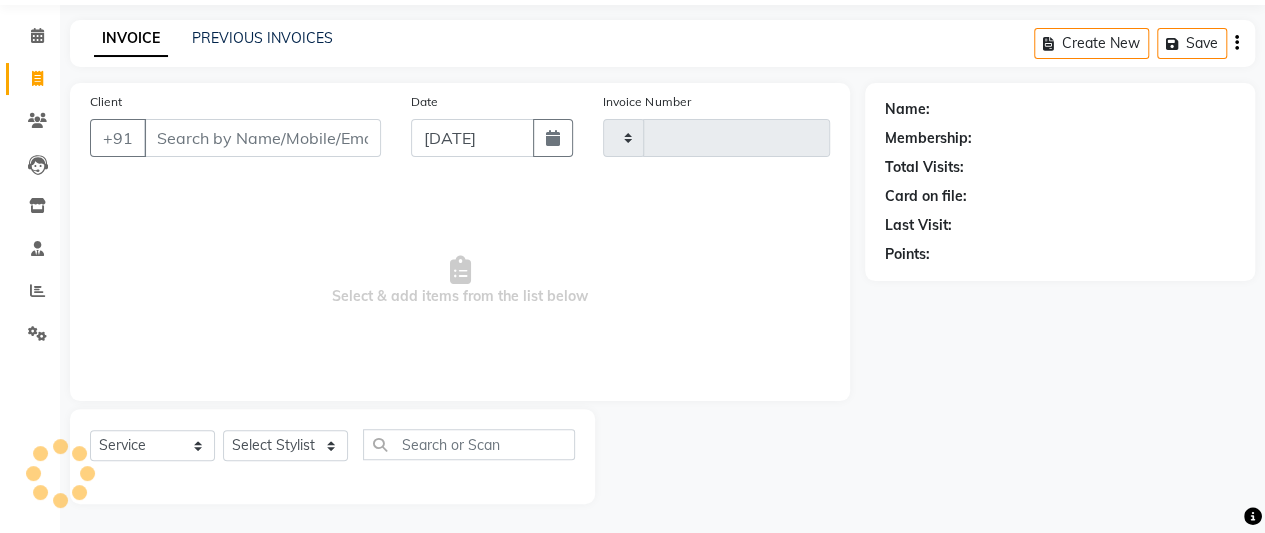 type on "0365" 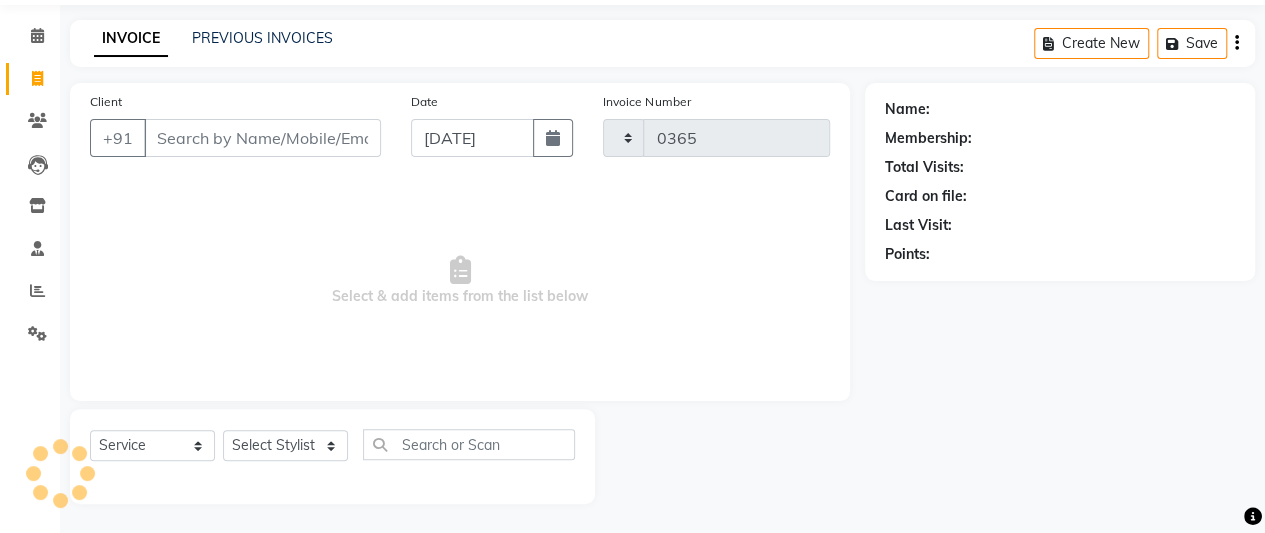 select on "7649" 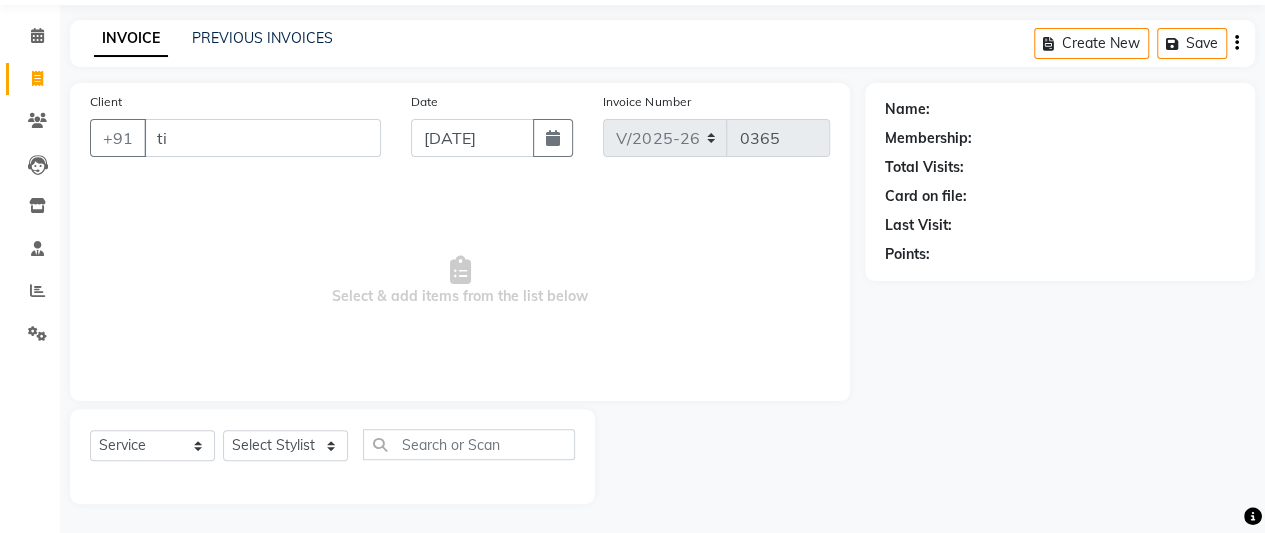 type on "t" 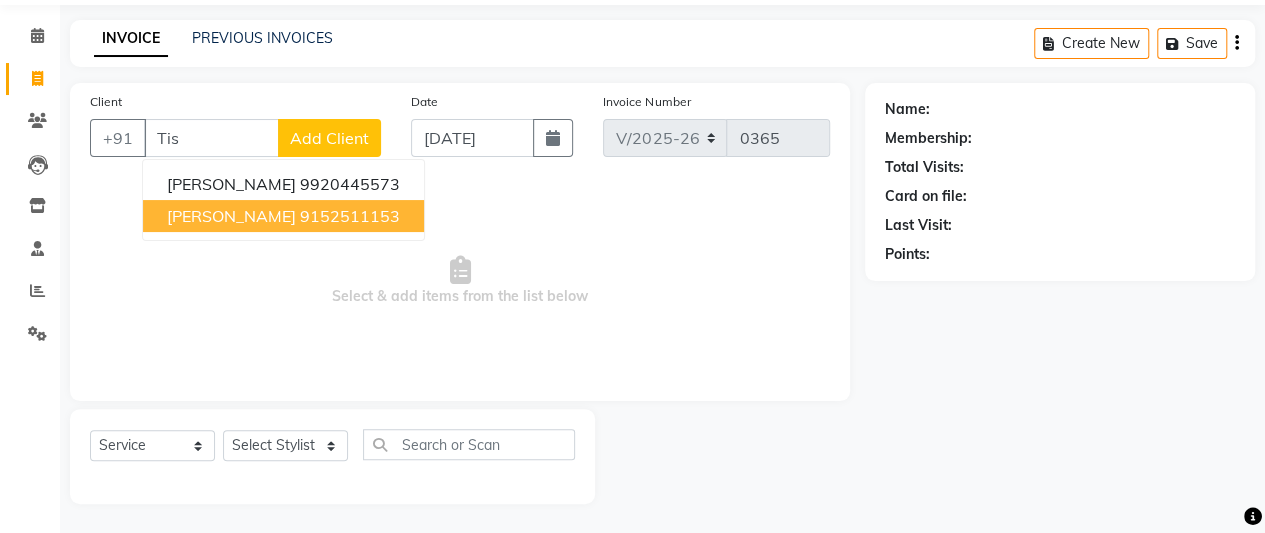 click on "9152511153" at bounding box center [350, 216] 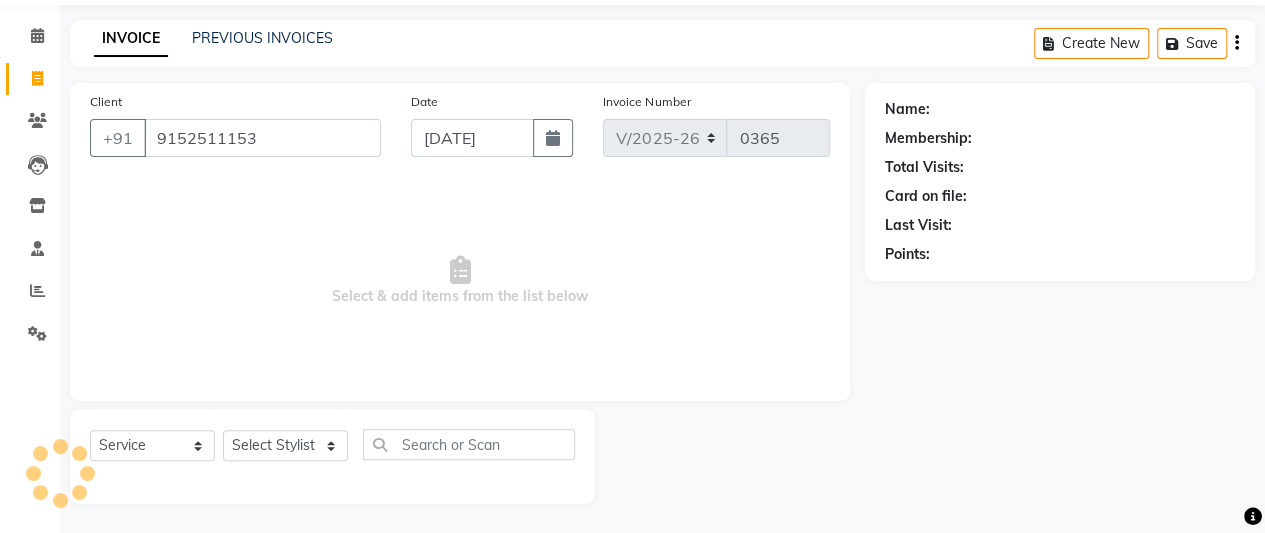 type on "9152511153" 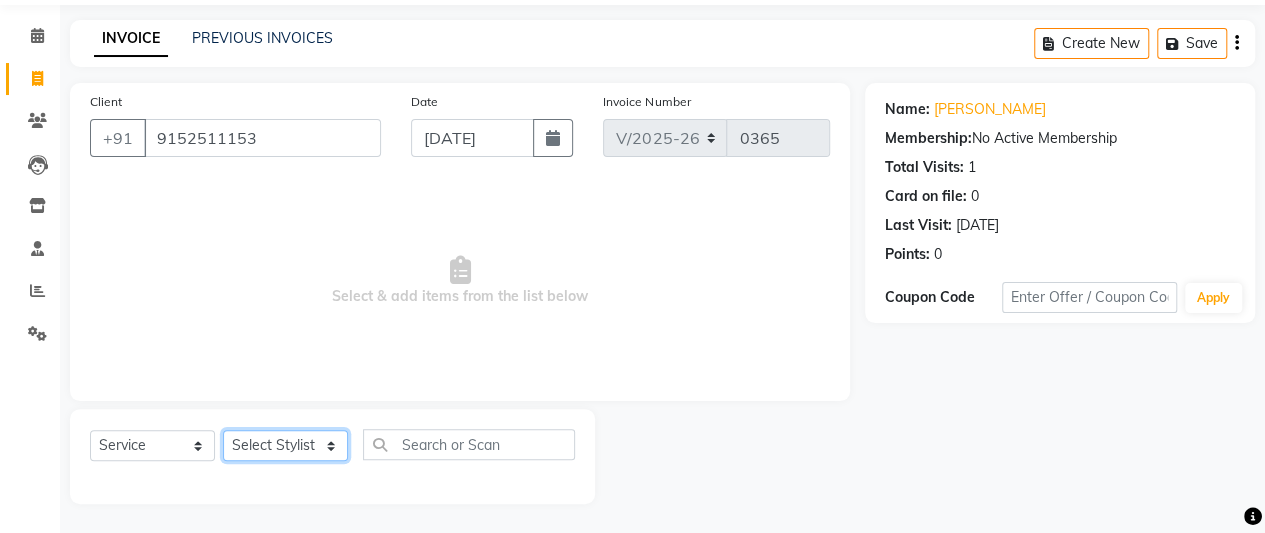 click on "Select Stylist A Ansari Admin Azim Damini Dipika Padaya Gulzar Manika Zeenat Qureshi" 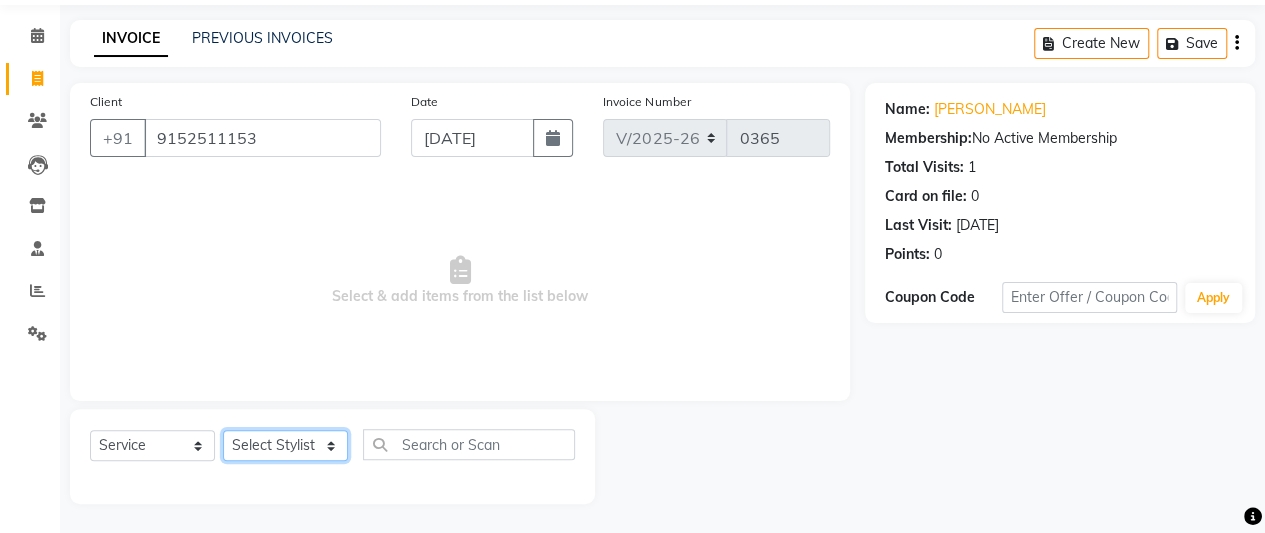select on "85263" 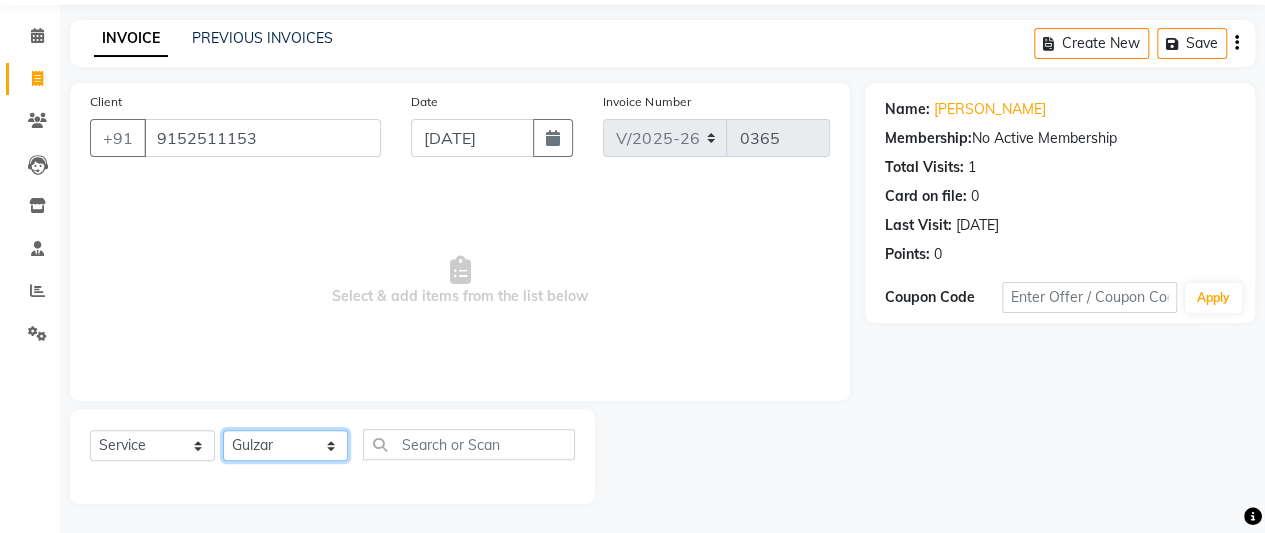 click on "Select Stylist A Ansari Admin Azim Damini Dipika Padaya Gulzar Manika Zeenat Qureshi" 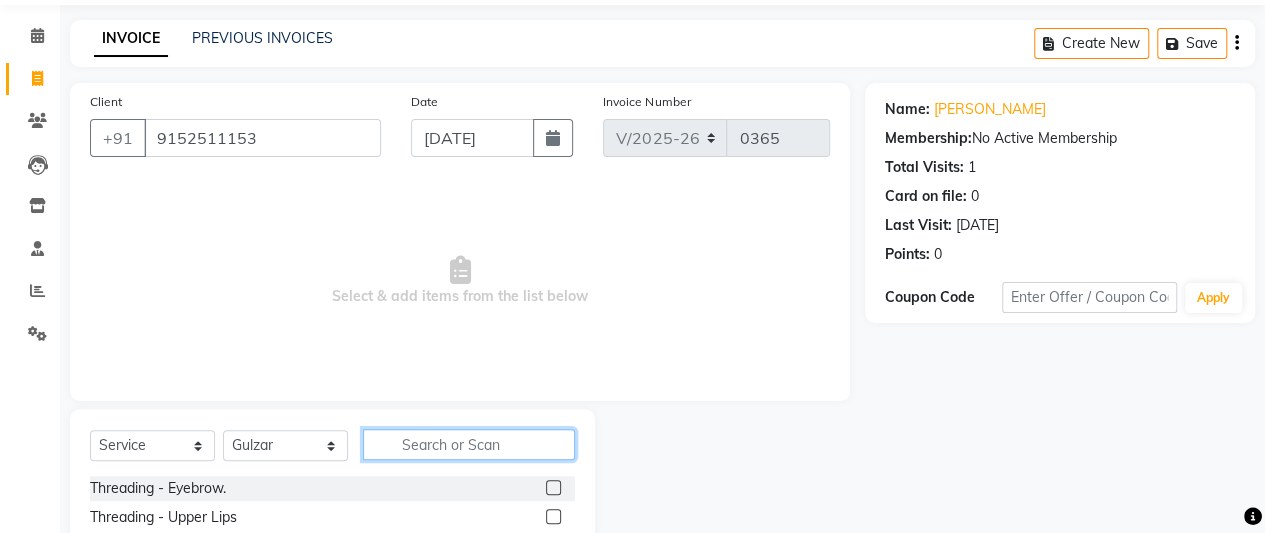 click 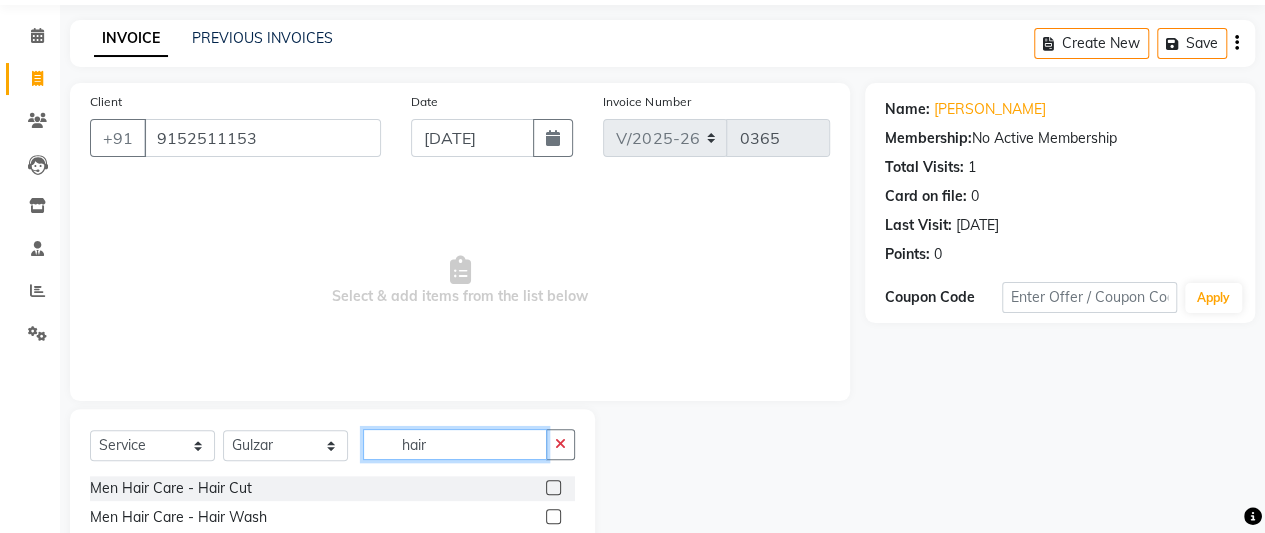 scroll, scrollTop: 267, scrollLeft: 0, axis: vertical 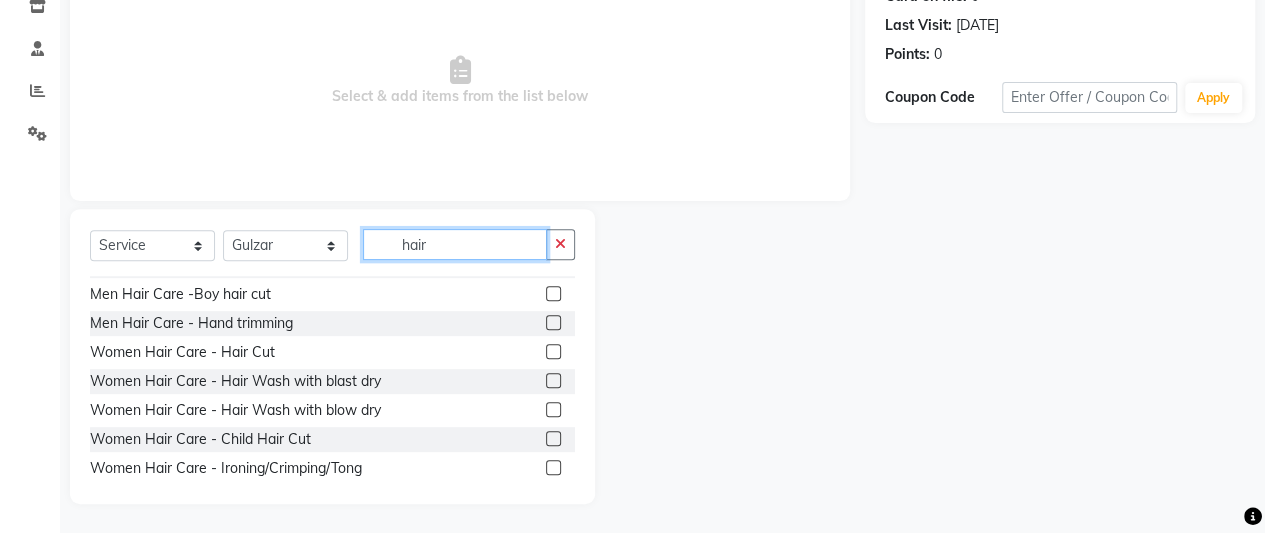 type on "hair" 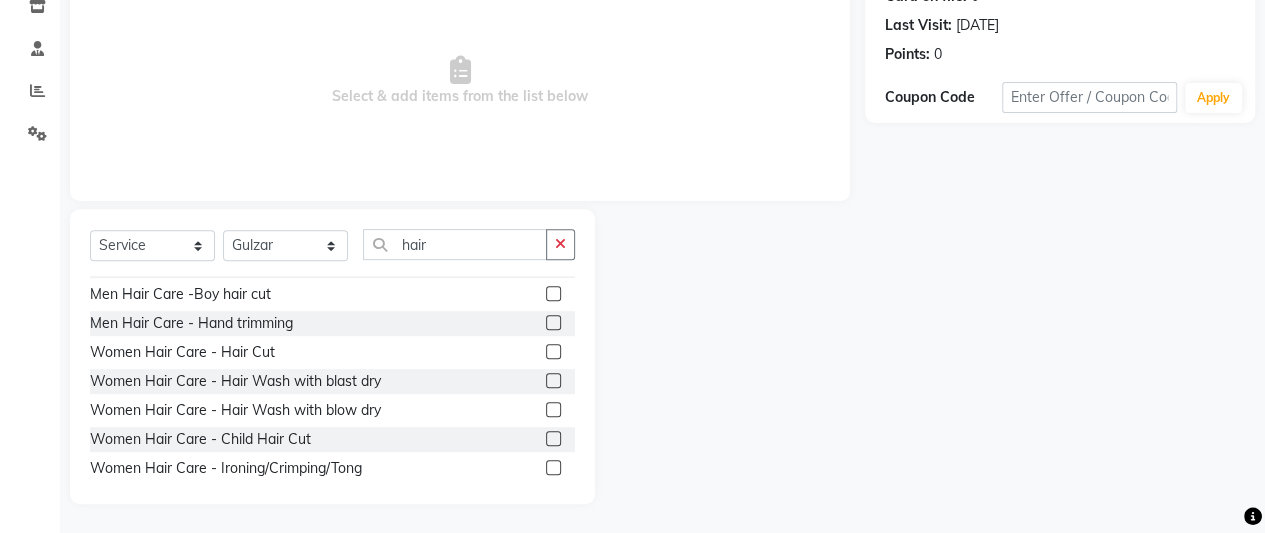 click 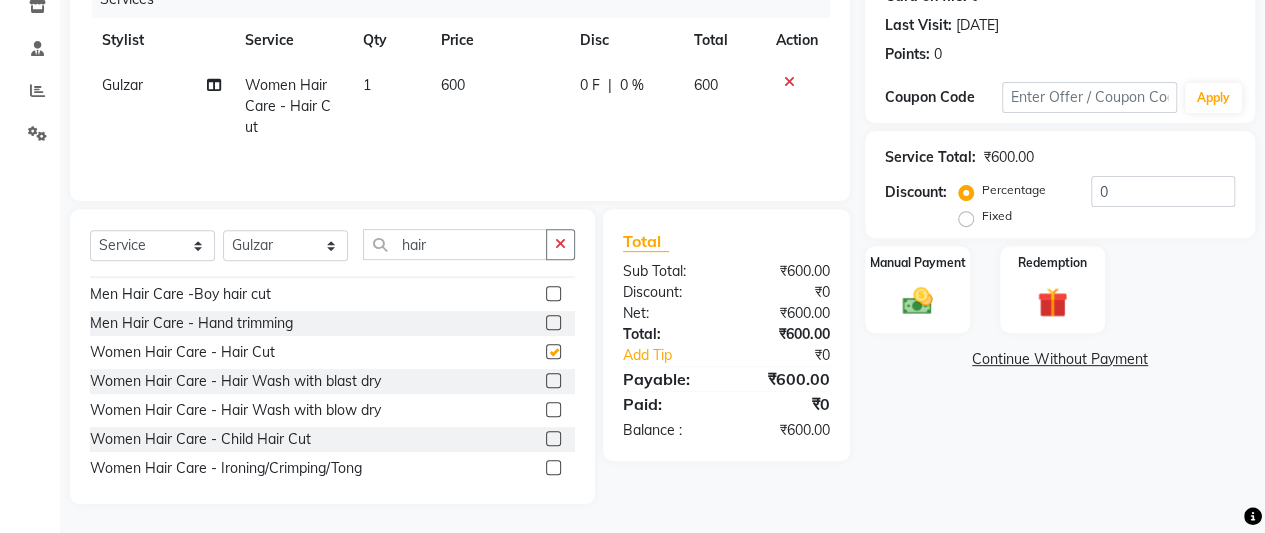 checkbox on "false" 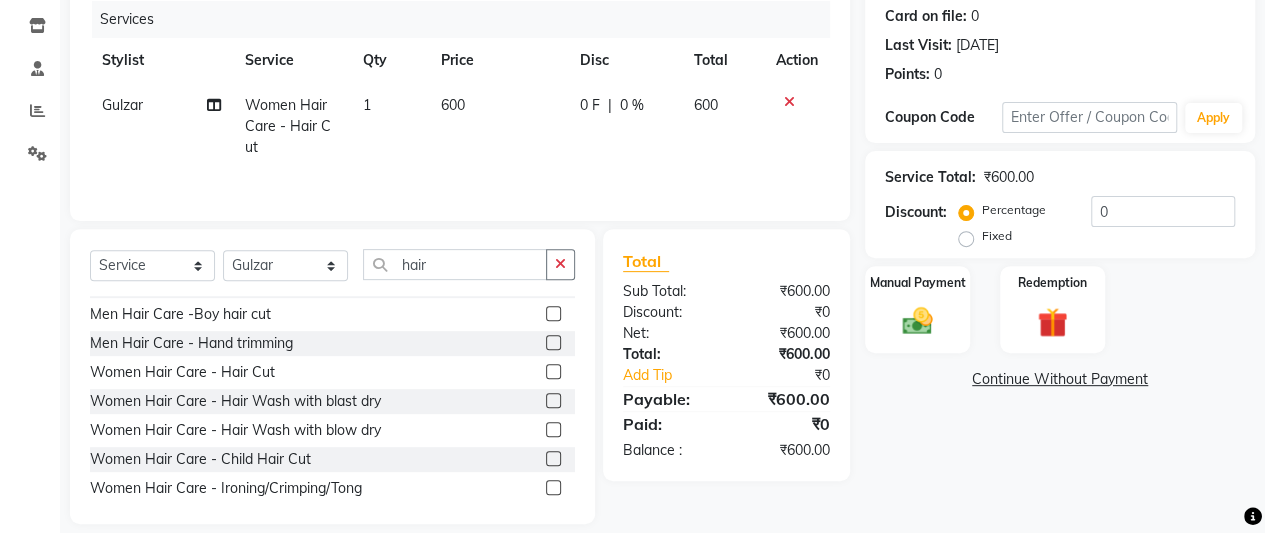 scroll, scrollTop: 267, scrollLeft: 0, axis: vertical 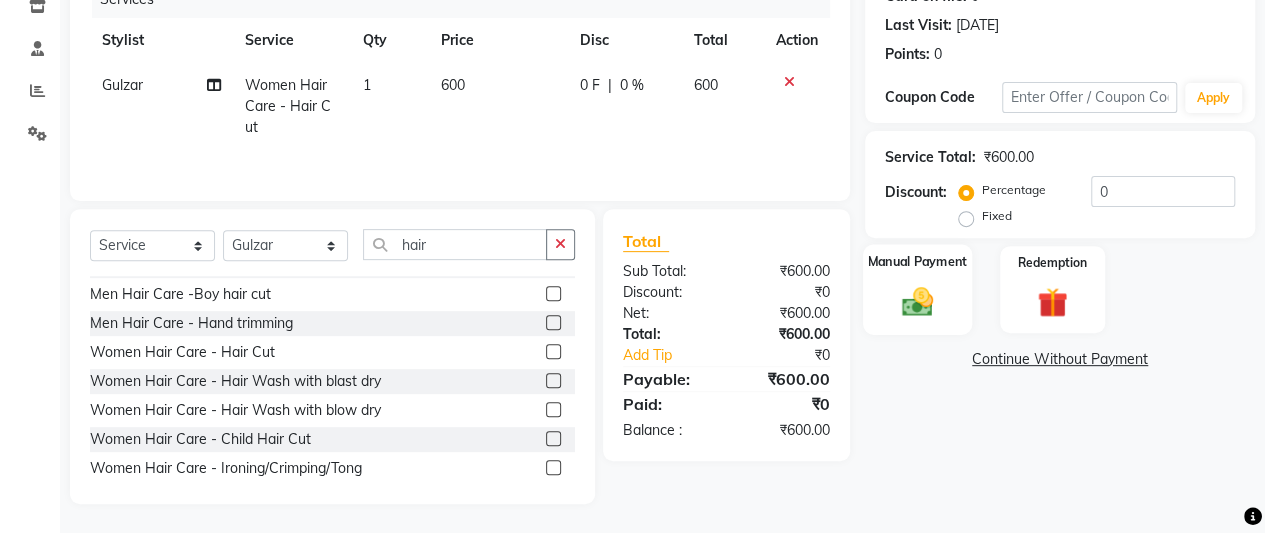 click 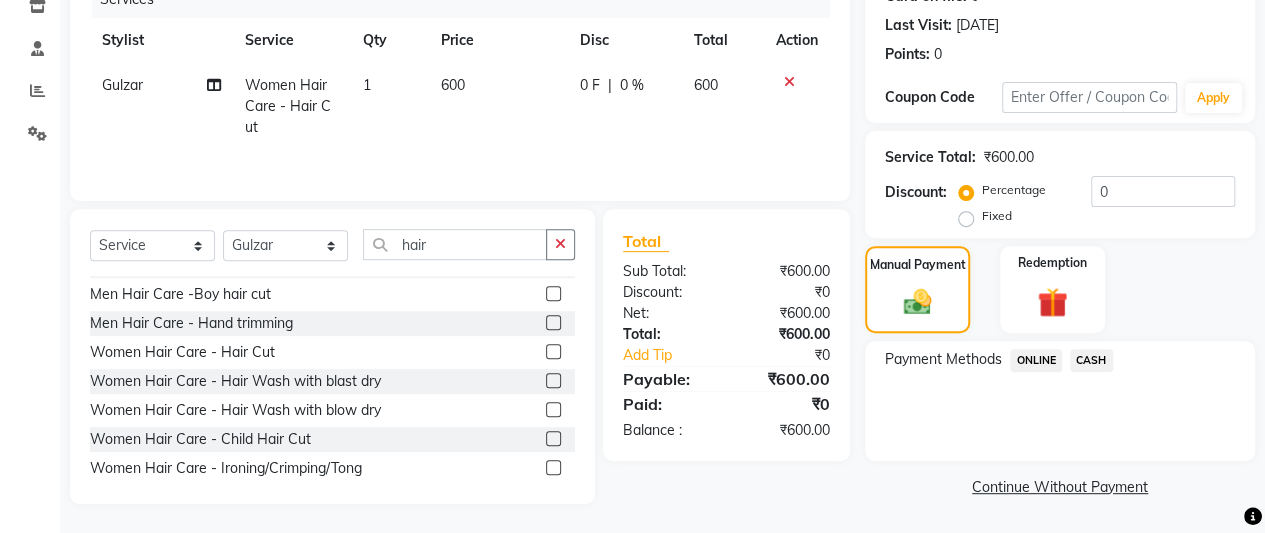 click on "ONLINE" 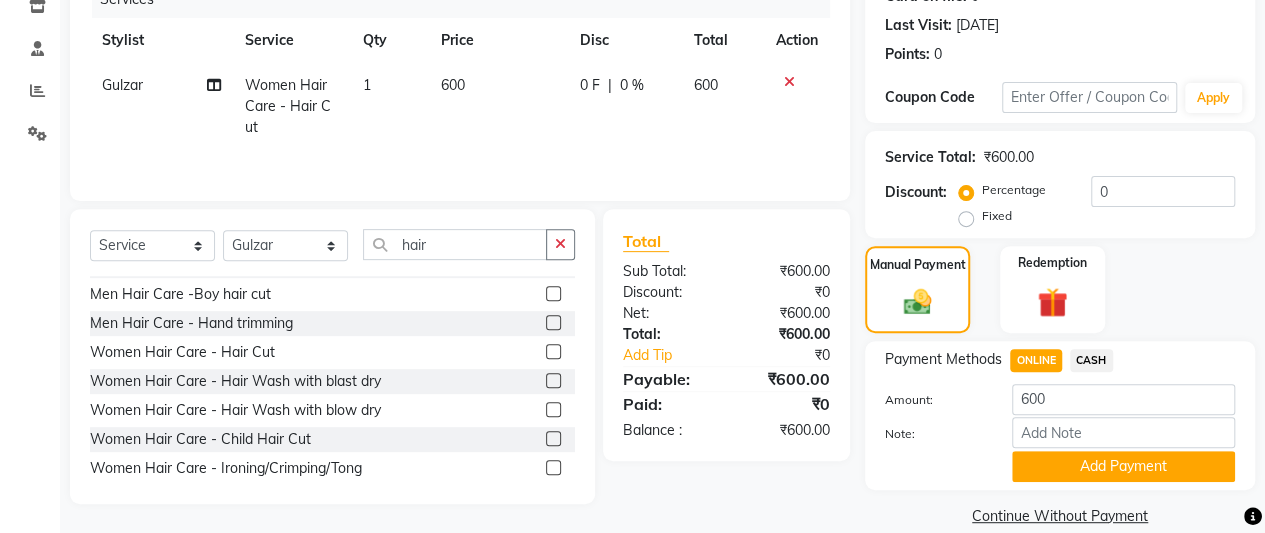 scroll, scrollTop: 294, scrollLeft: 0, axis: vertical 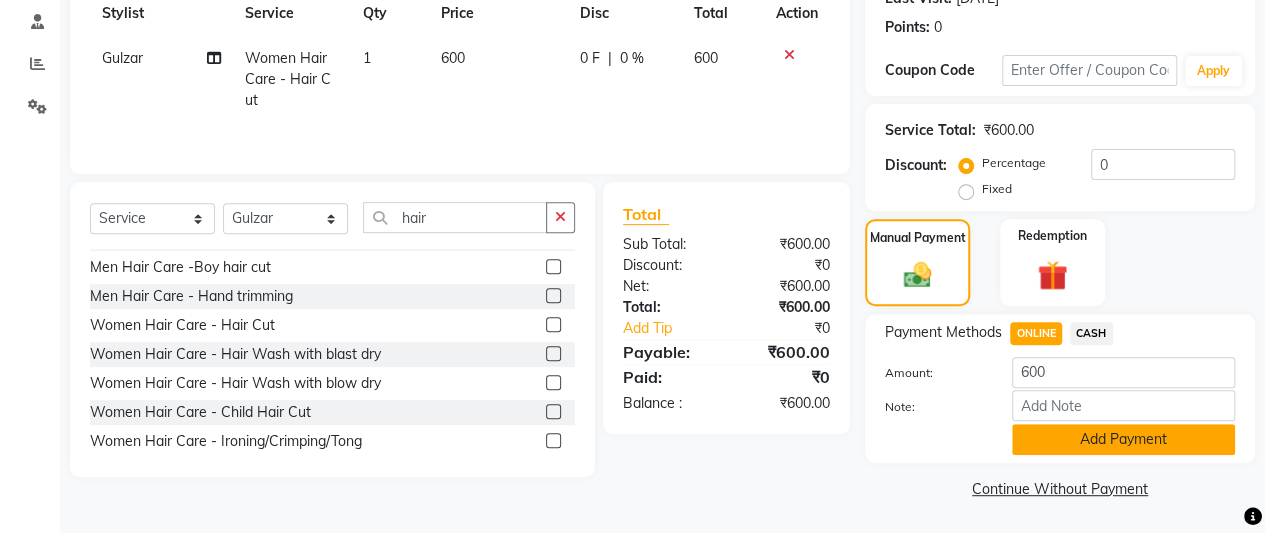 click on "Add Payment" 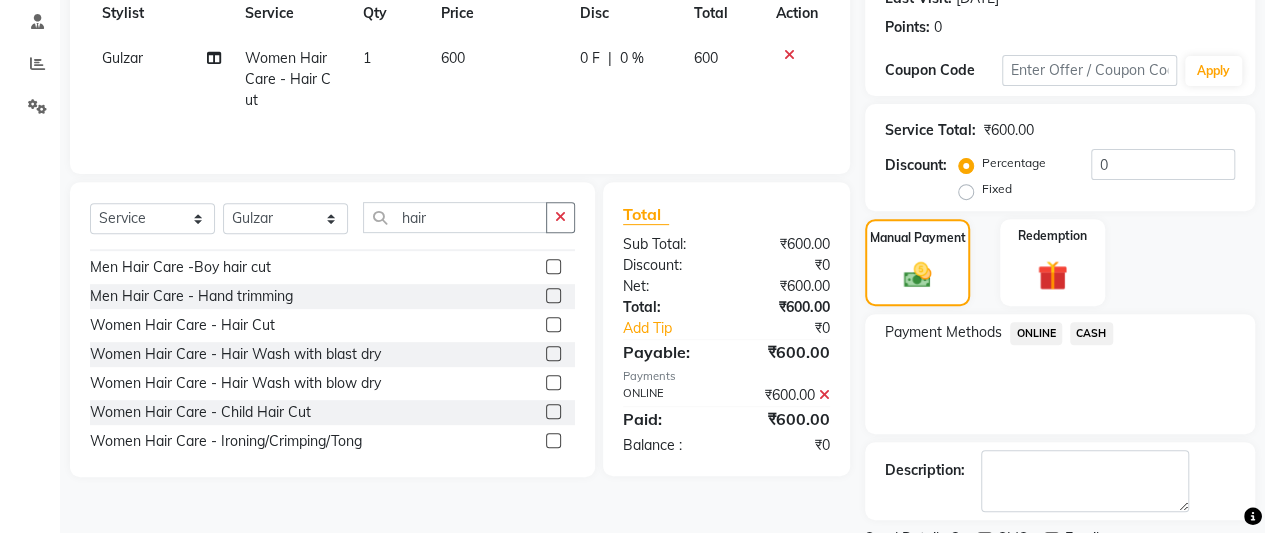 scroll, scrollTop: 376, scrollLeft: 0, axis: vertical 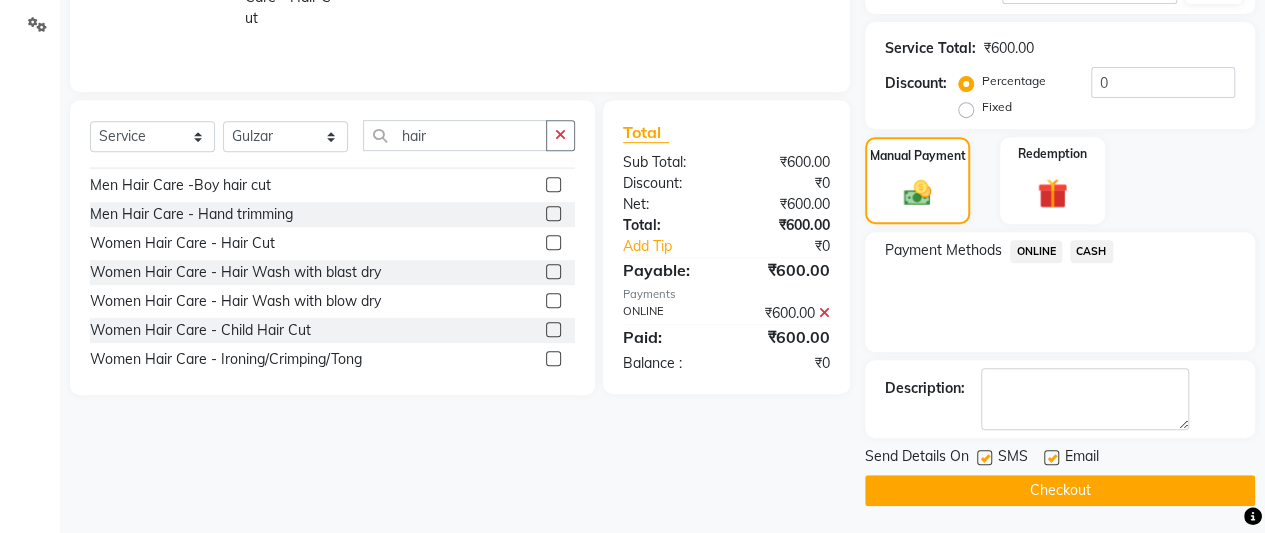 click on "Checkout" 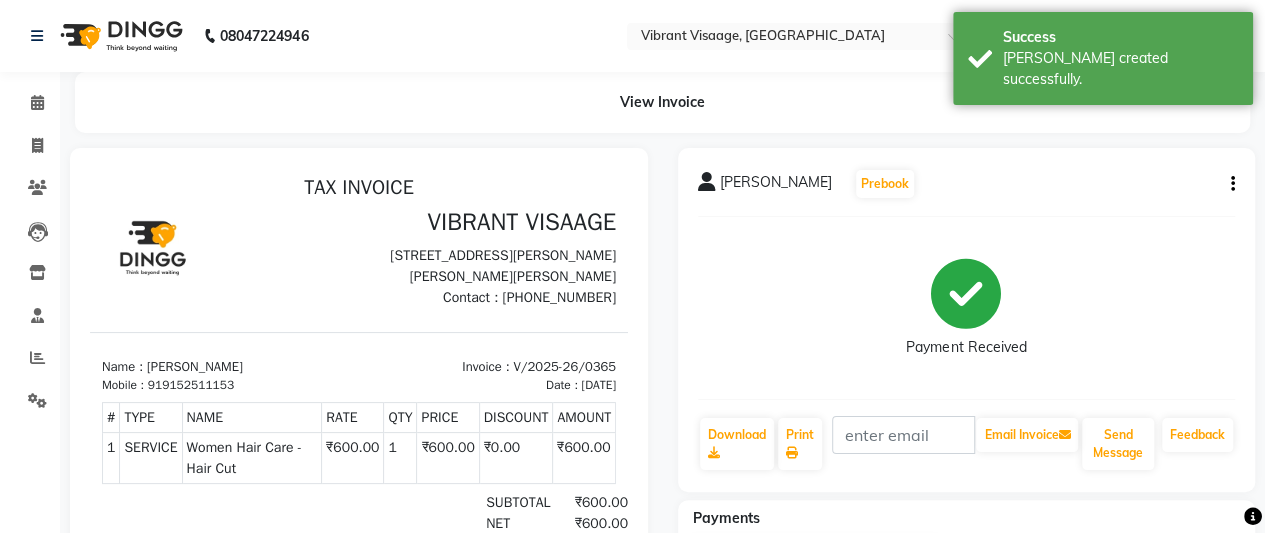 scroll, scrollTop: 0, scrollLeft: 0, axis: both 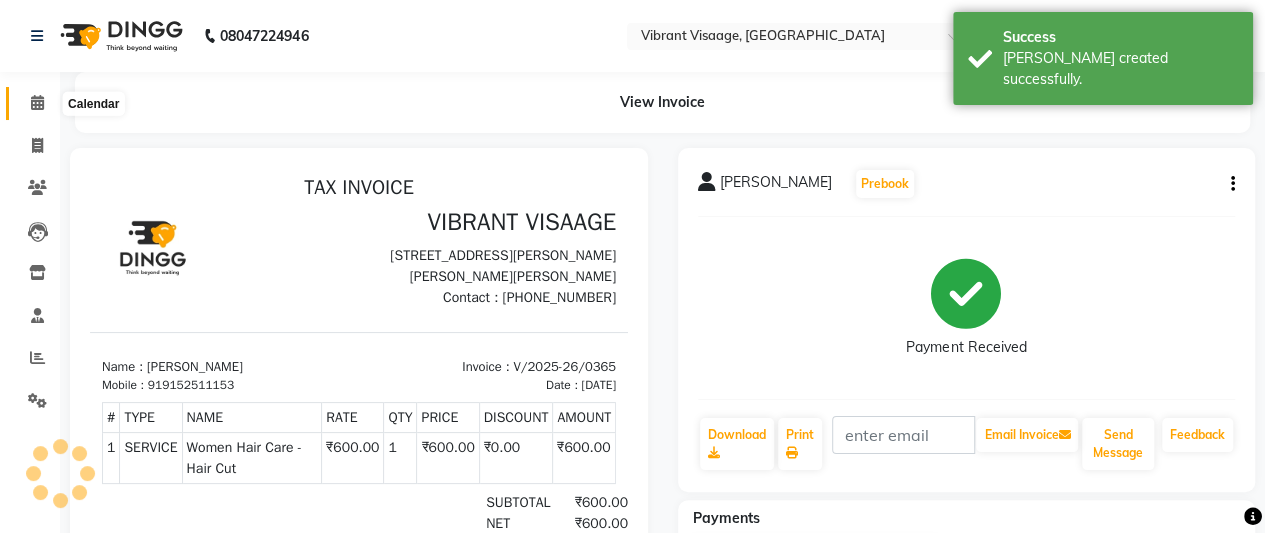 click 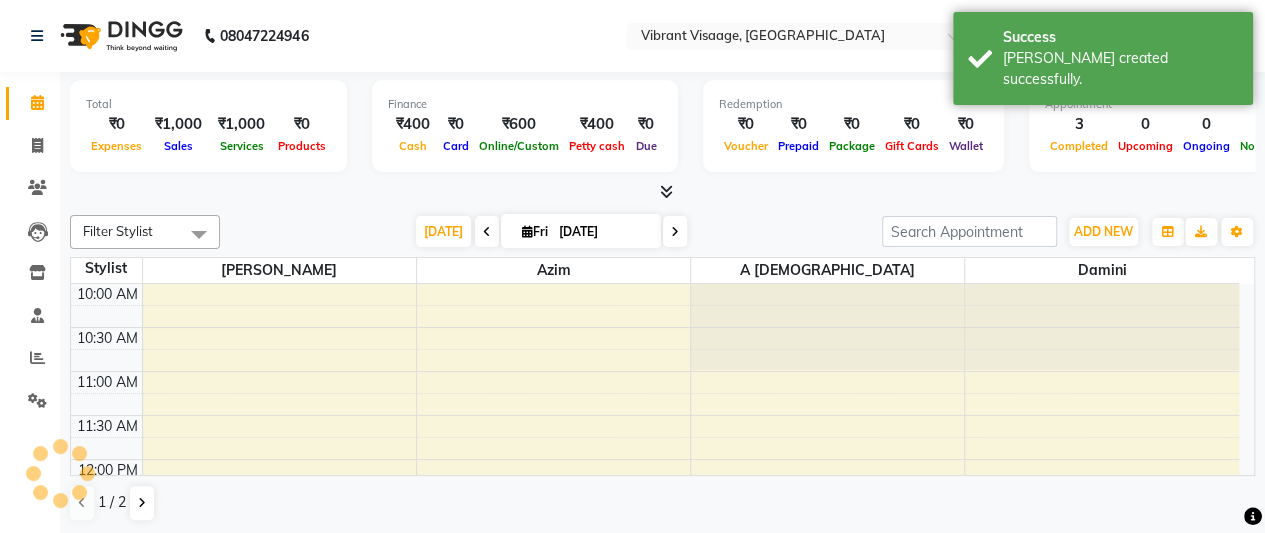 scroll, scrollTop: 0, scrollLeft: 0, axis: both 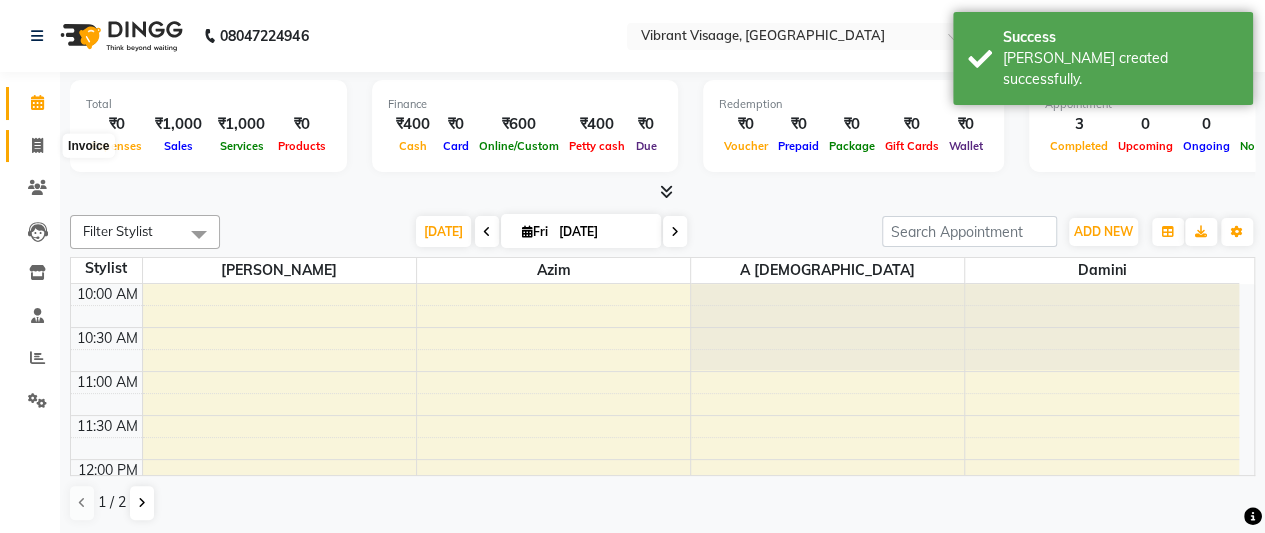 click 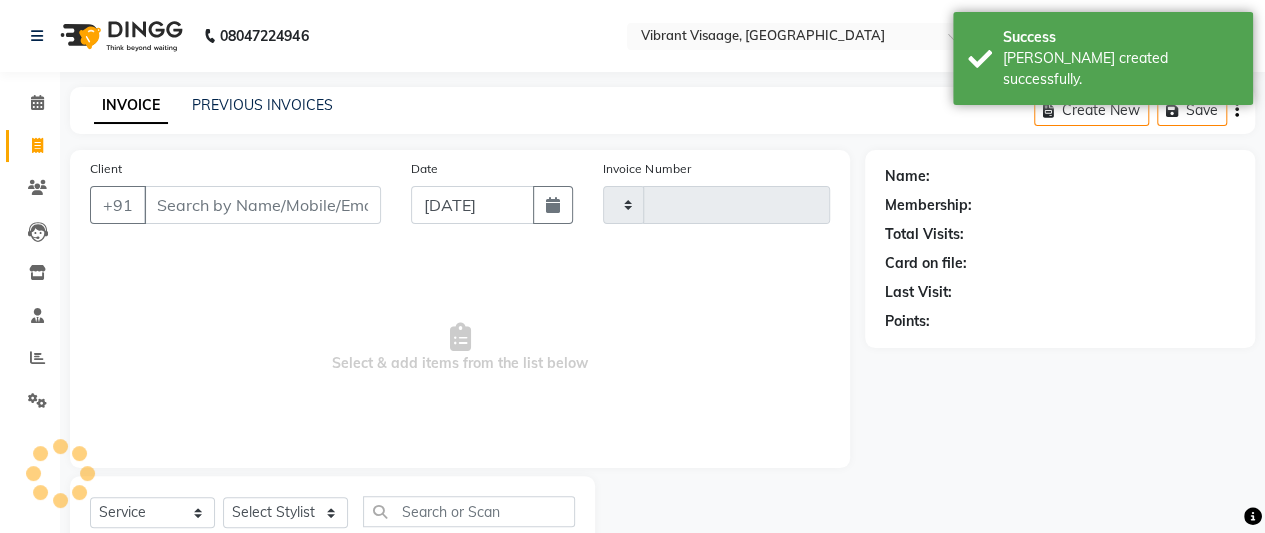 type on "0366" 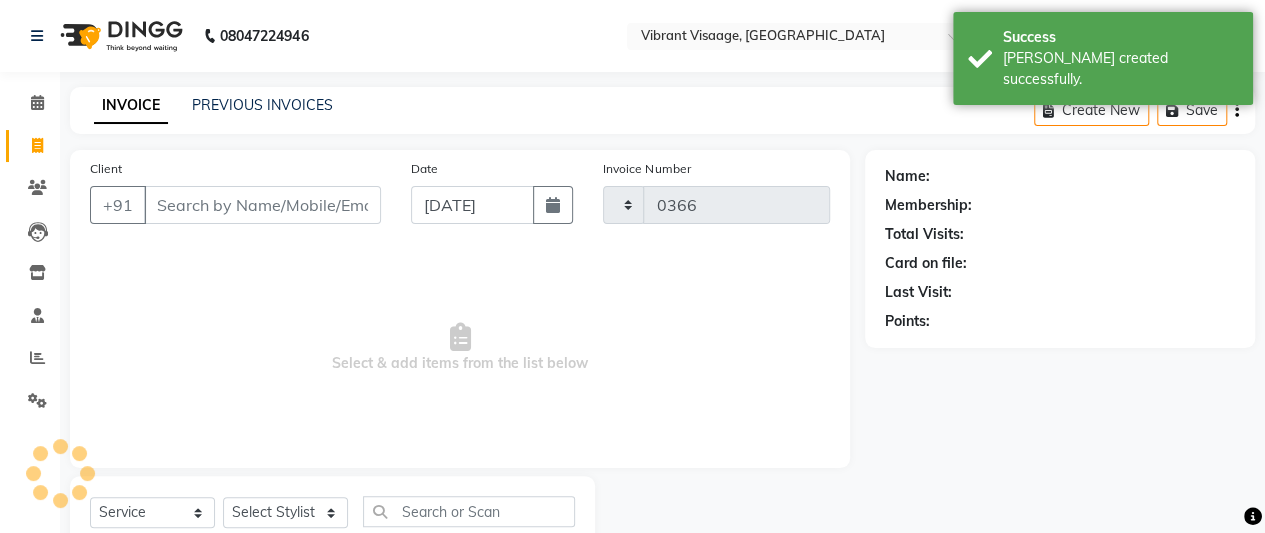 select on "7649" 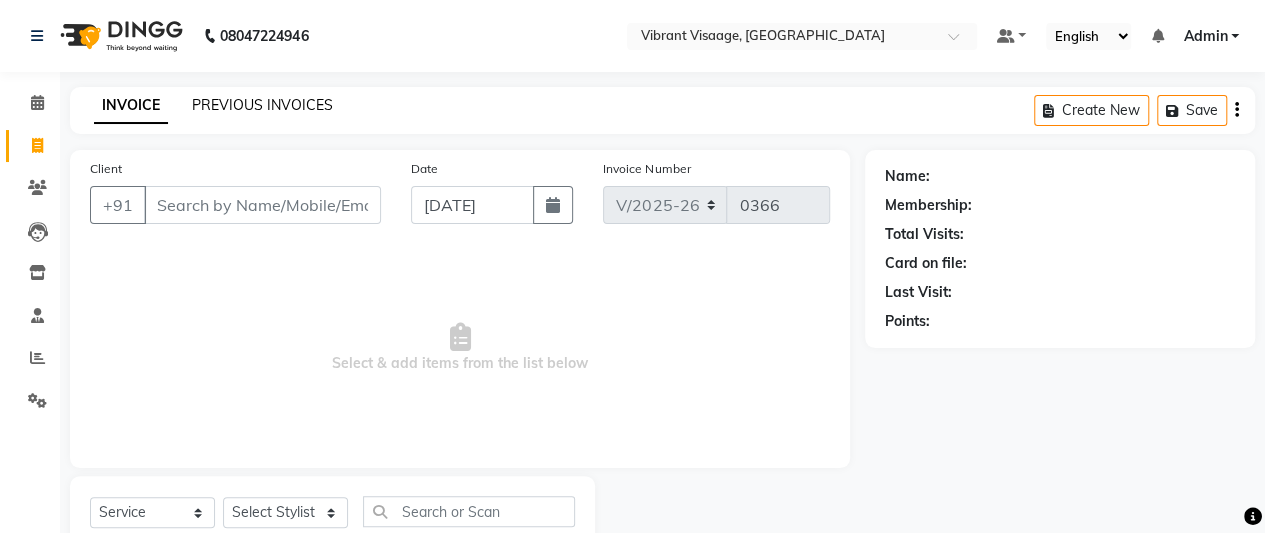 click on "PREVIOUS INVOICES" 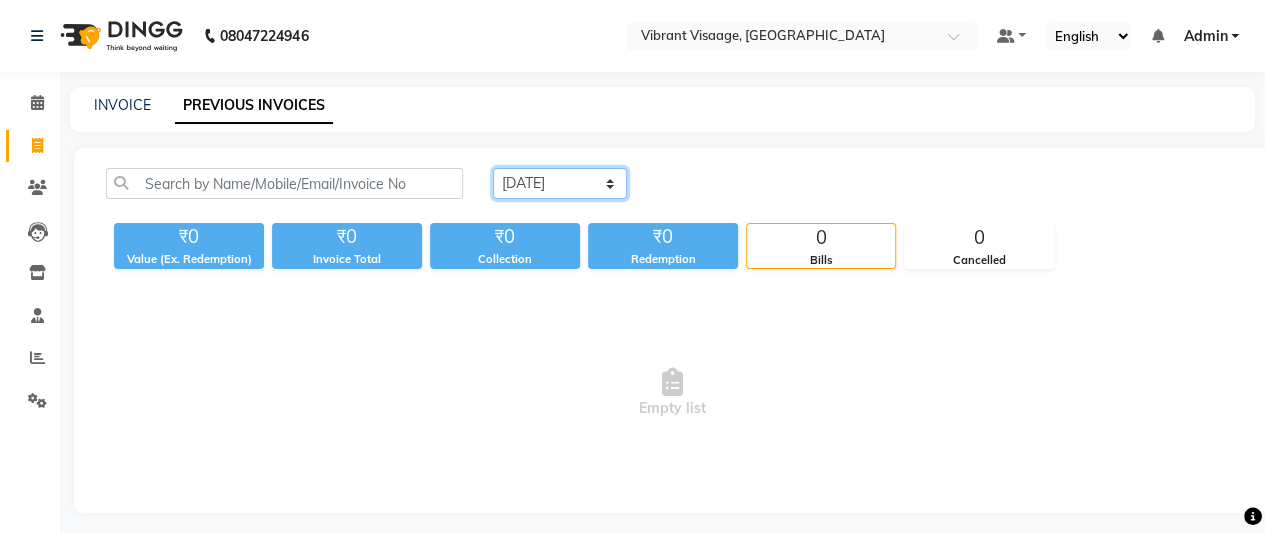 click on "Today Yesterday Custom Range" 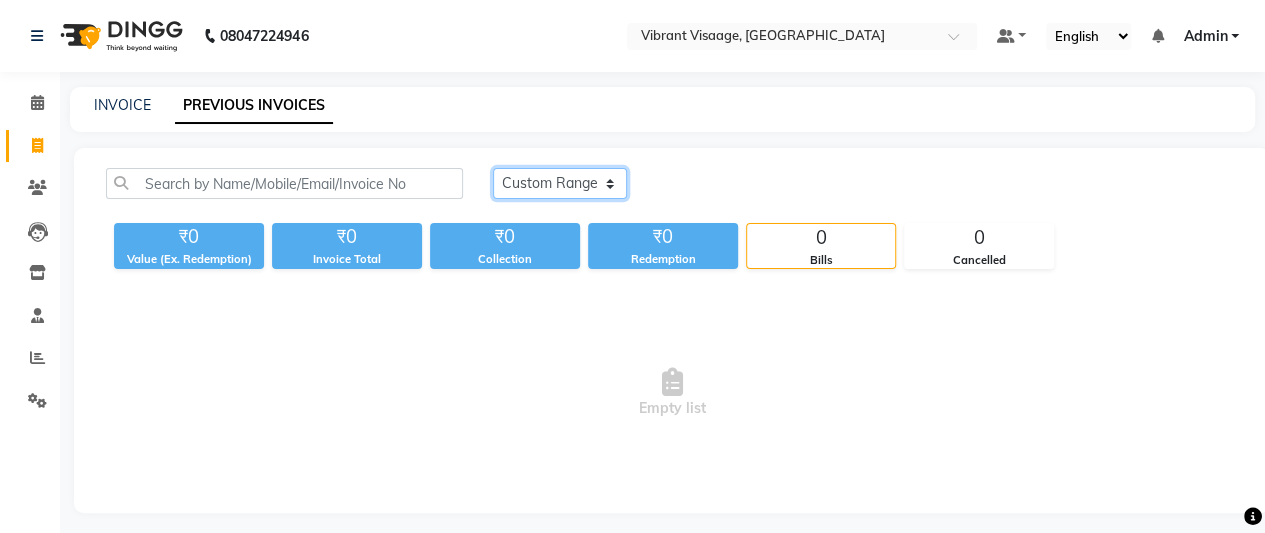 click on "Today Yesterday Custom Range" 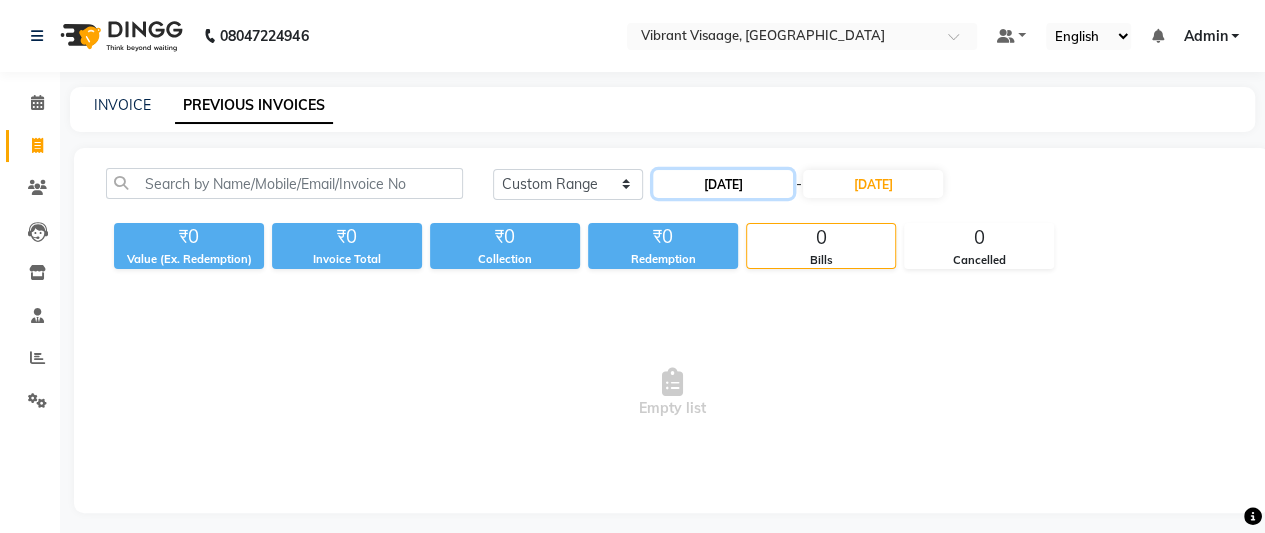 click on "[DATE]" 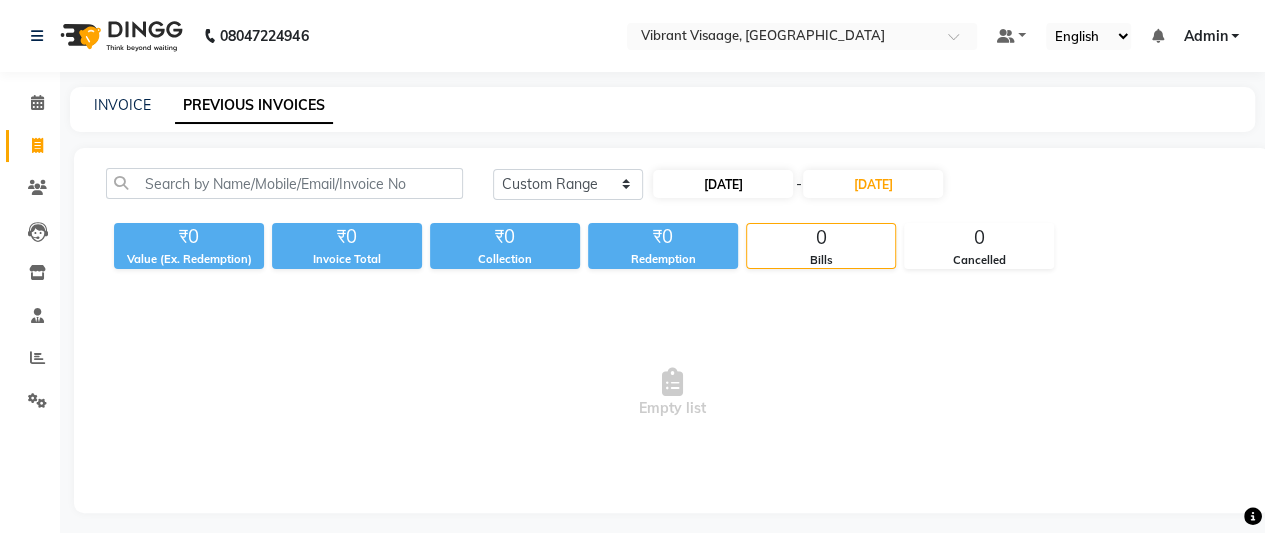select on "7" 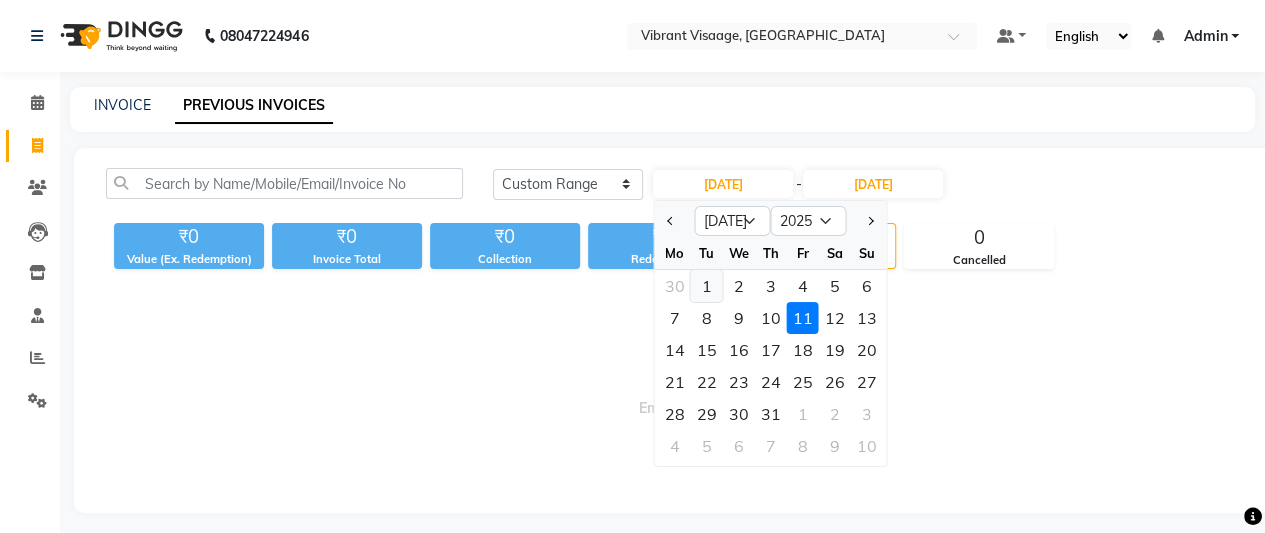 click on "1" 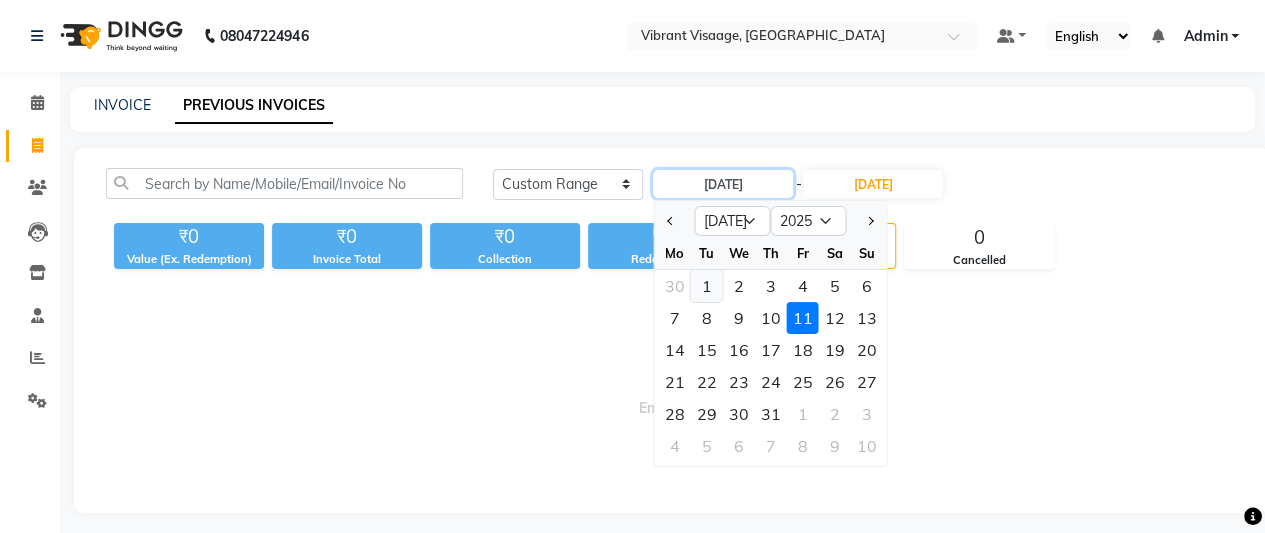 type on "01-07-2025" 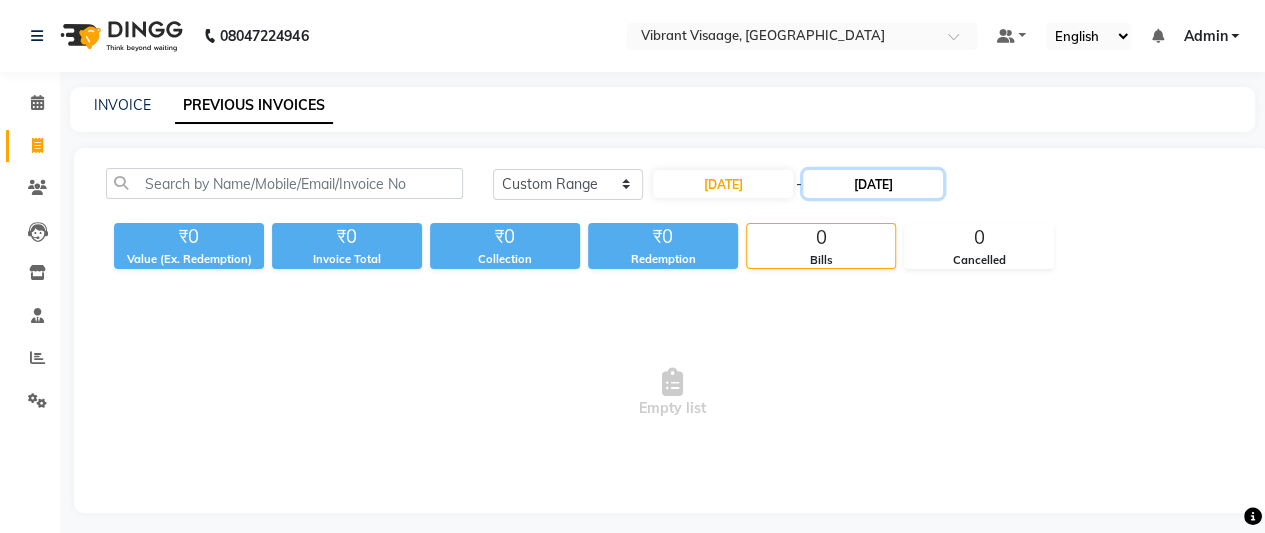 click on "[DATE]" 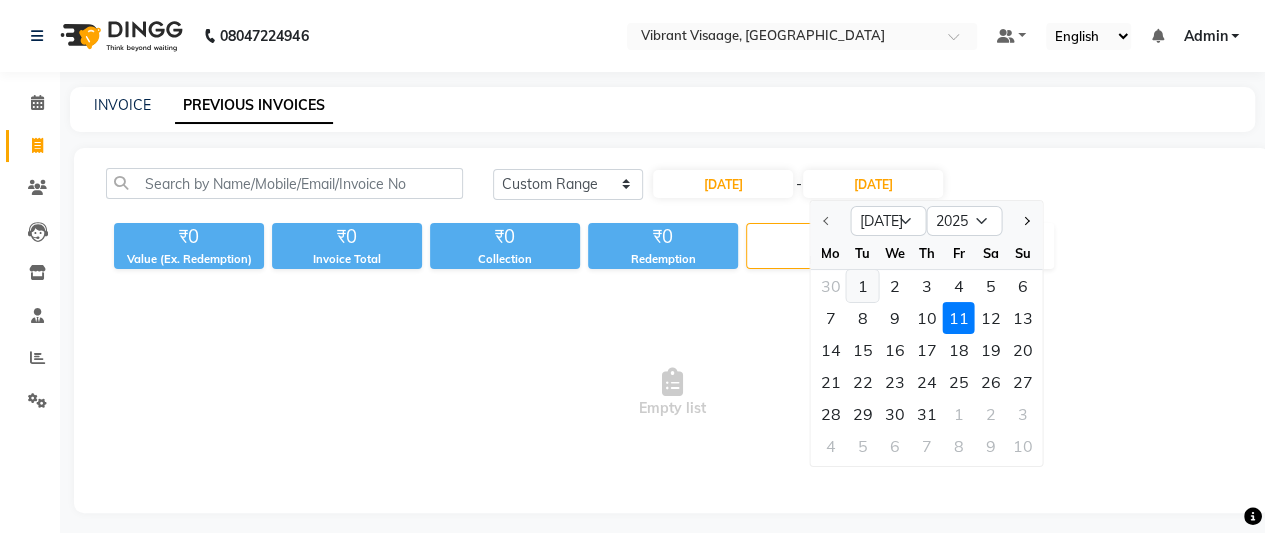 click on "1" 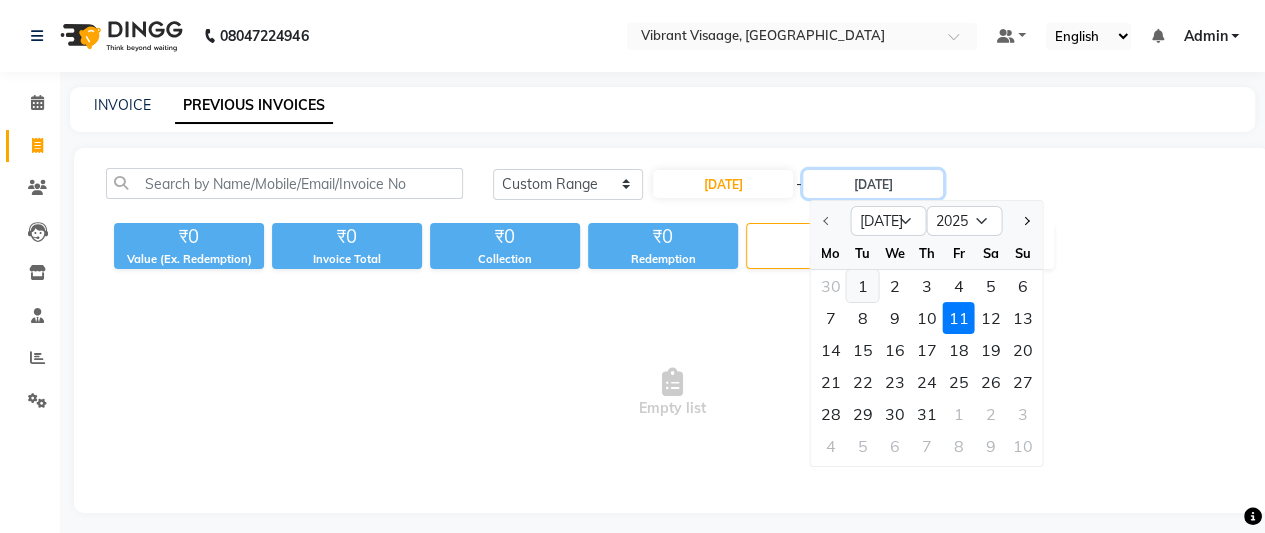 type on "01-07-2025" 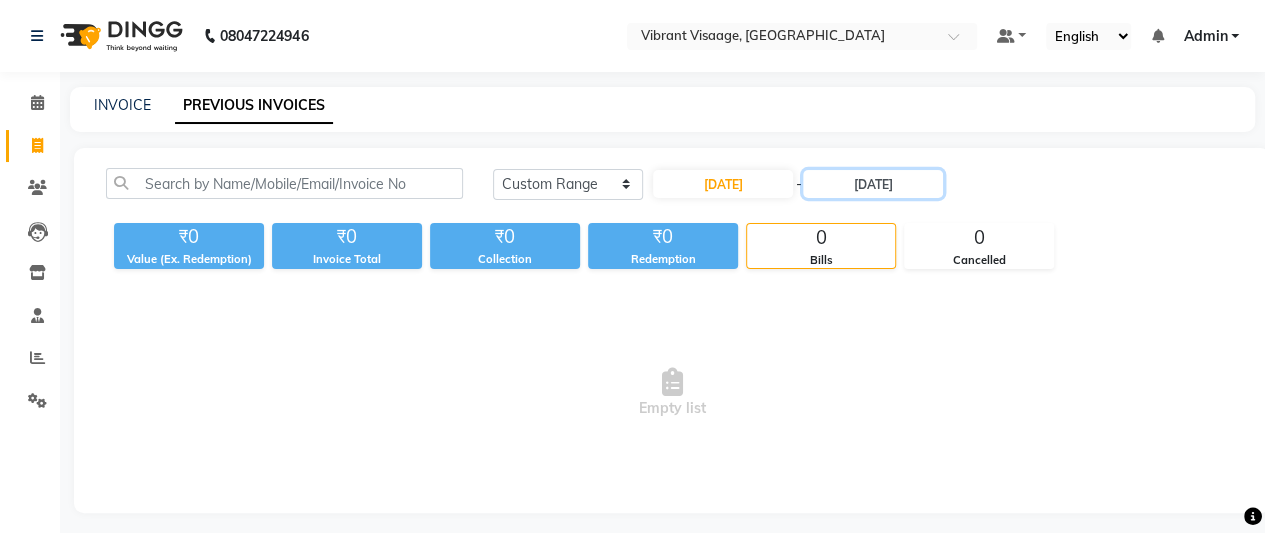 scroll, scrollTop: 9, scrollLeft: 0, axis: vertical 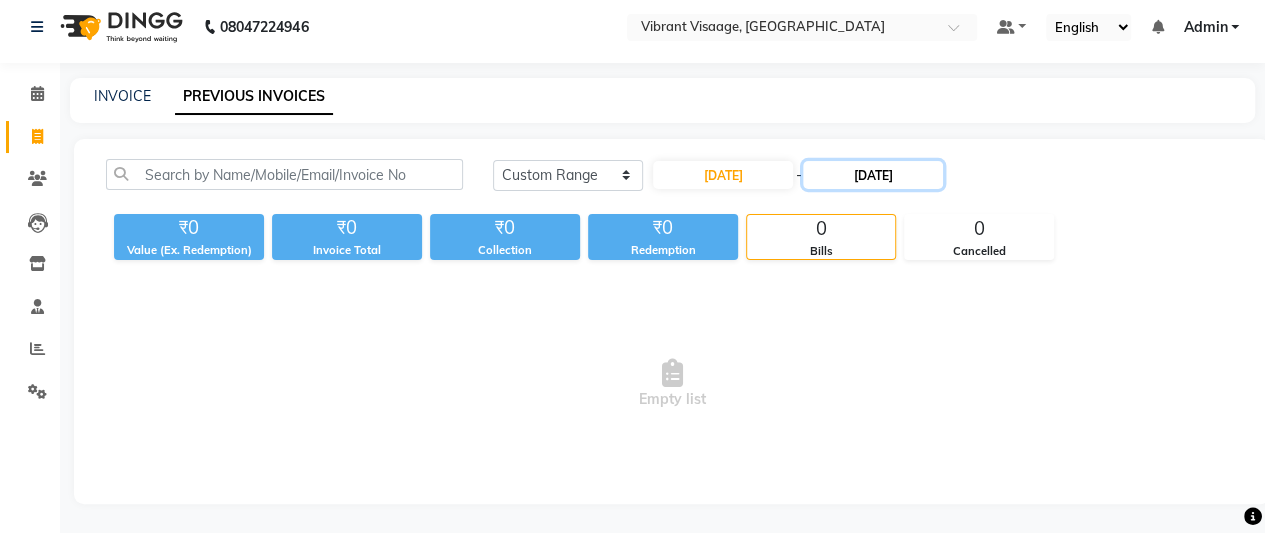 click on "01-07-2025" 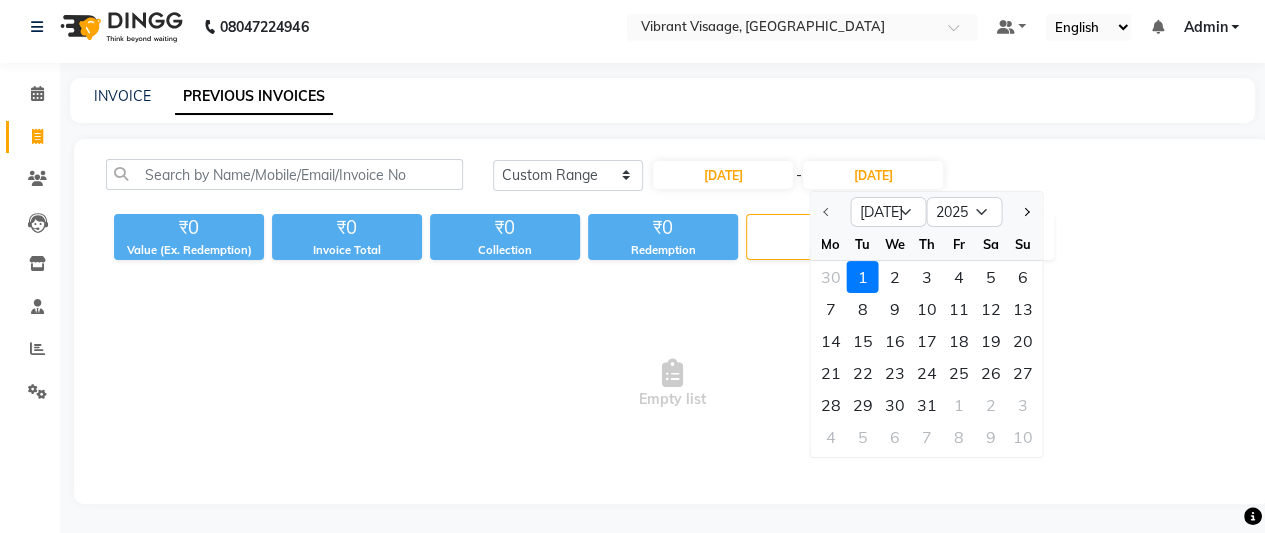 click on "1" 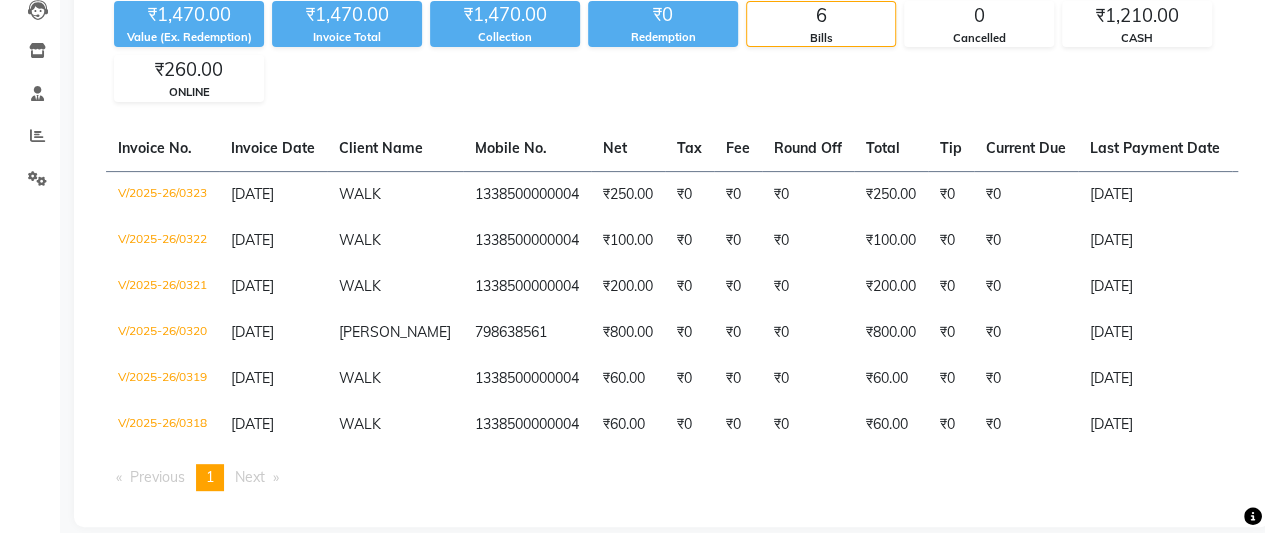scroll, scrollTop: 223, scrollLeft: 0, axis: vertical 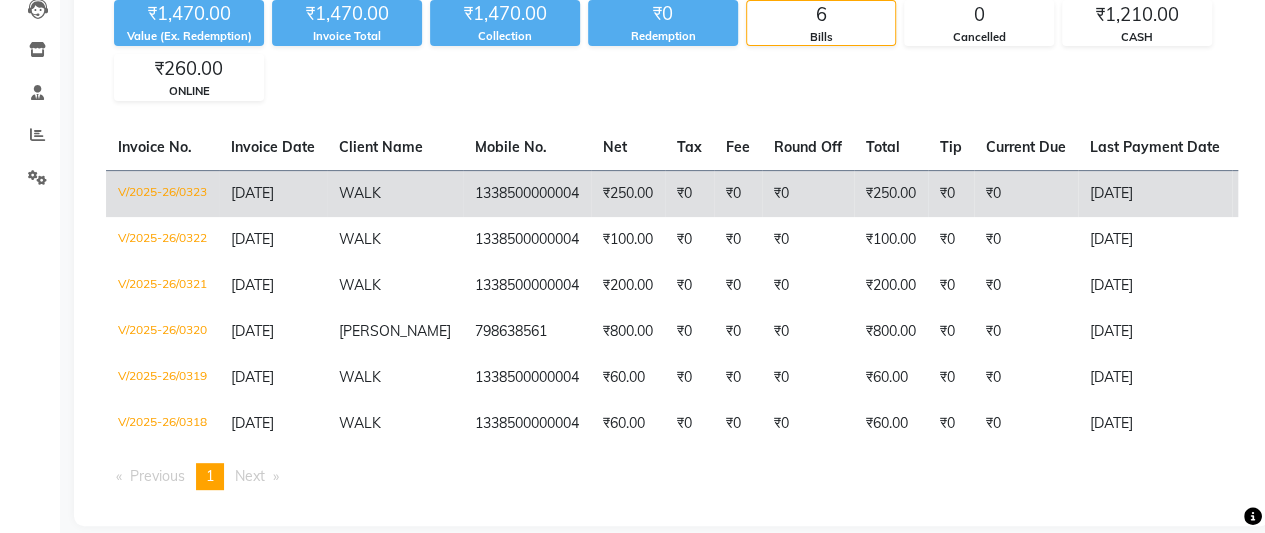 click on "₹0" 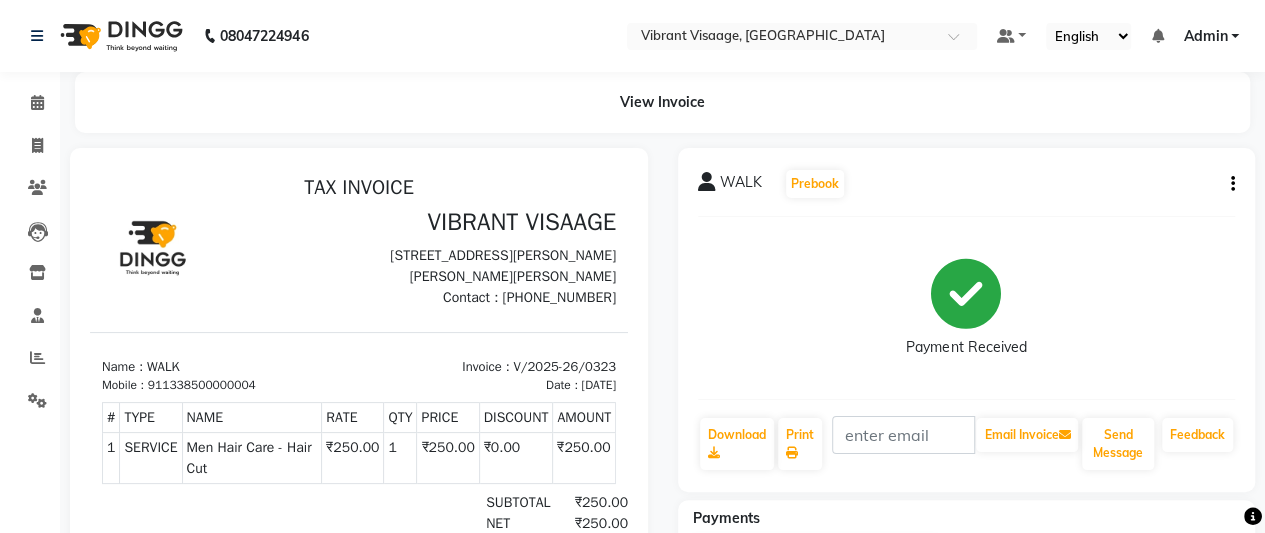 scroll, scrollTop: 0, scrollLeft: 0, axis: both 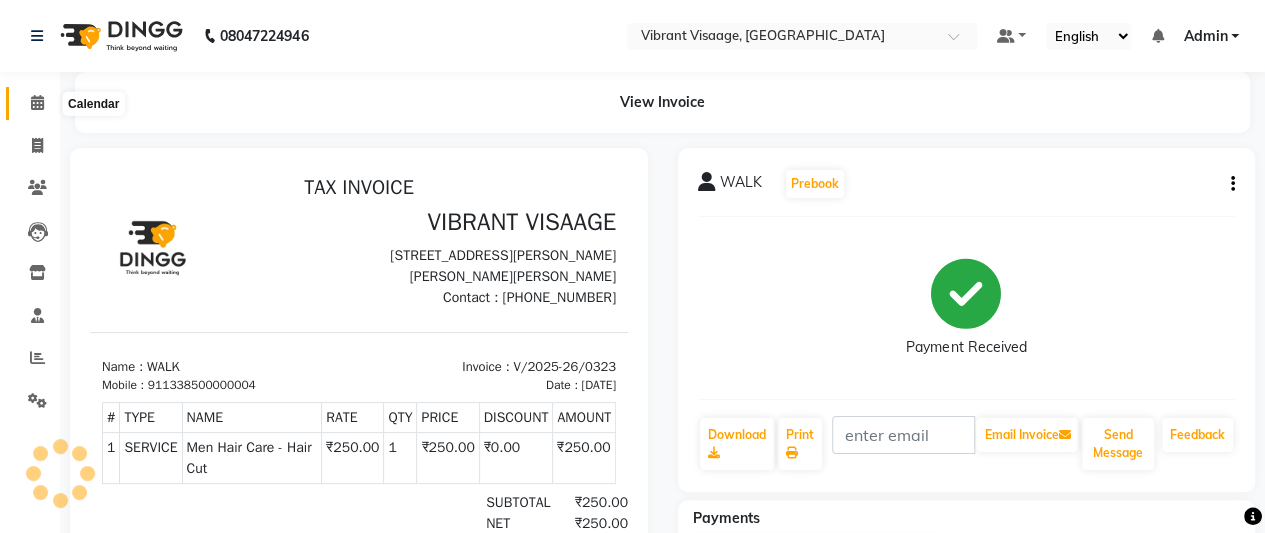 click 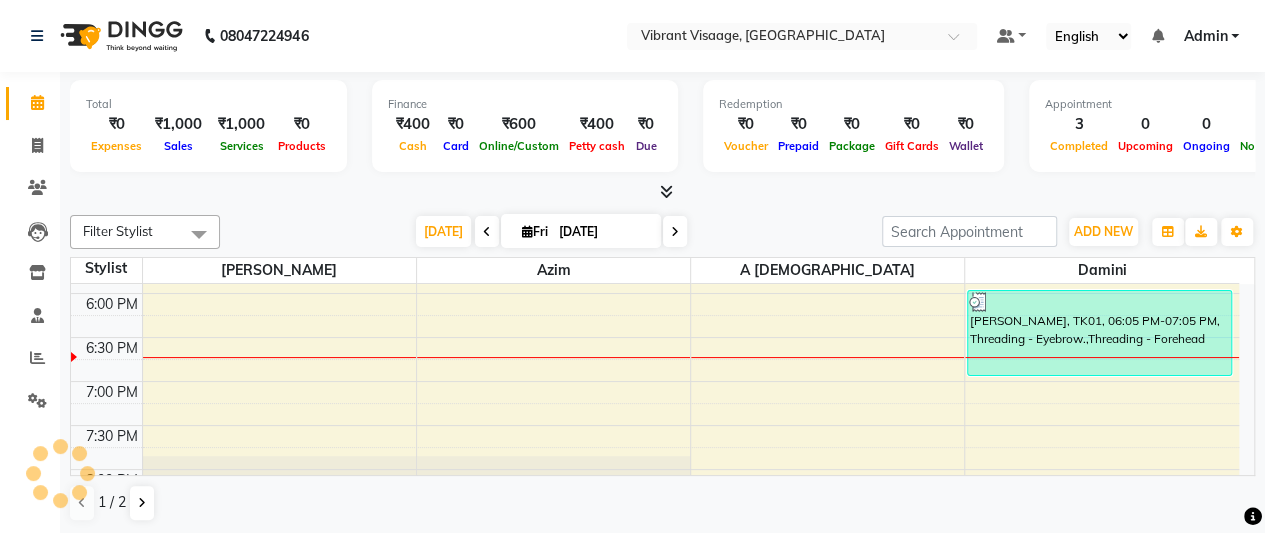scroll, scrollTop: 0, scrollLeft: 0, axis: both 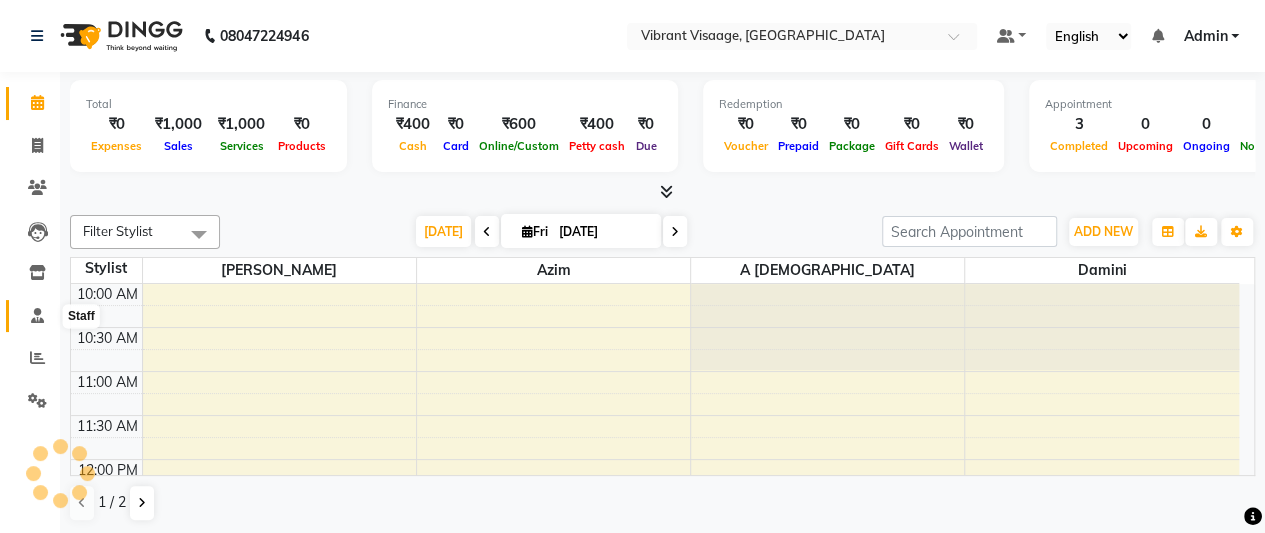 click 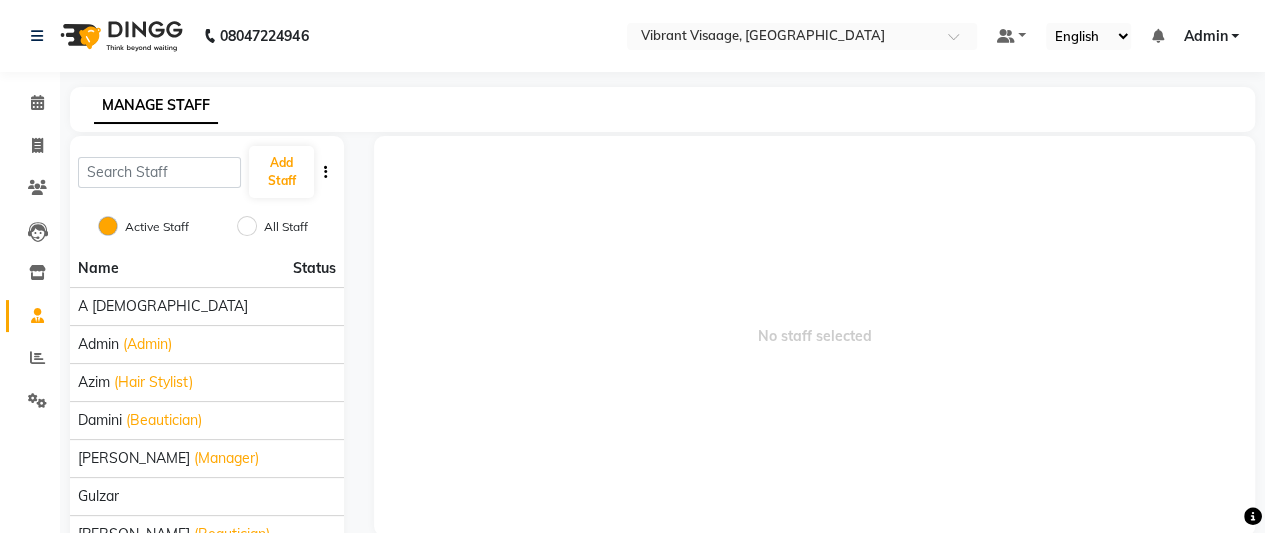 scroll, scrollTop: 101, scrollLeft: 0, axis: vertical 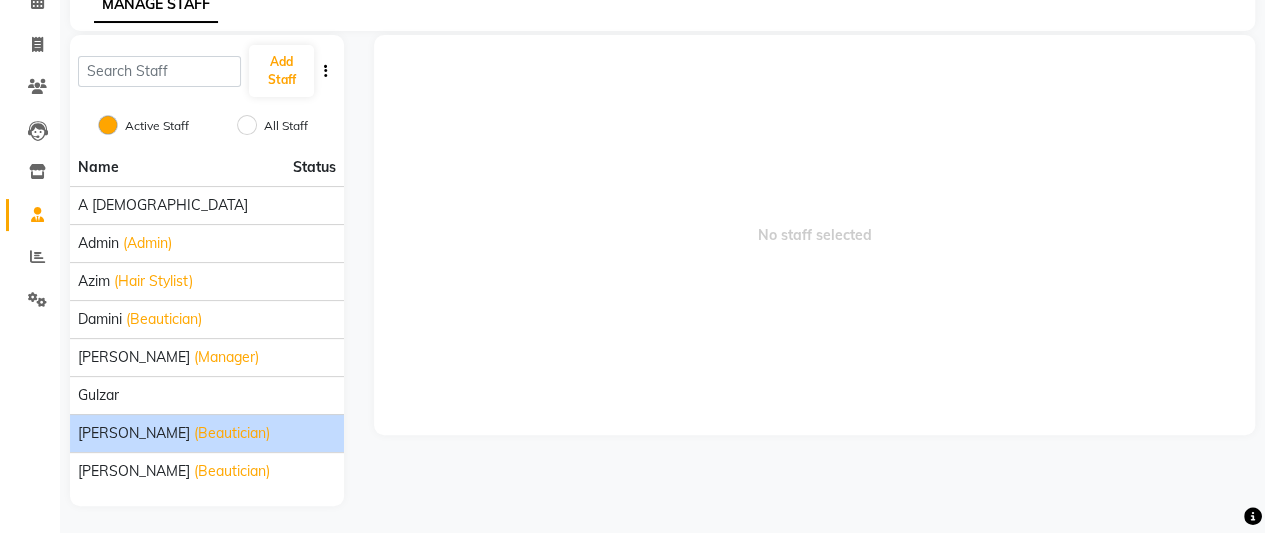 click on "Manika (Beautician)" 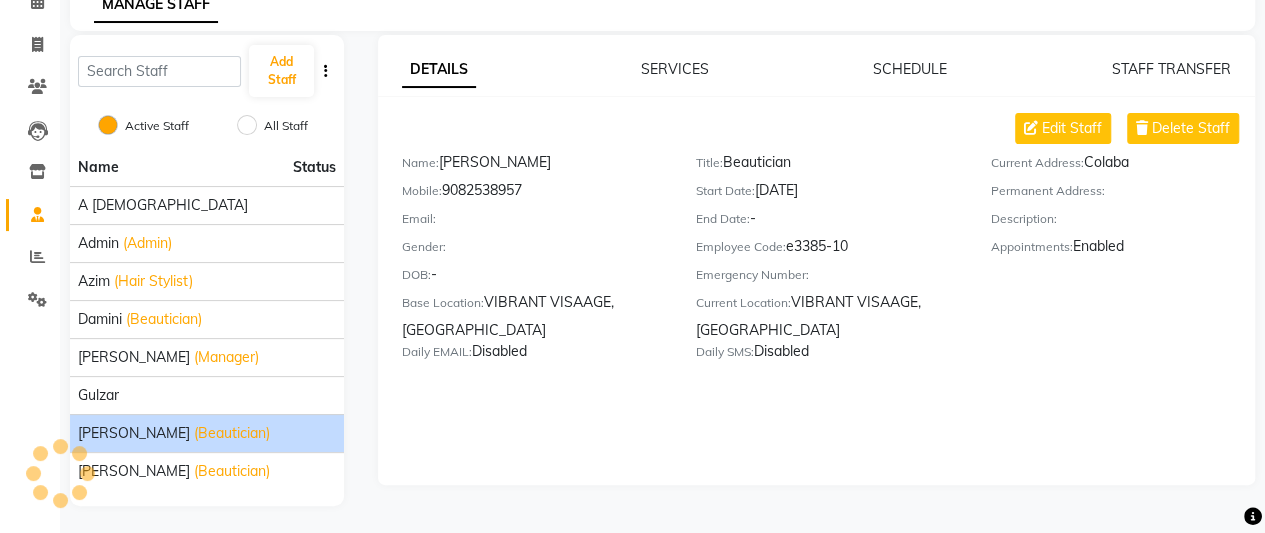 scroll, scrollTop: 0, scrollLeft: 0, axis: both 